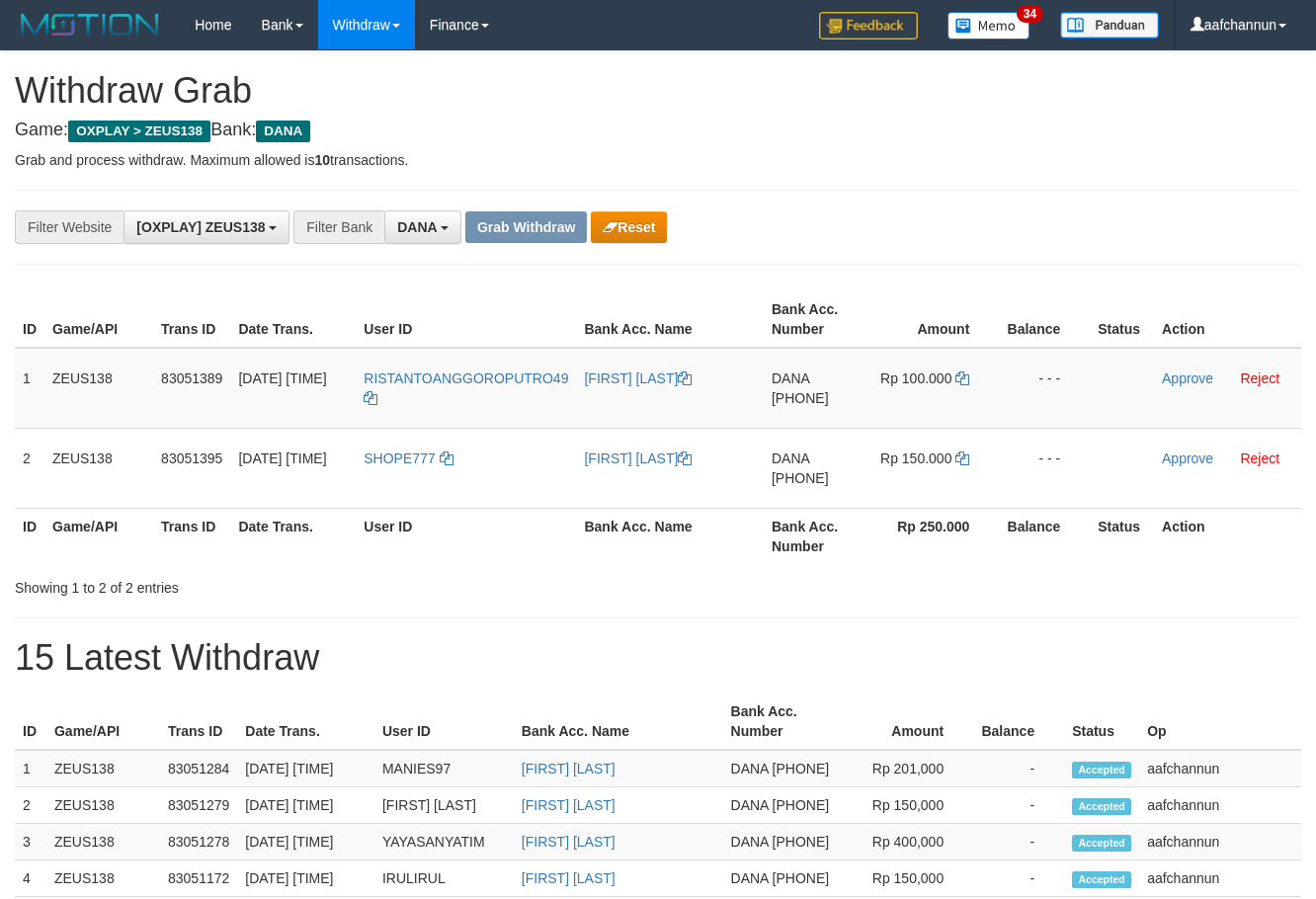 scroll, scrollTop: 0, scrollLeft: 0, axis: both 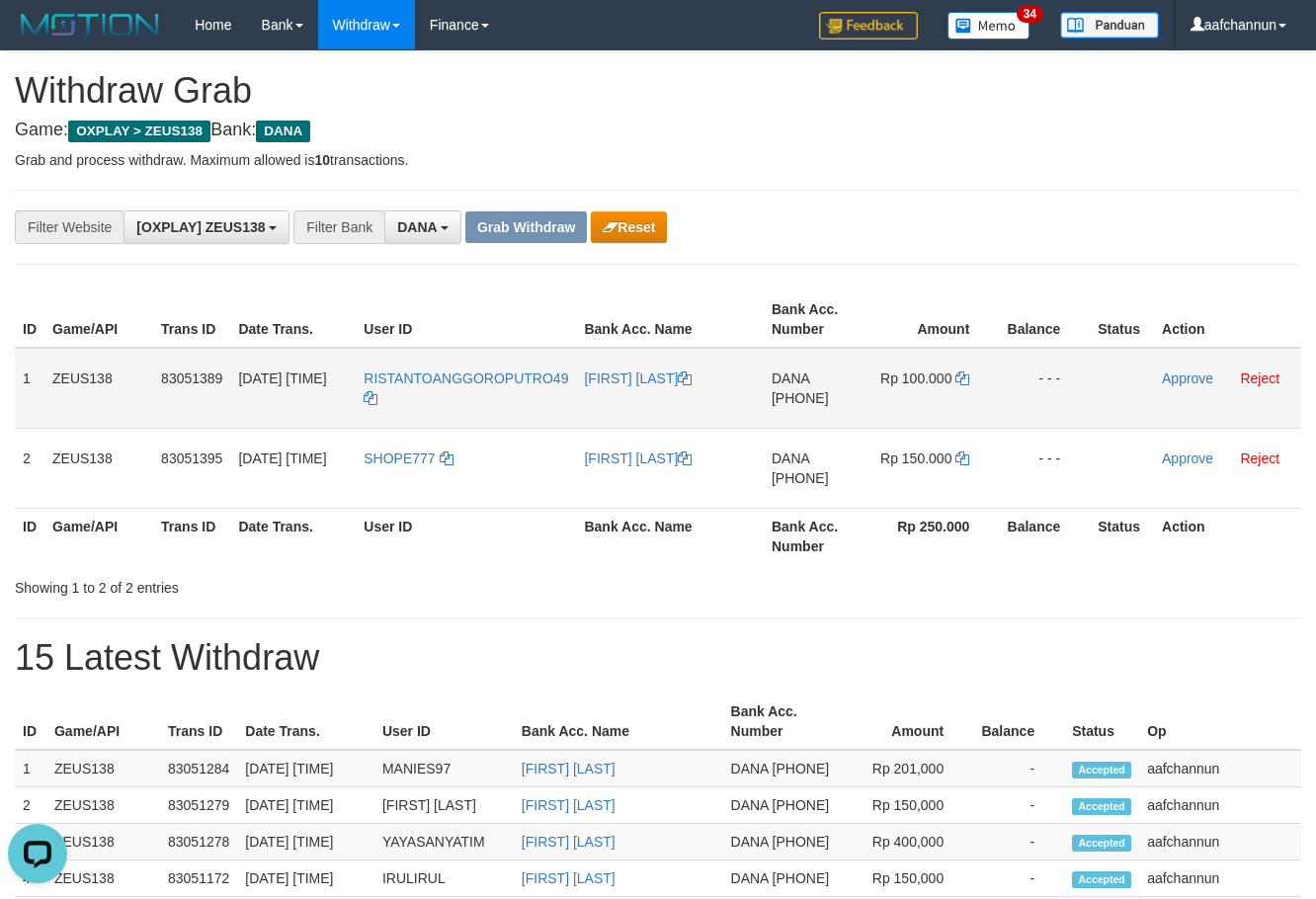 click on "RISTANTOANGGOROPUTRO49" at bounding box center (465, 388) 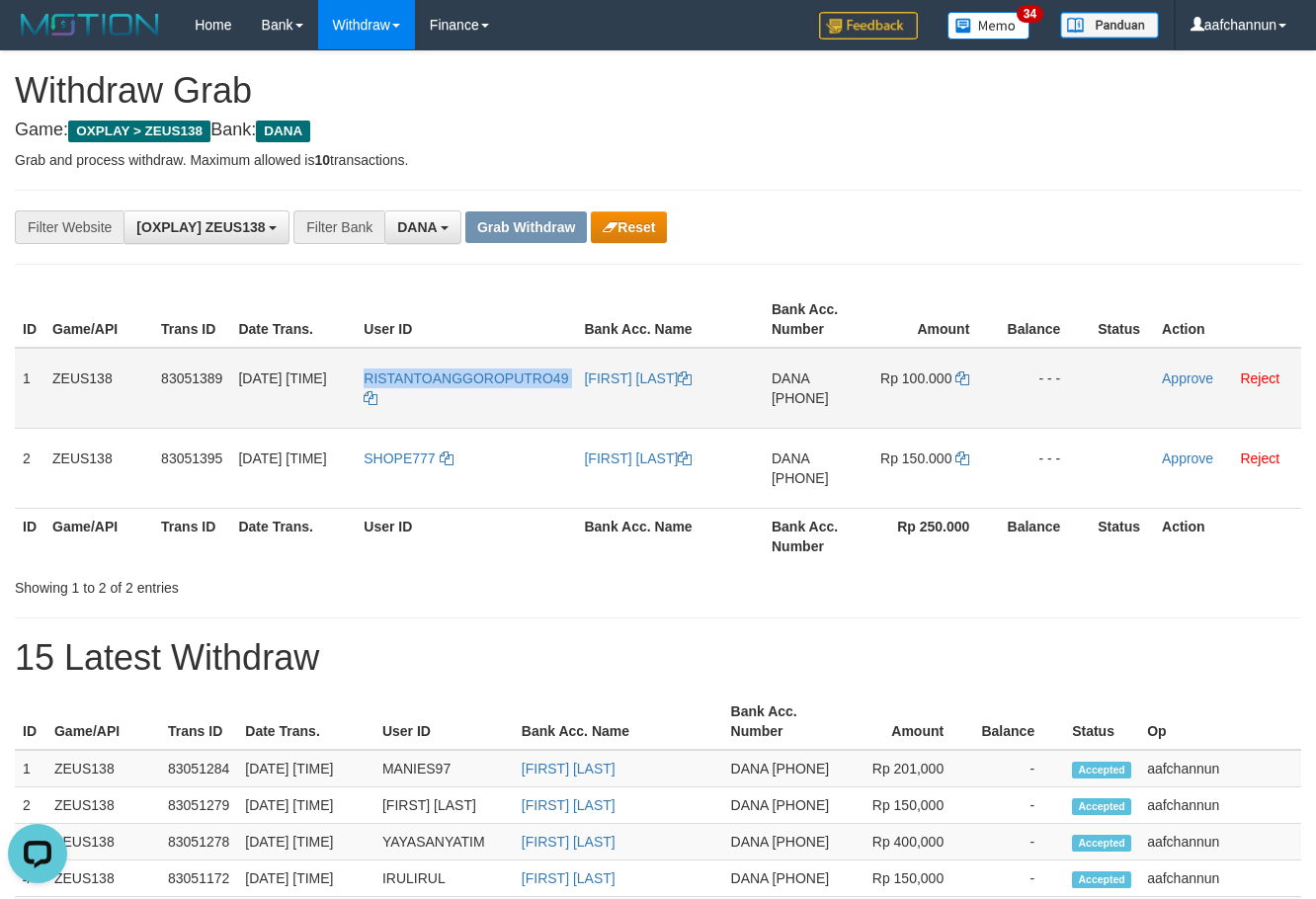 click on "[USERNAME]" at bounding box center [465, 388] 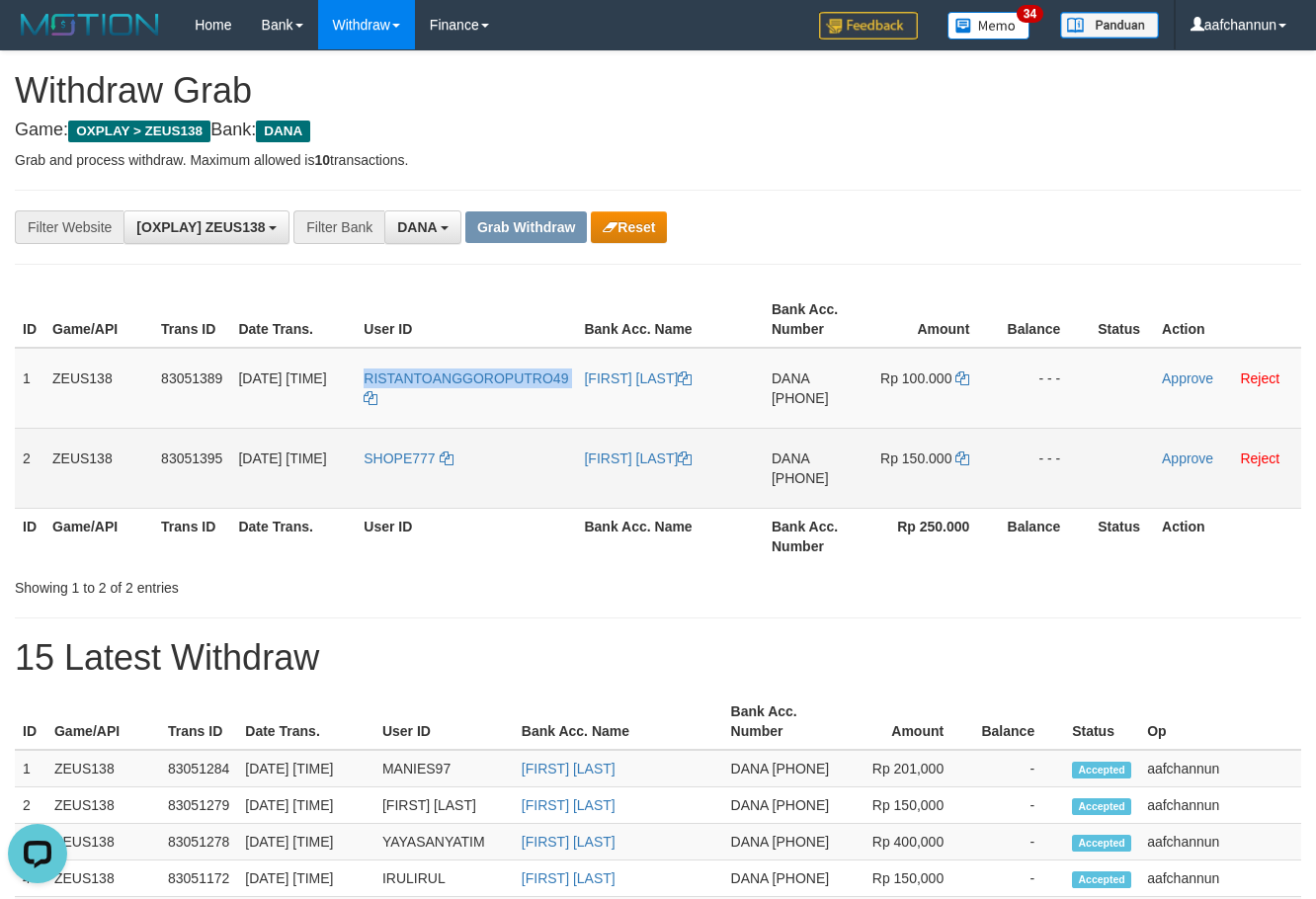 copy on "RISTANTOANGGOROPUTRO49" 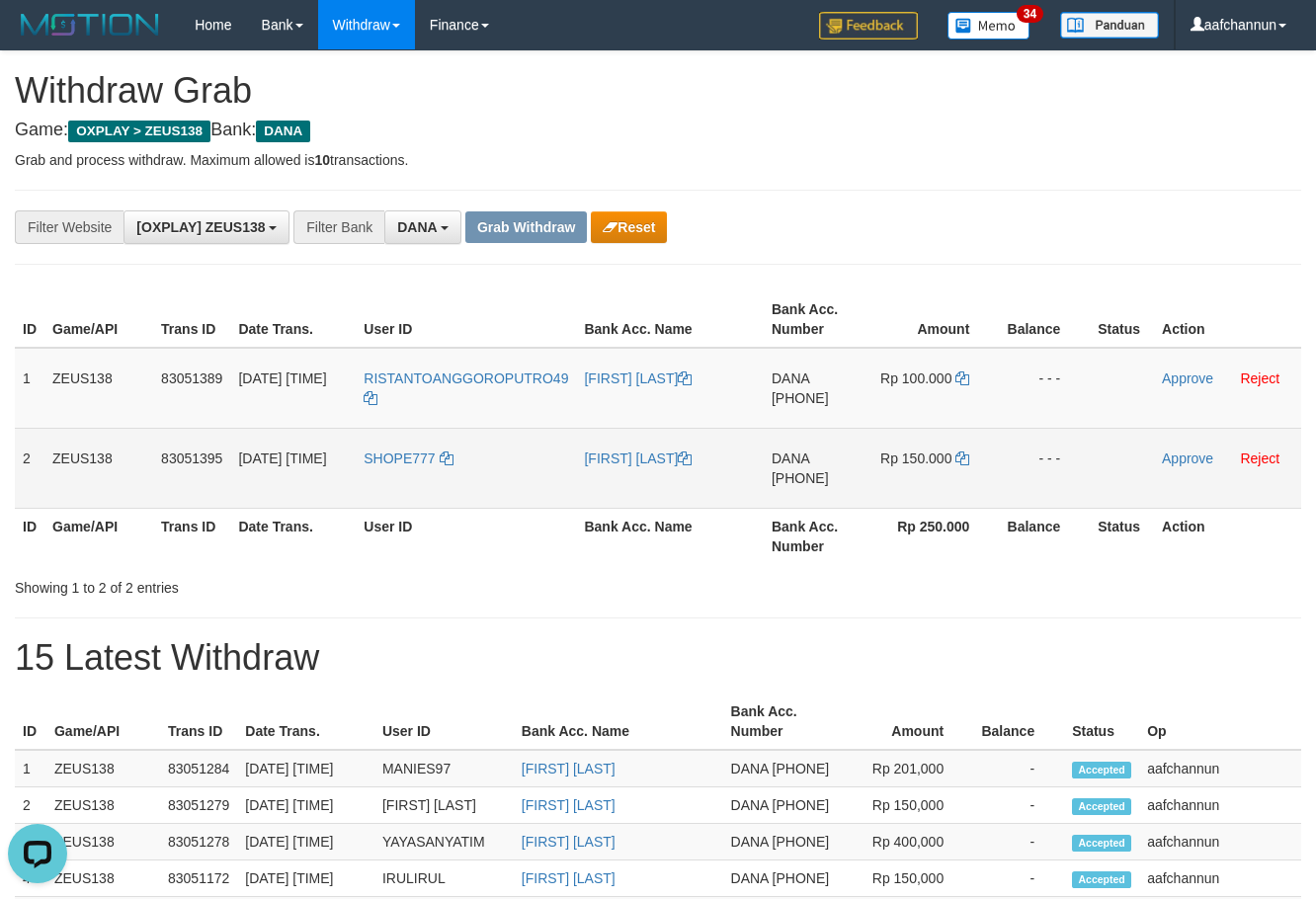 click on "SHOPE777" at bounding box center (465, 467) 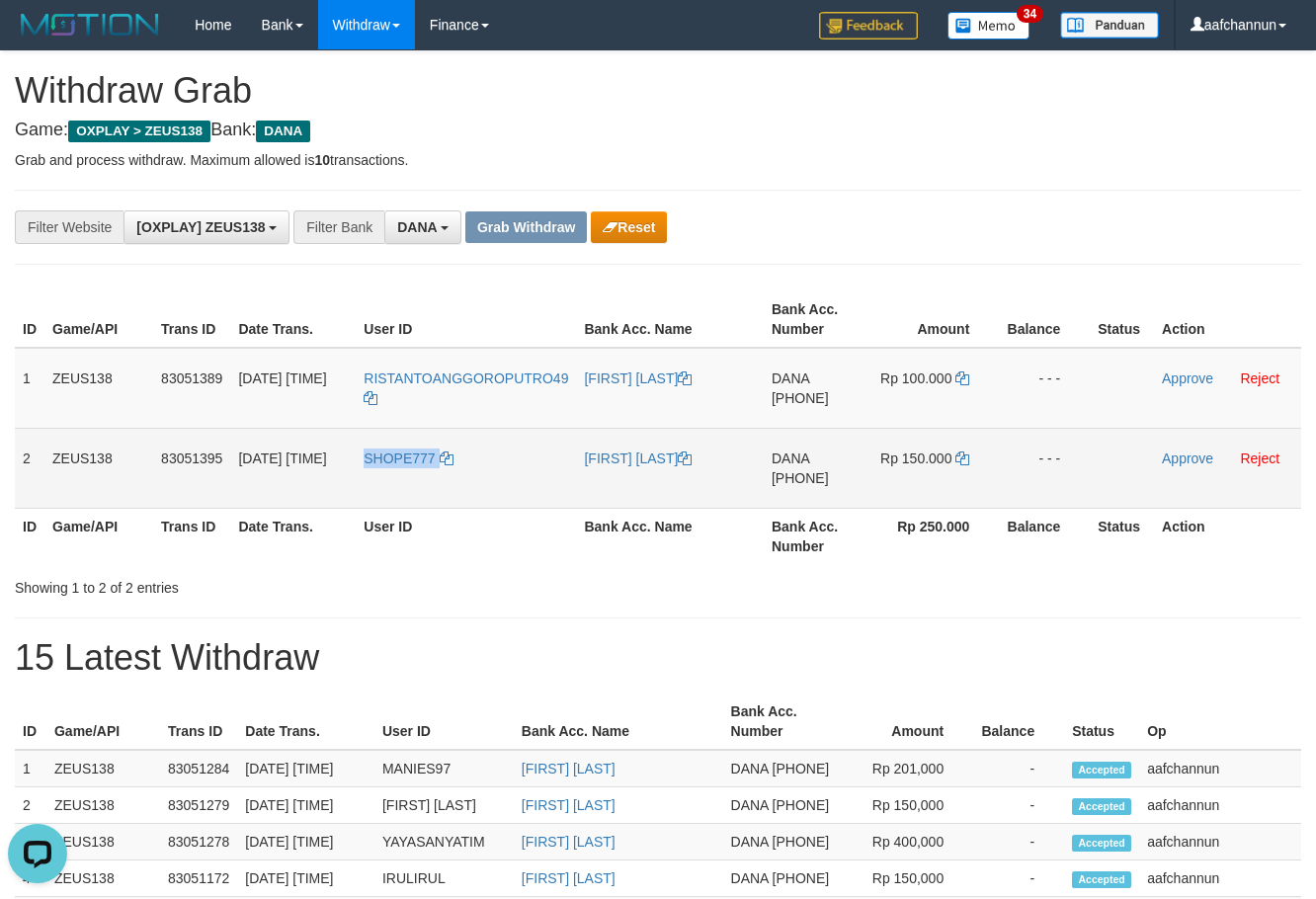 click on "SHOPE777" at bounding box center [465, 467] 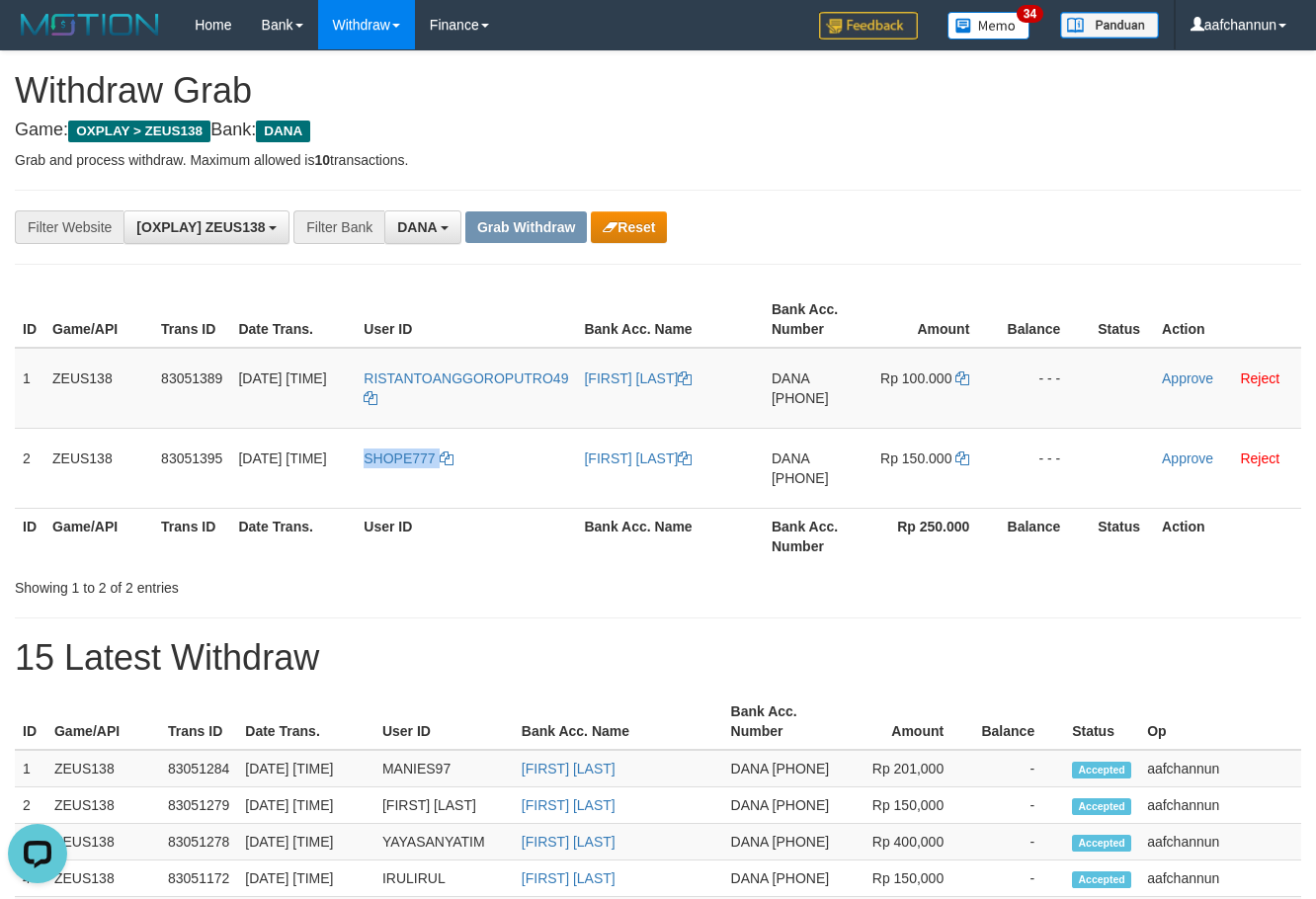 copy on "SHOPE777" 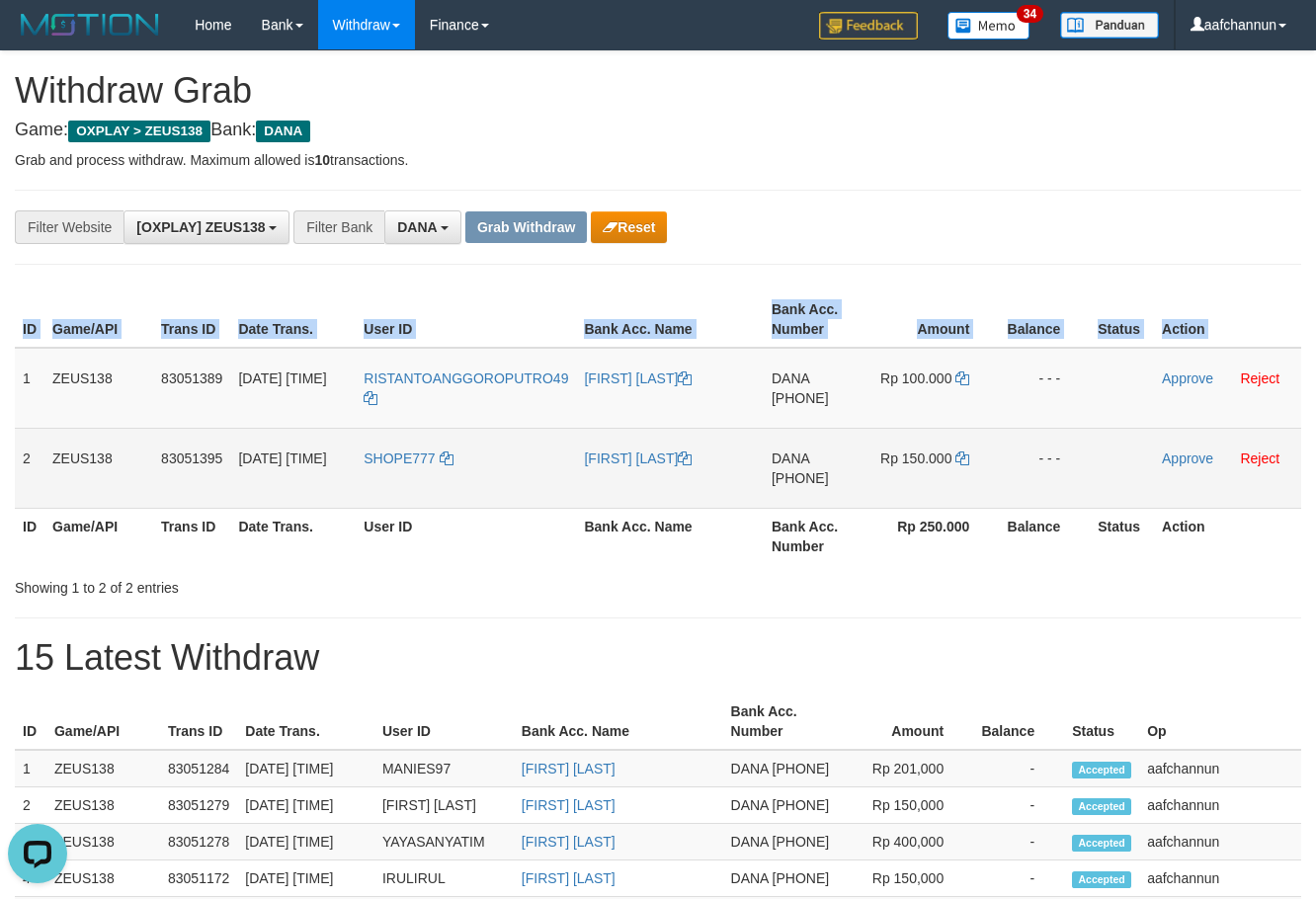 drag, startPoint x: 25, startPoint y: 381, endPoint x: 986, endPoint y: 456, distance: 963.9222 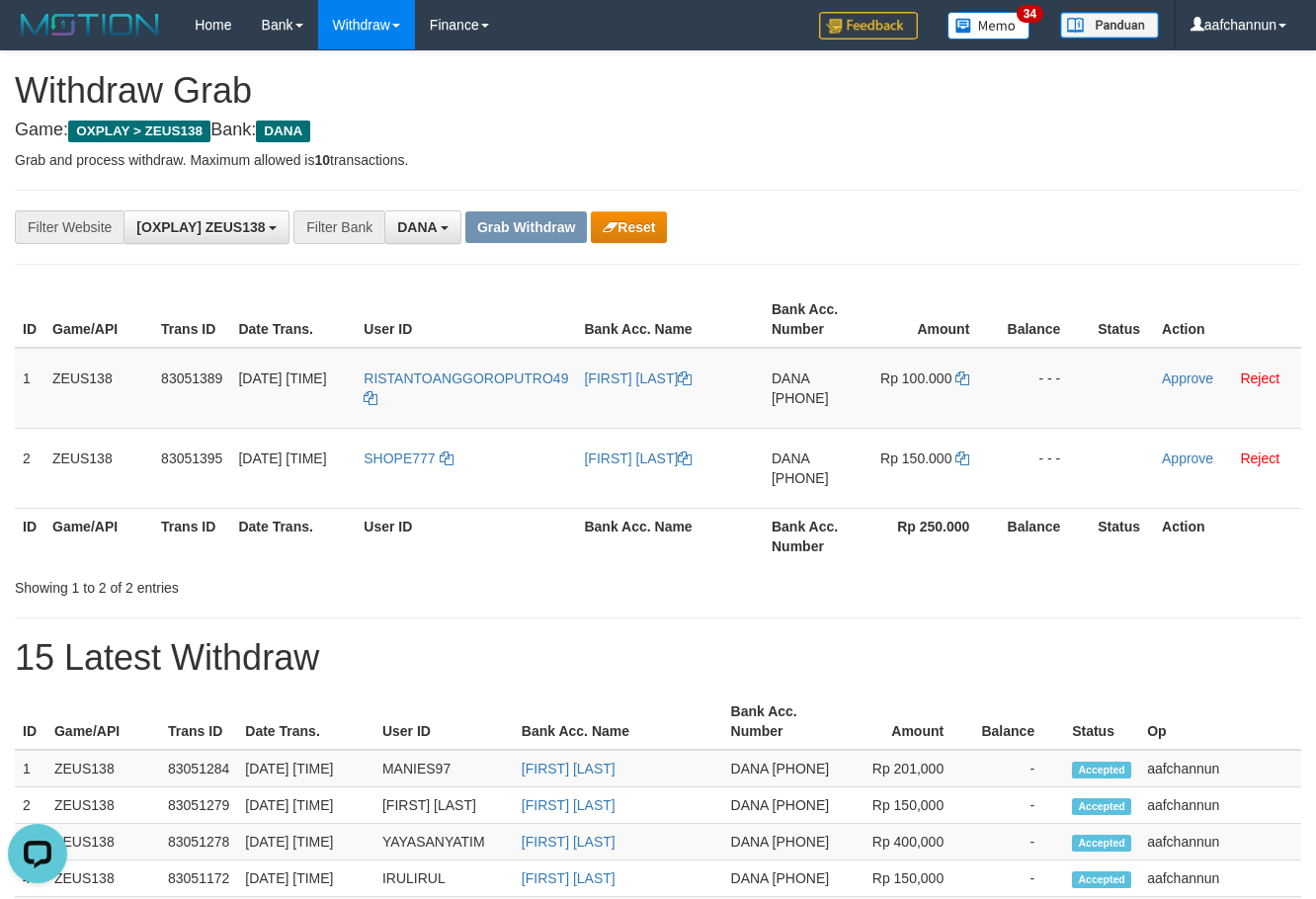 click on "15 Latest Withdraw" at bounding box center [658, 658] 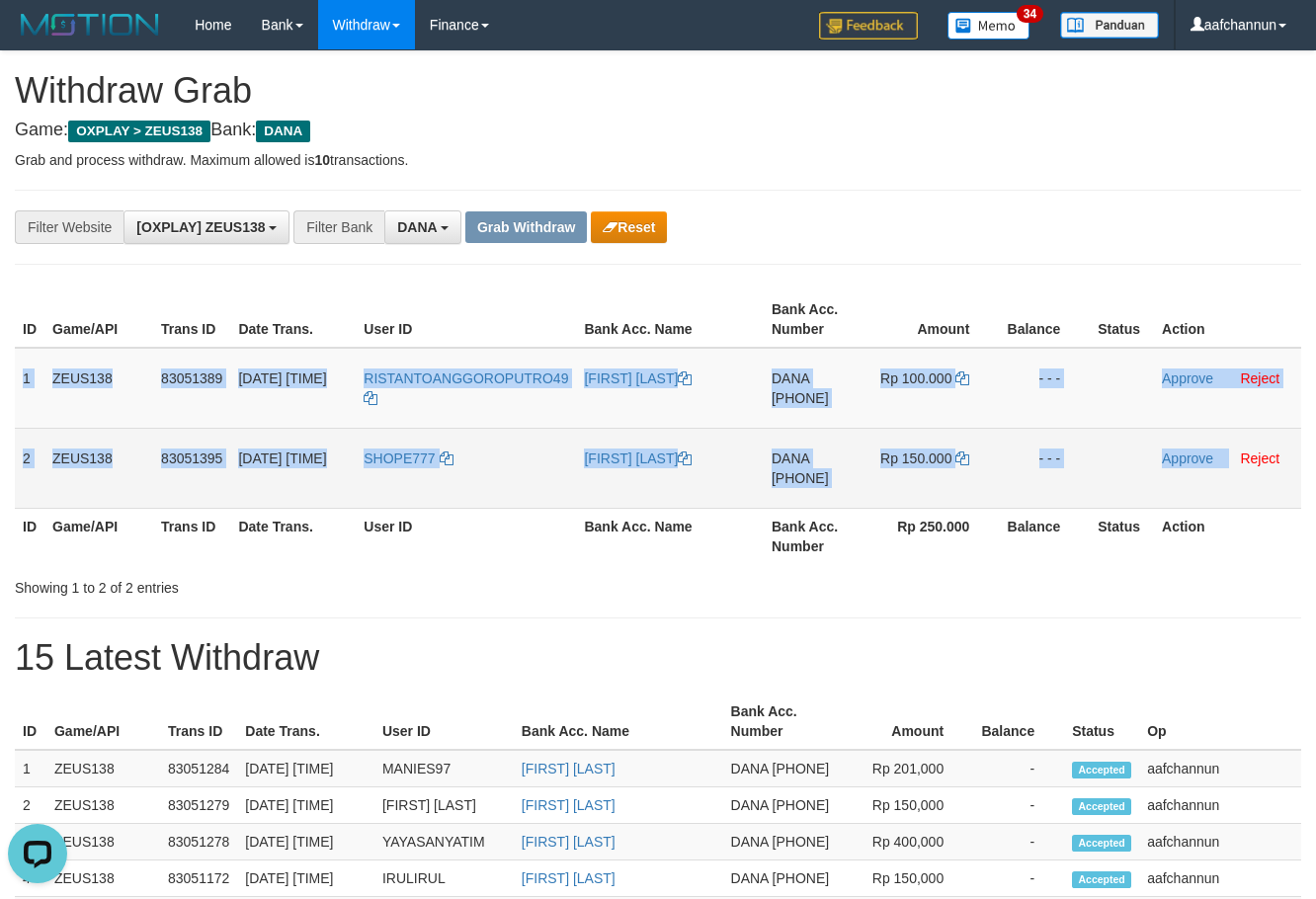 copy on "1
ZEUS138
83051389
06/07/2025 11:05:27
RISTANTOANGGOROPUTRO49
RISTANTOANGGOROPUTRO
DANA
081325390553
Rp 100.000
- - -
Approve
Reject
2
ZEUS138
83051395
06/07/2025 11:05:39
SHOPE777
YUDHA PUTRA VERNANDIKA
DANA
089621599270
Rp 150.000
- - -
Approve" 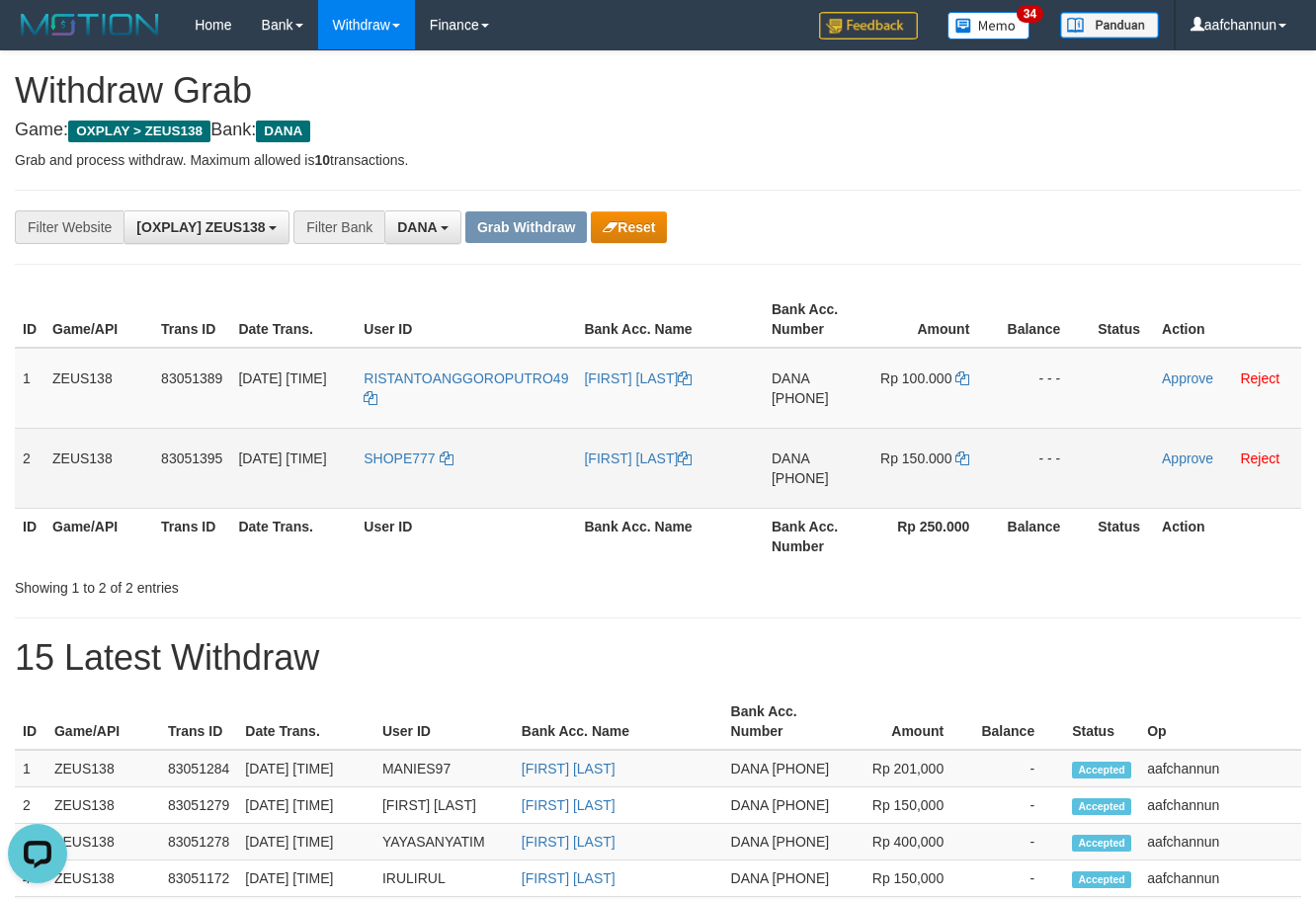 drag, startPoint x: 671, startPoint y: 612, endPoint x: 746, endPoint y: 483, distance: 149.21796 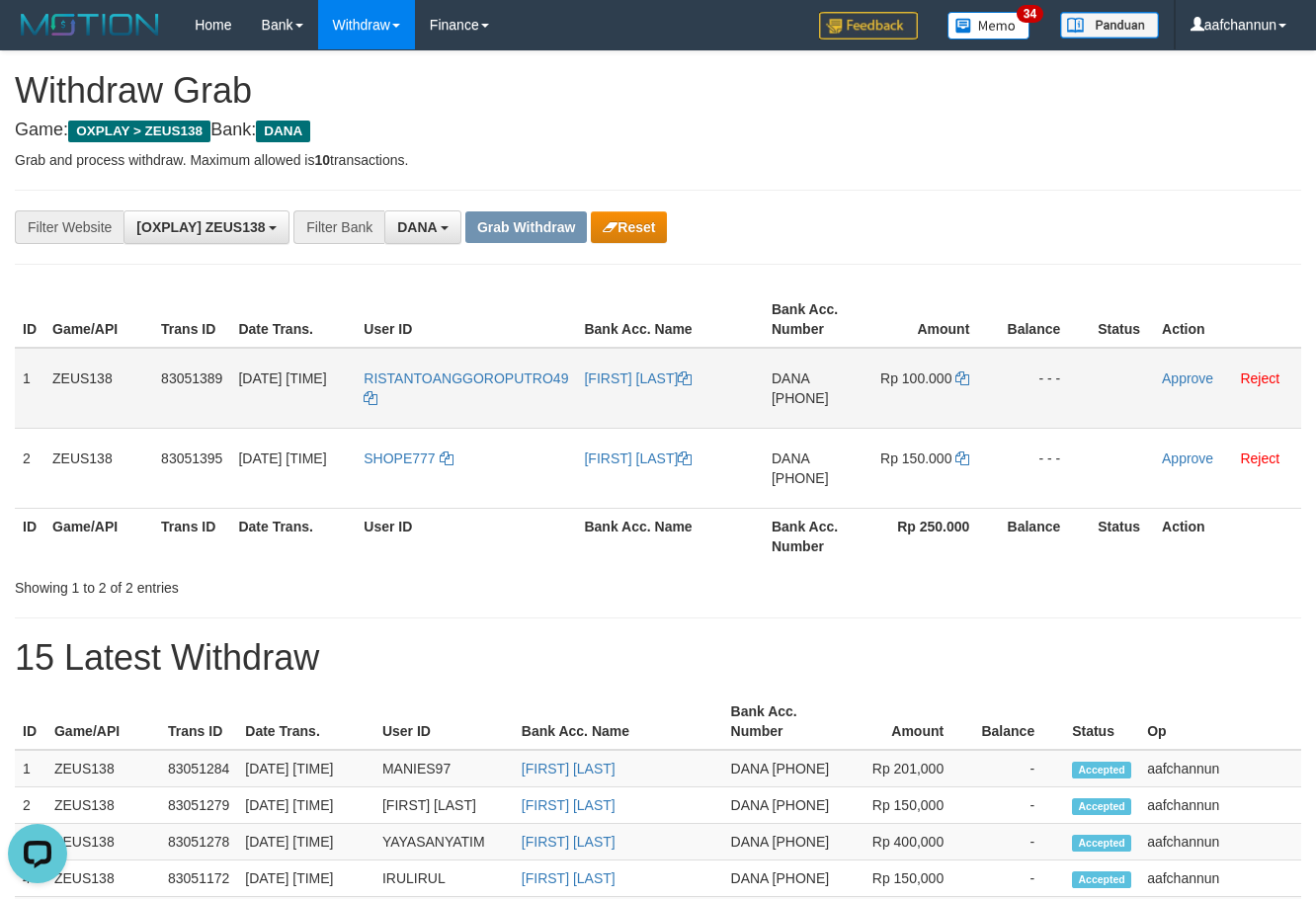 click on "[PHONE]" at bounding box center [800, 398] 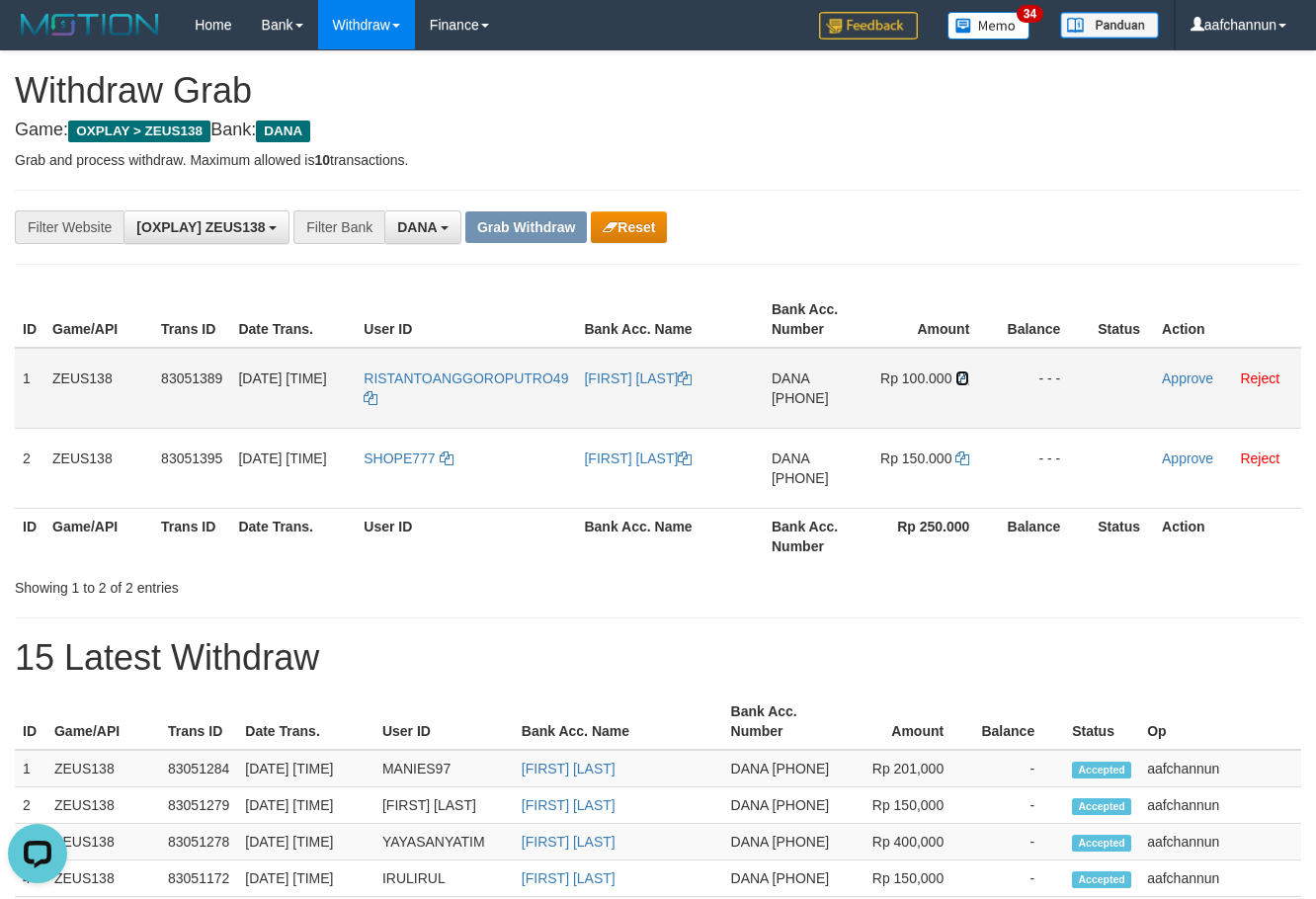 click at bounding box center [685, 378] 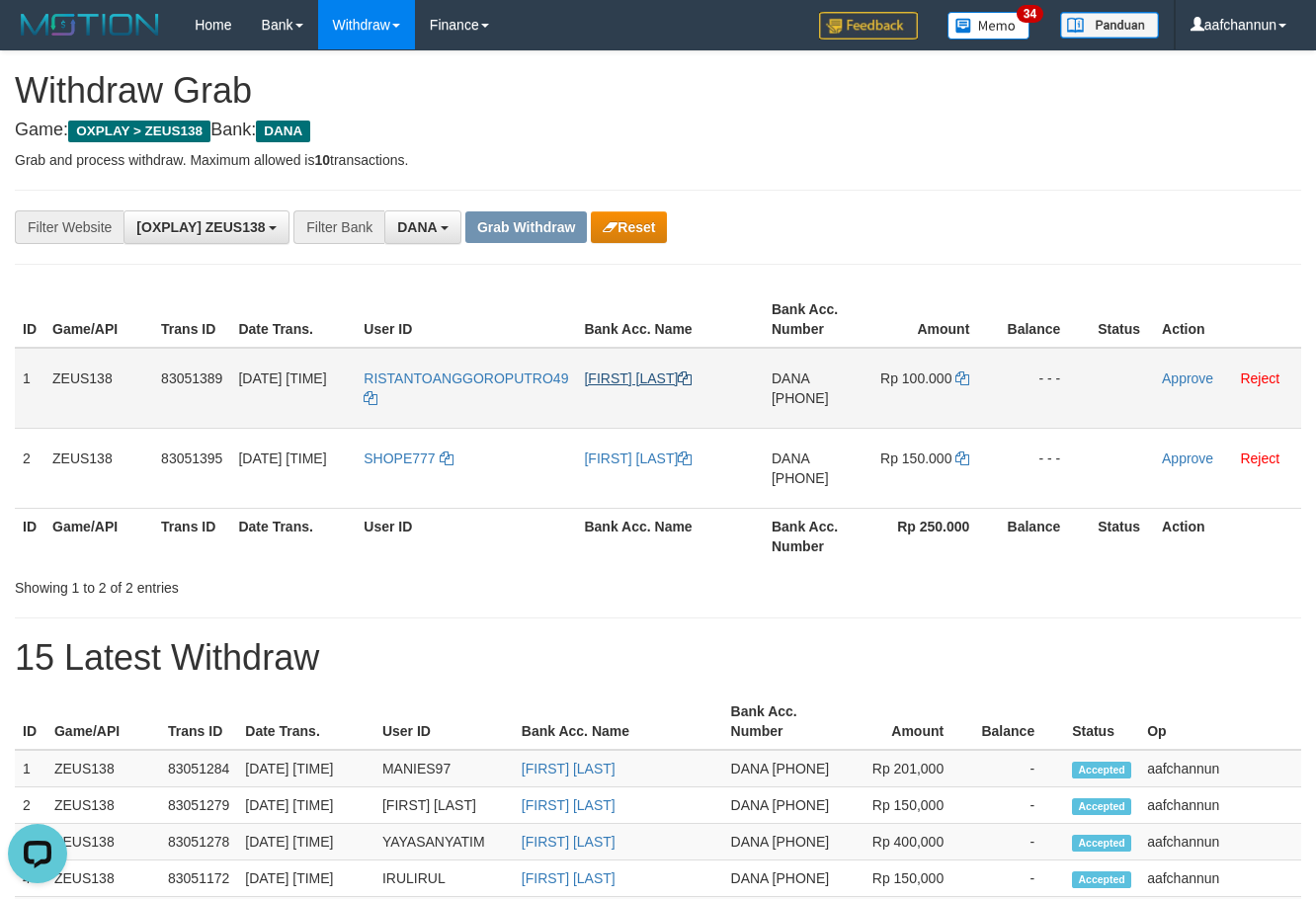drag, startPoint x: 601, startPoint y: 380, endPoint x: 747, endPoint y: 376, distance: 146.05478 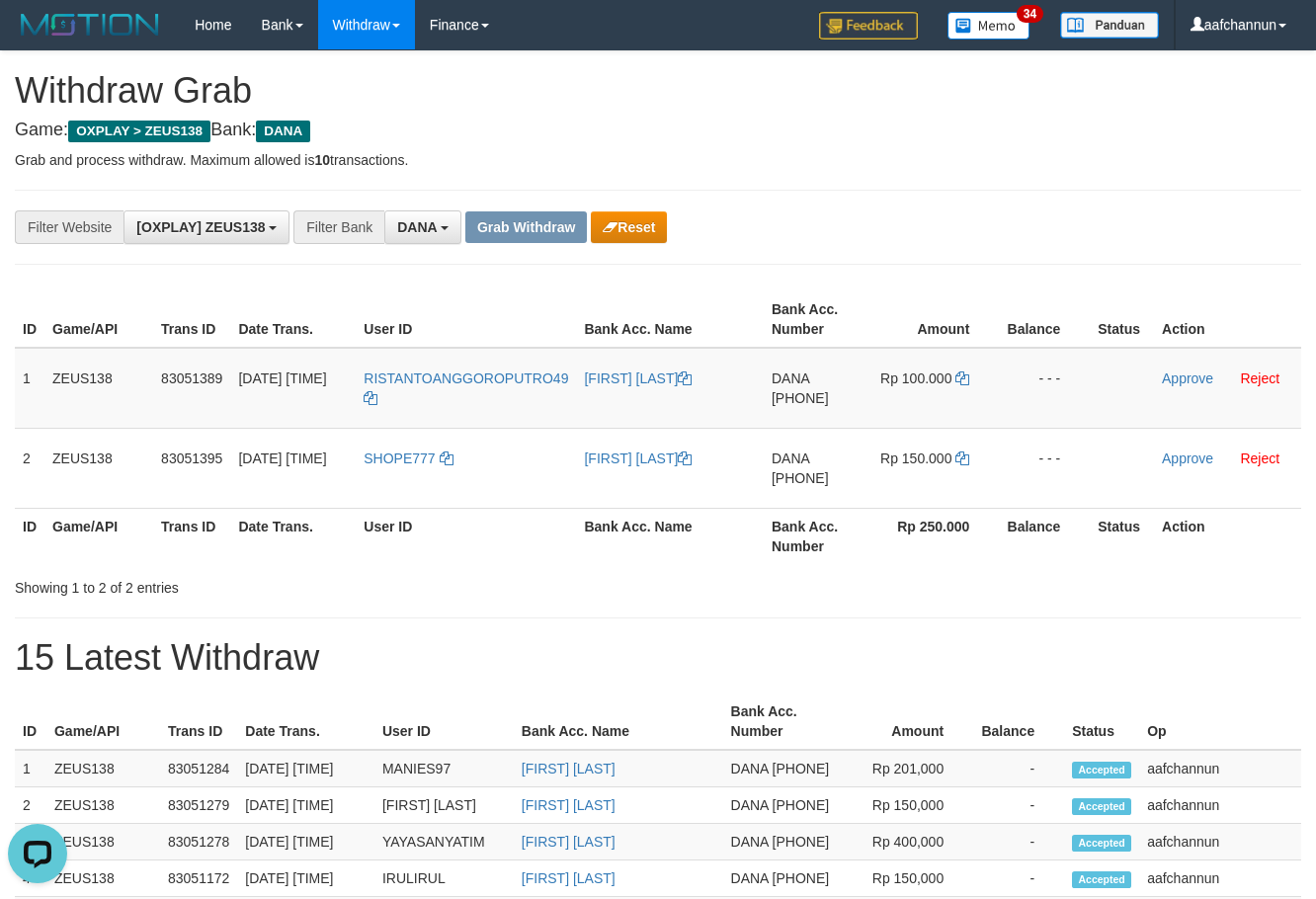 drag, startPoint x: 681, startPoint y: 691, endPoint x: 687, endPoint y: 614, distance: 77.23341 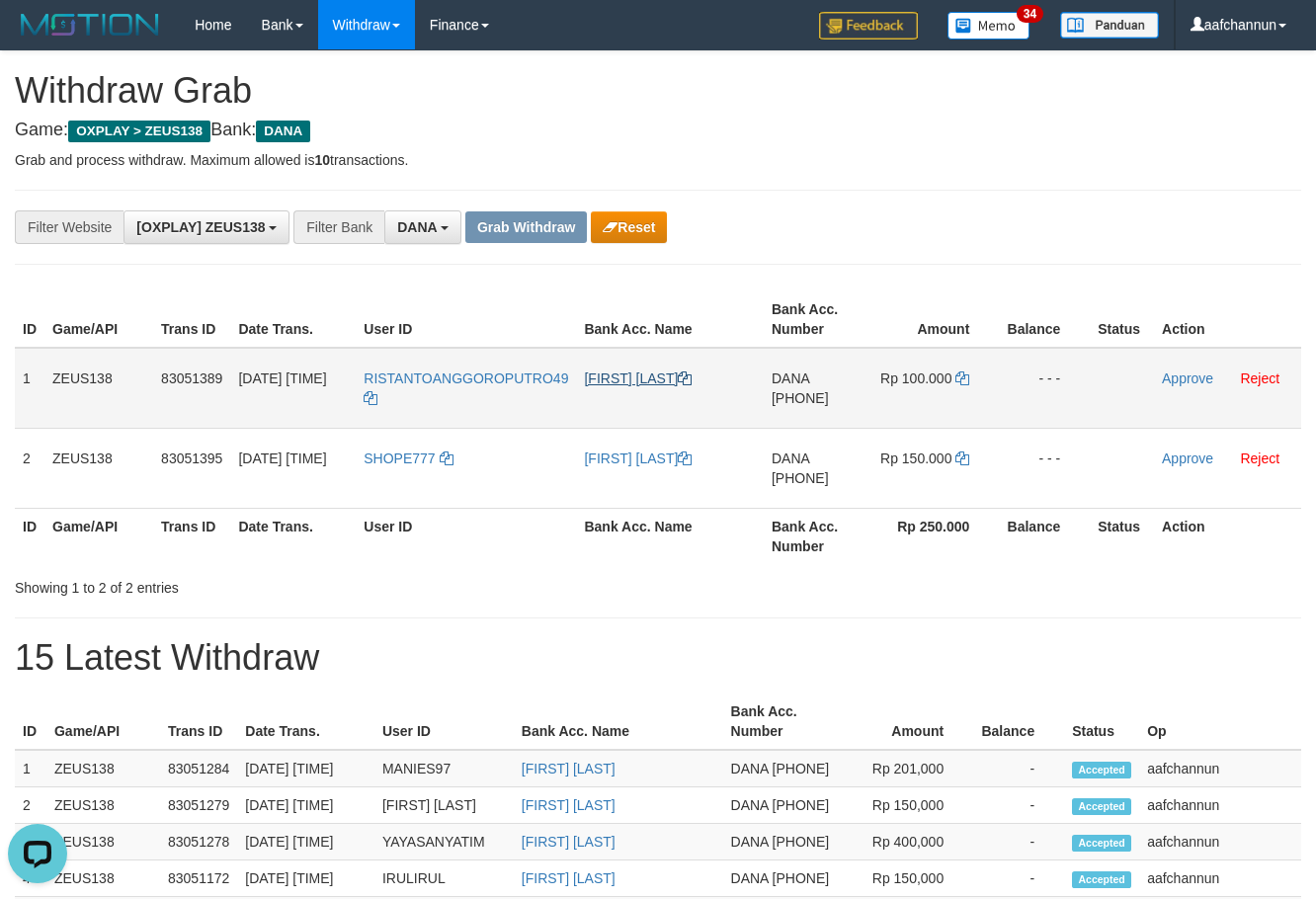 drag, startPoint x: 565, startPoint y: 377, endPoint x: 649, endPoint y: 380, distance: 84.053554 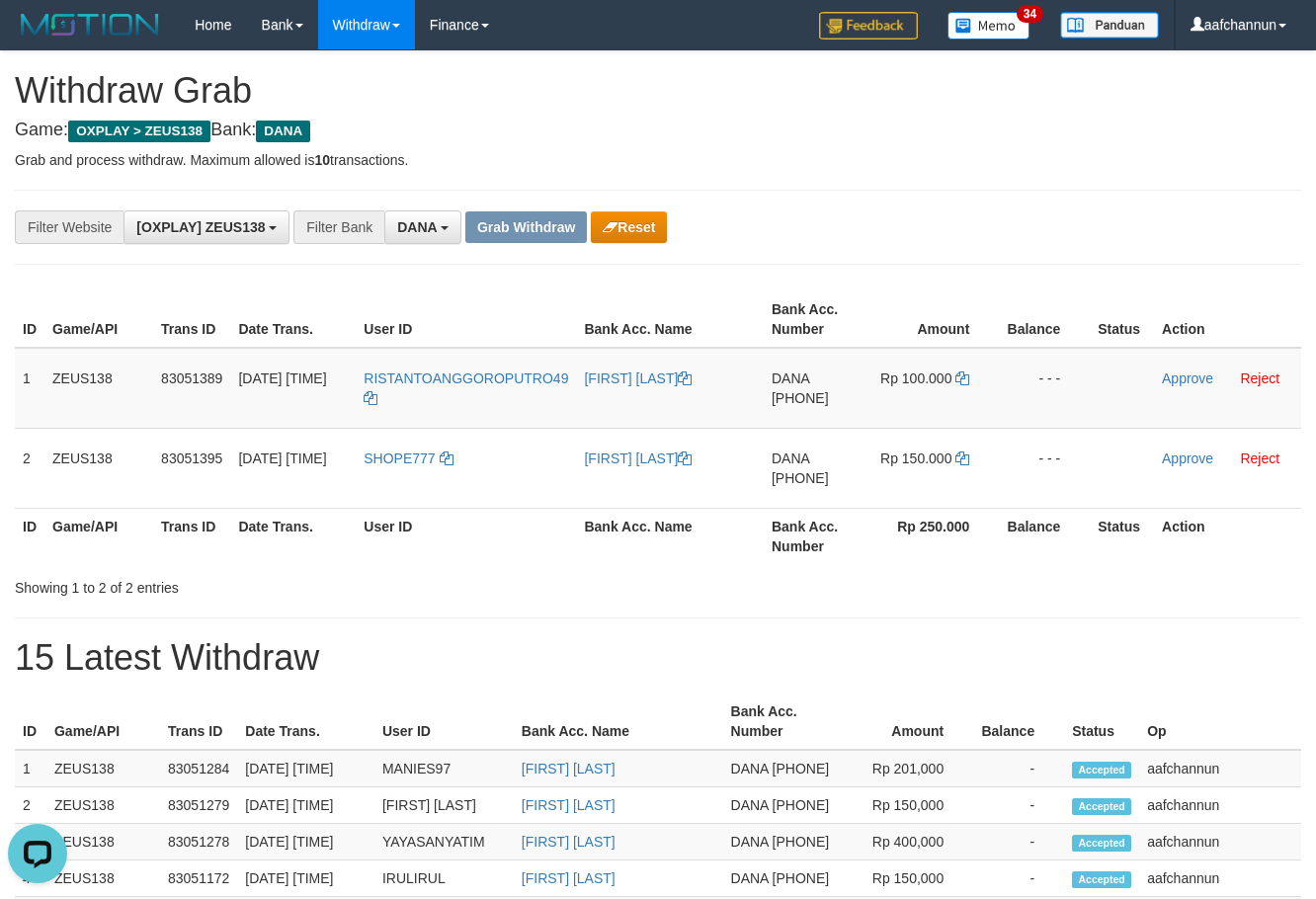 click on "Bank Acc. Name" at bounding box center (670, 319) 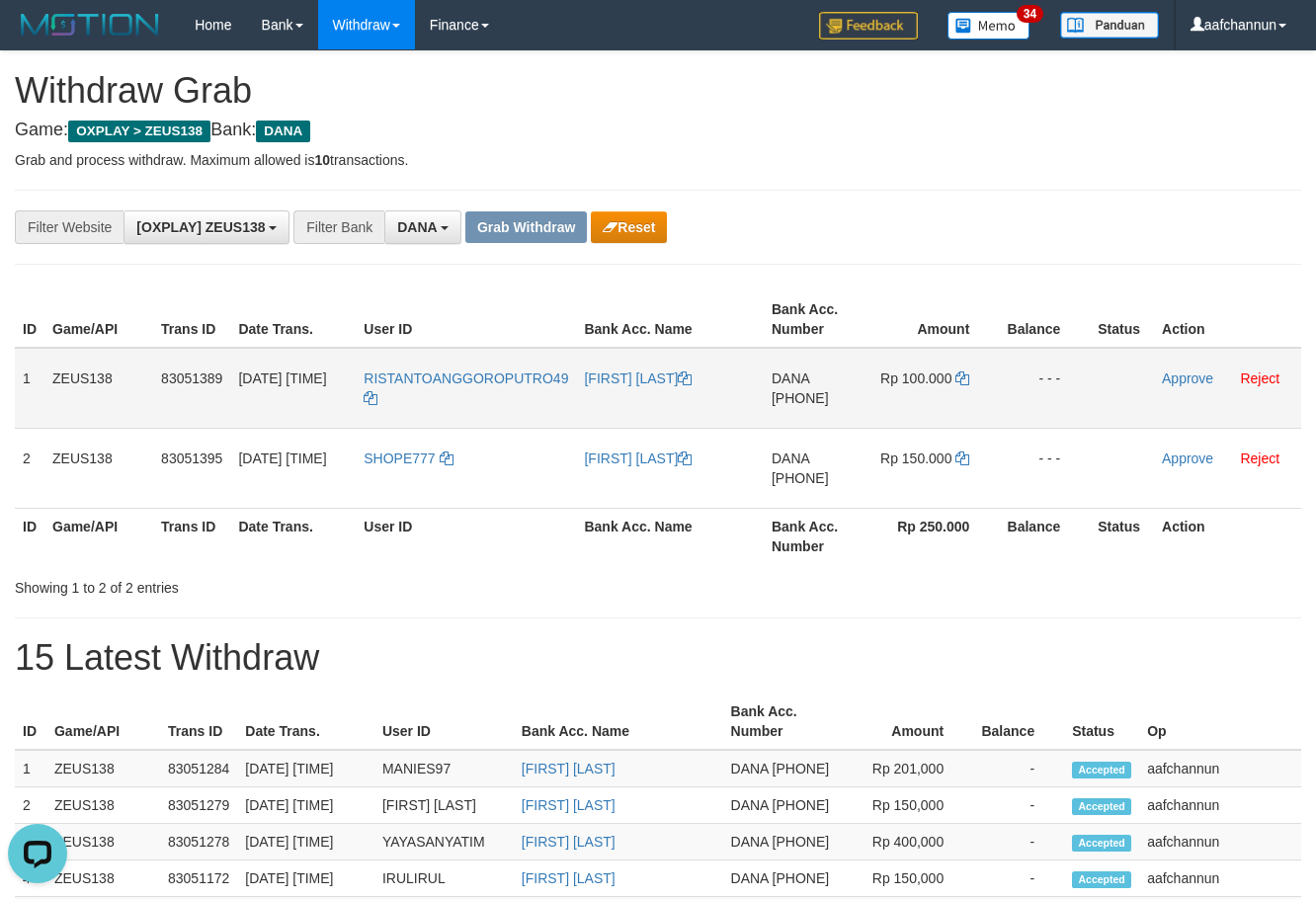 drag, startPoint x: 572, startPoint y: 381, endPoint x: 772, endPoint y: 375, distance: 200.09 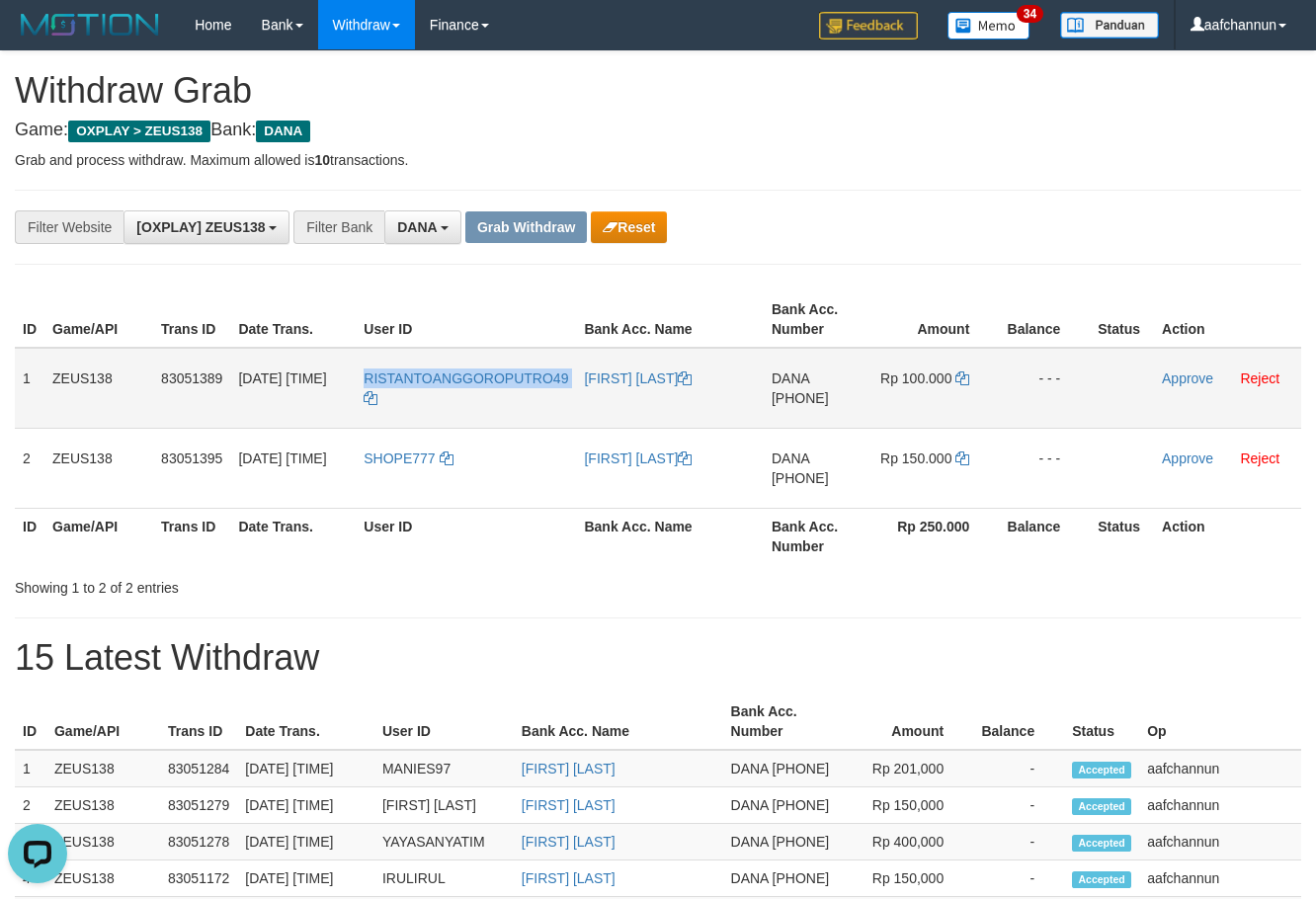 click on "RISTANTOANGGOROPUTRO49" at bounding box center [465, 388] 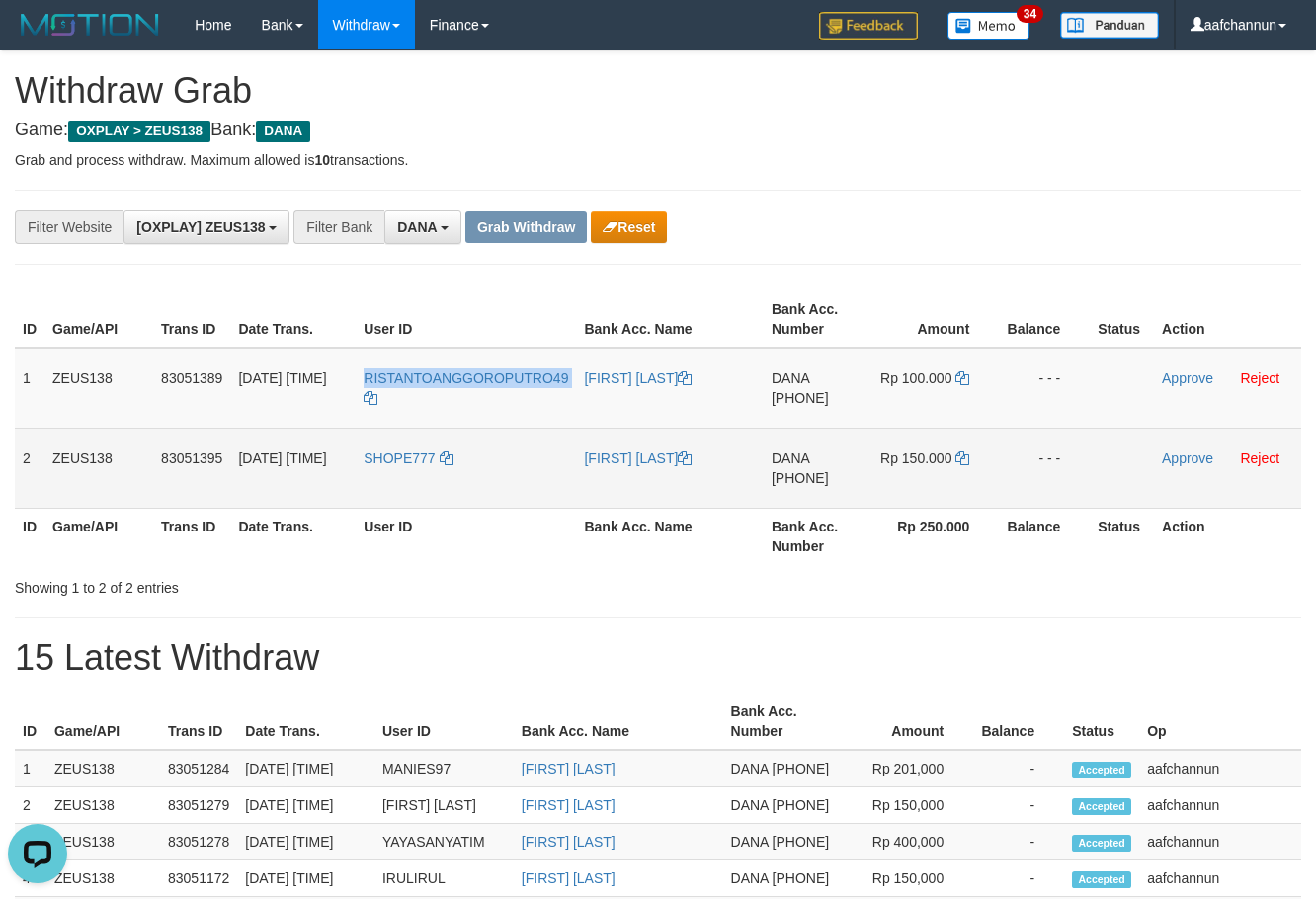 copy on "RISTANTOANGGOROPUTRO49" 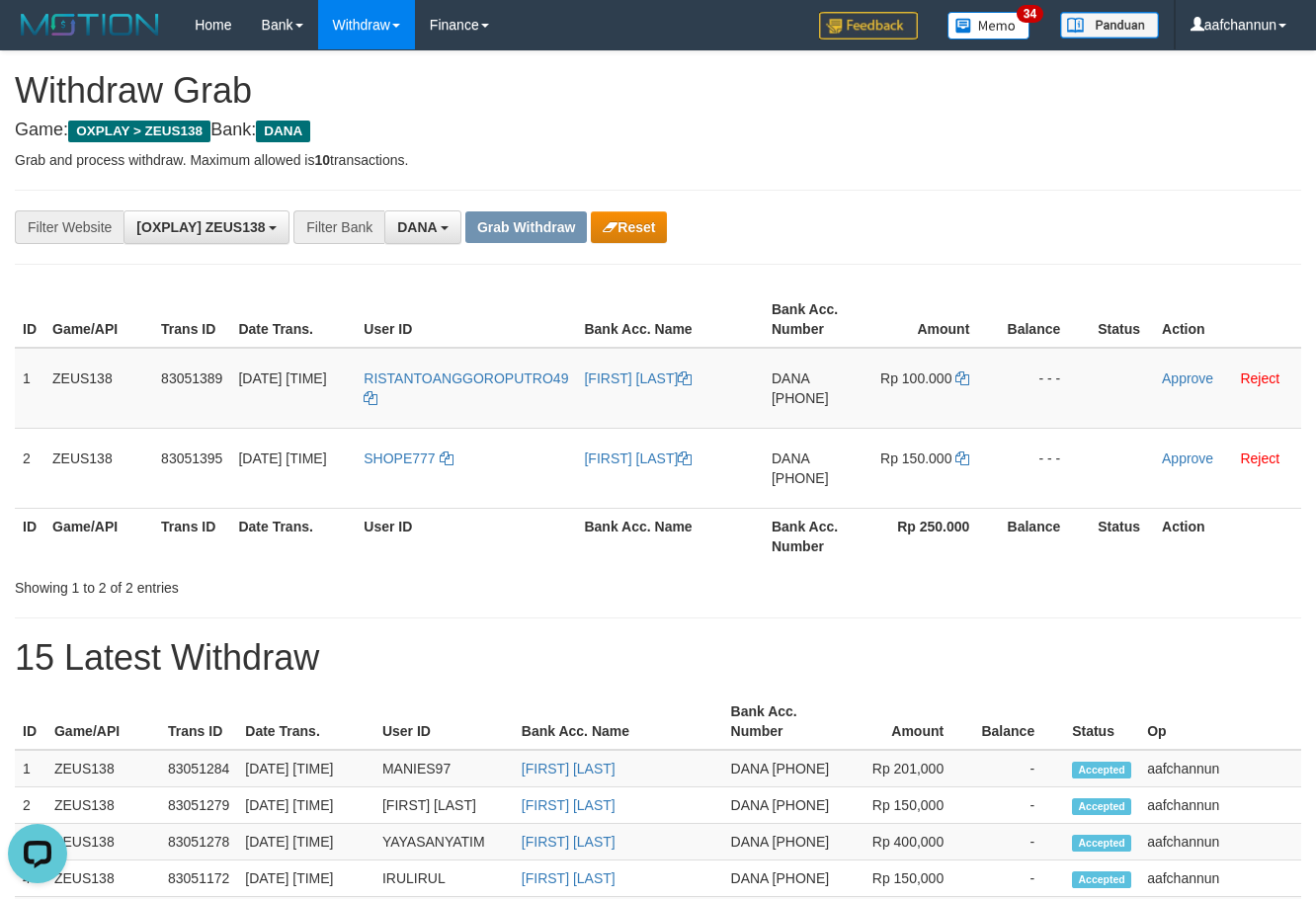 drag, startPoint x: 542, startPoint y: 667, endPoint x: 519, endPoint y: 643, distance: 33.24154 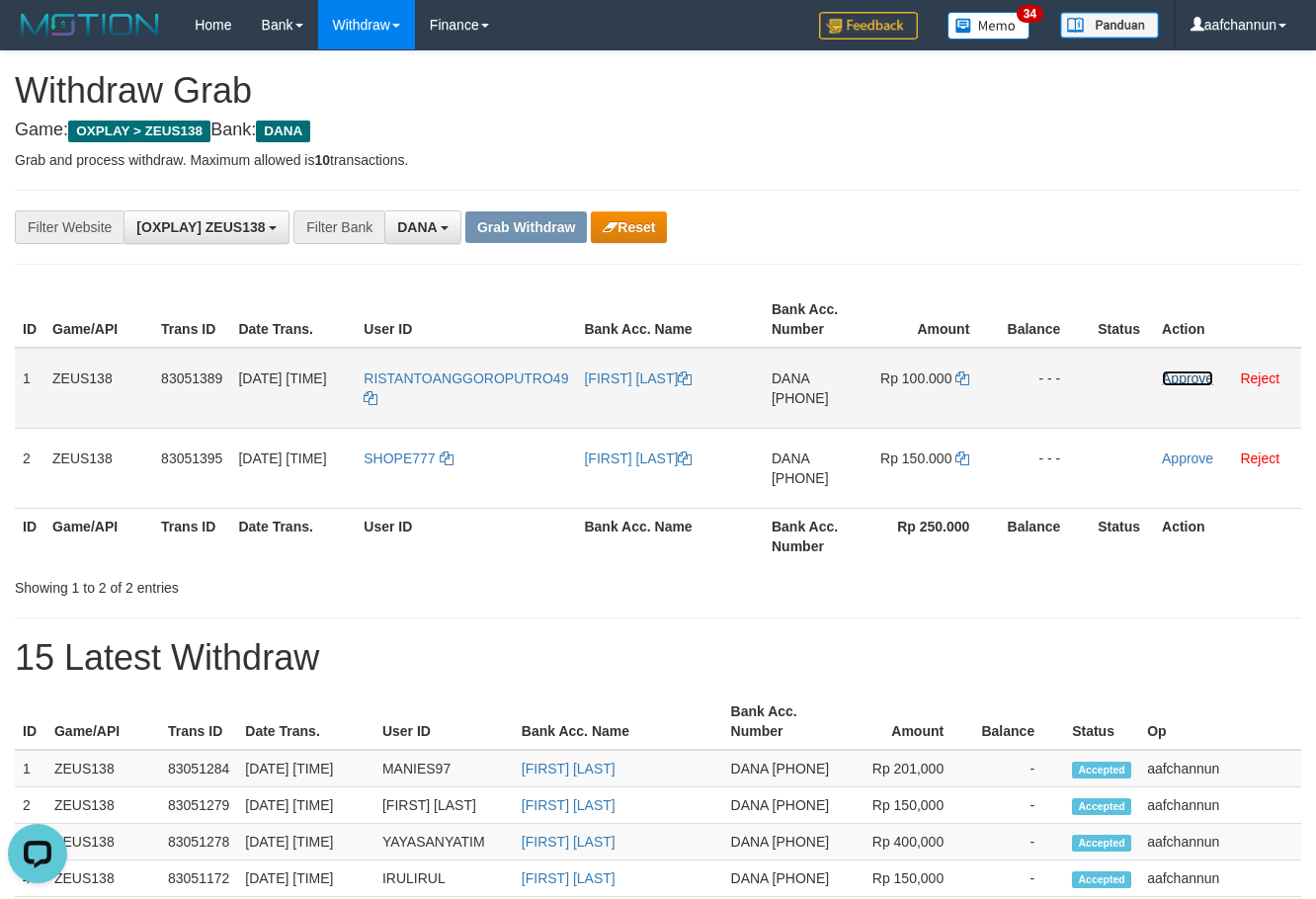 click on "Approve" at bounding box center [1188, 378] 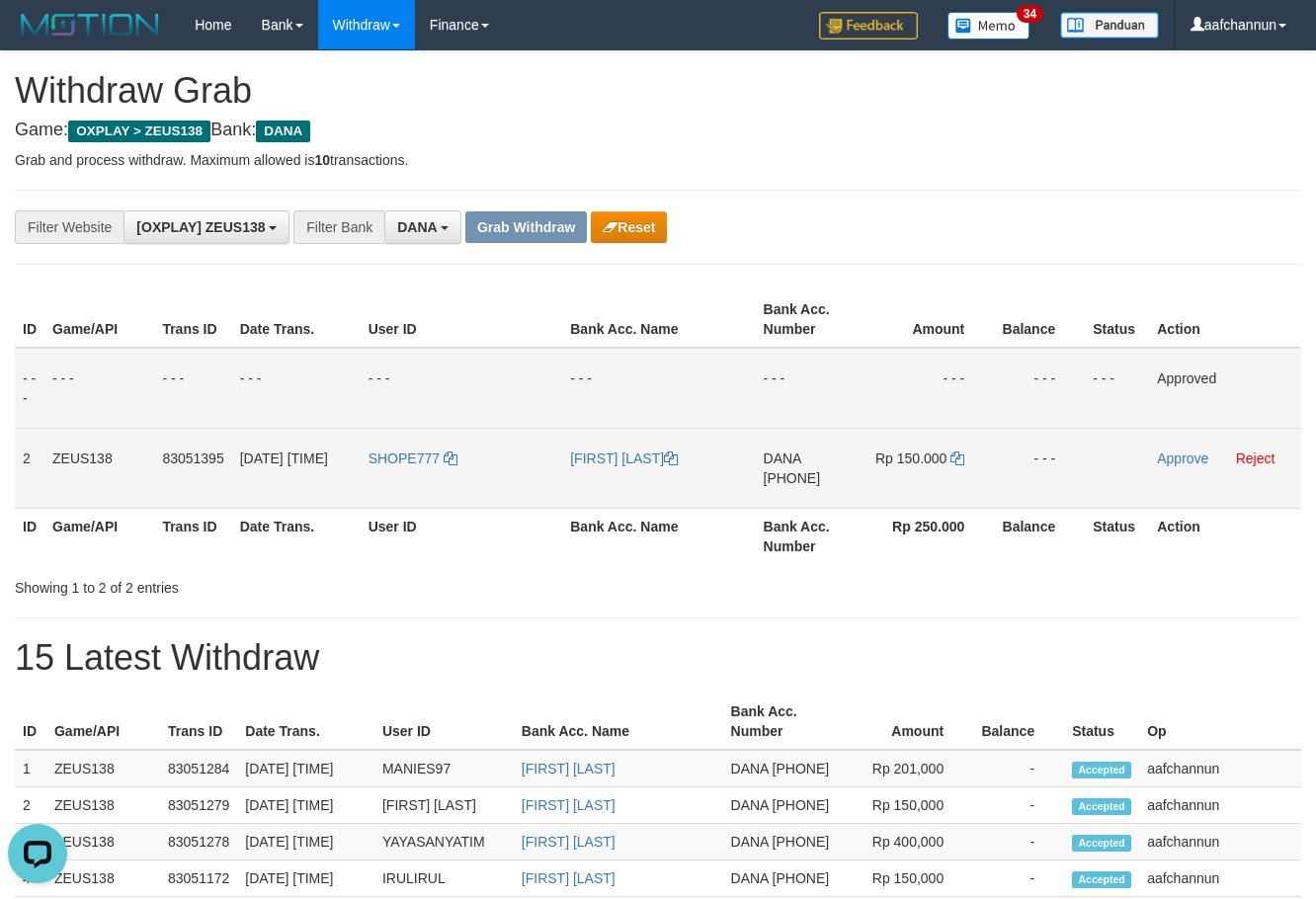 click on "[PHONE]" at bounding box center (792, 478) 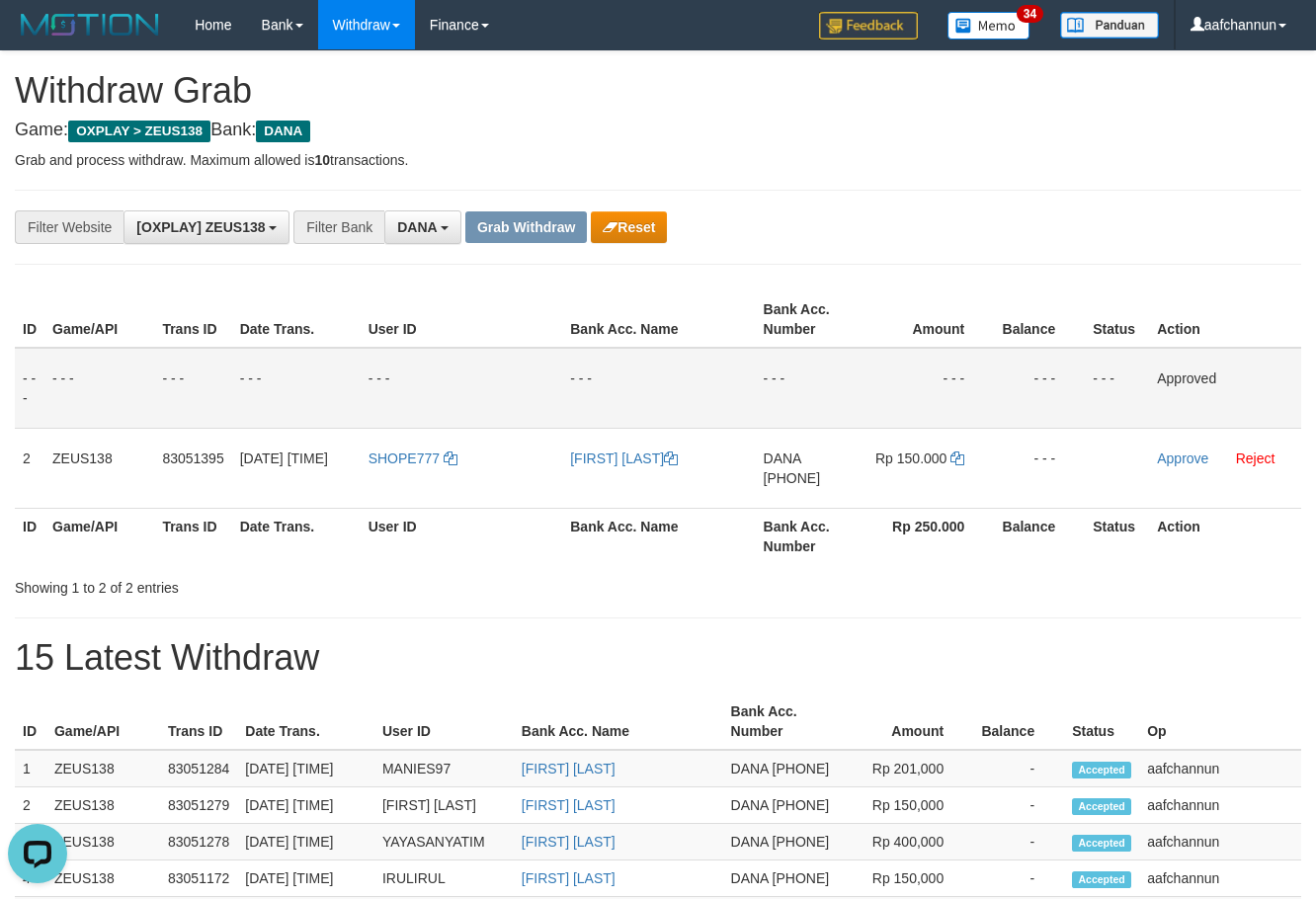 drag, startPoint x: 797, startPoint y: 484, endPoint x: 781, endPoint y: 420, distance: 65.96969 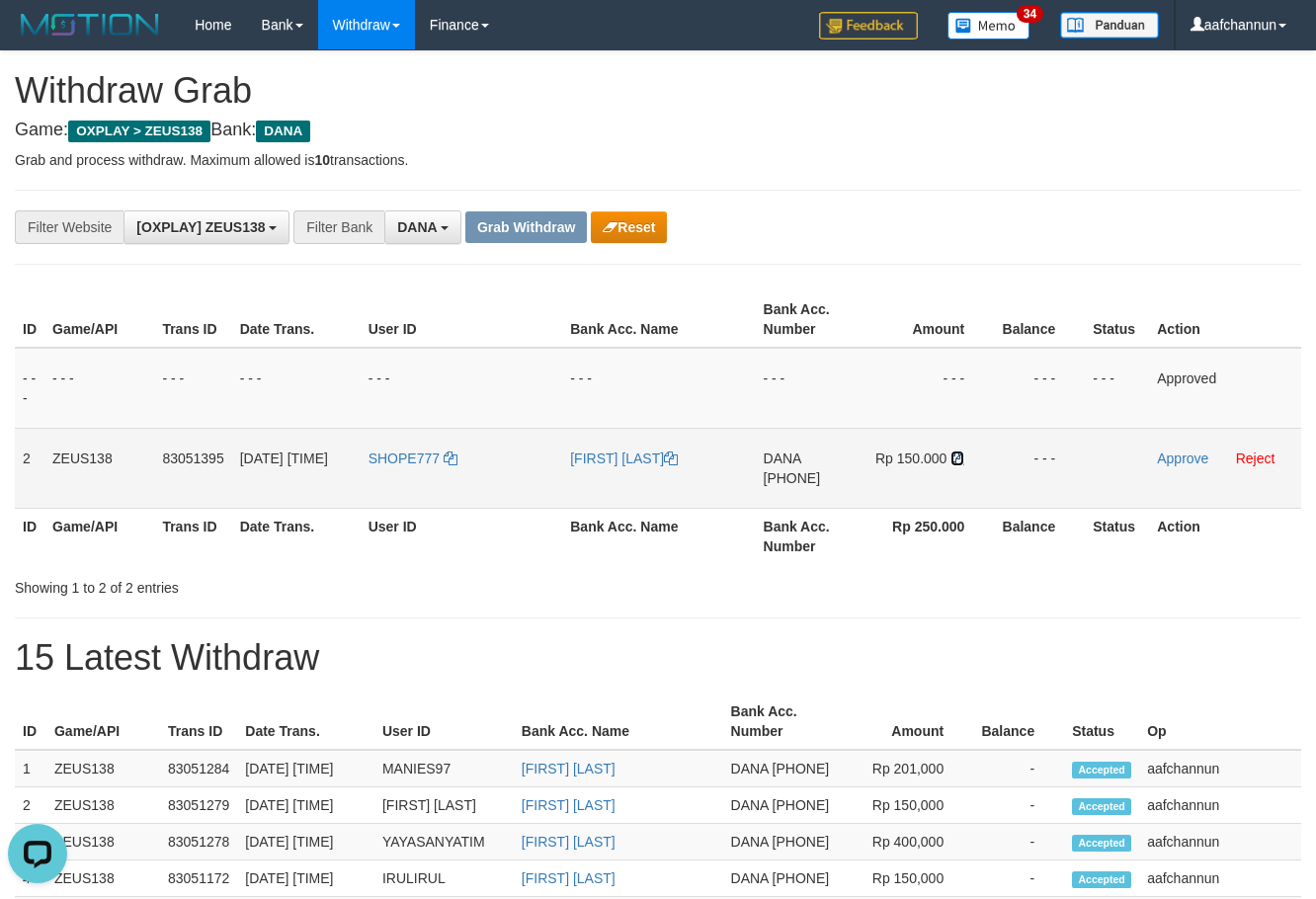 click at bounding box center (671, 458) 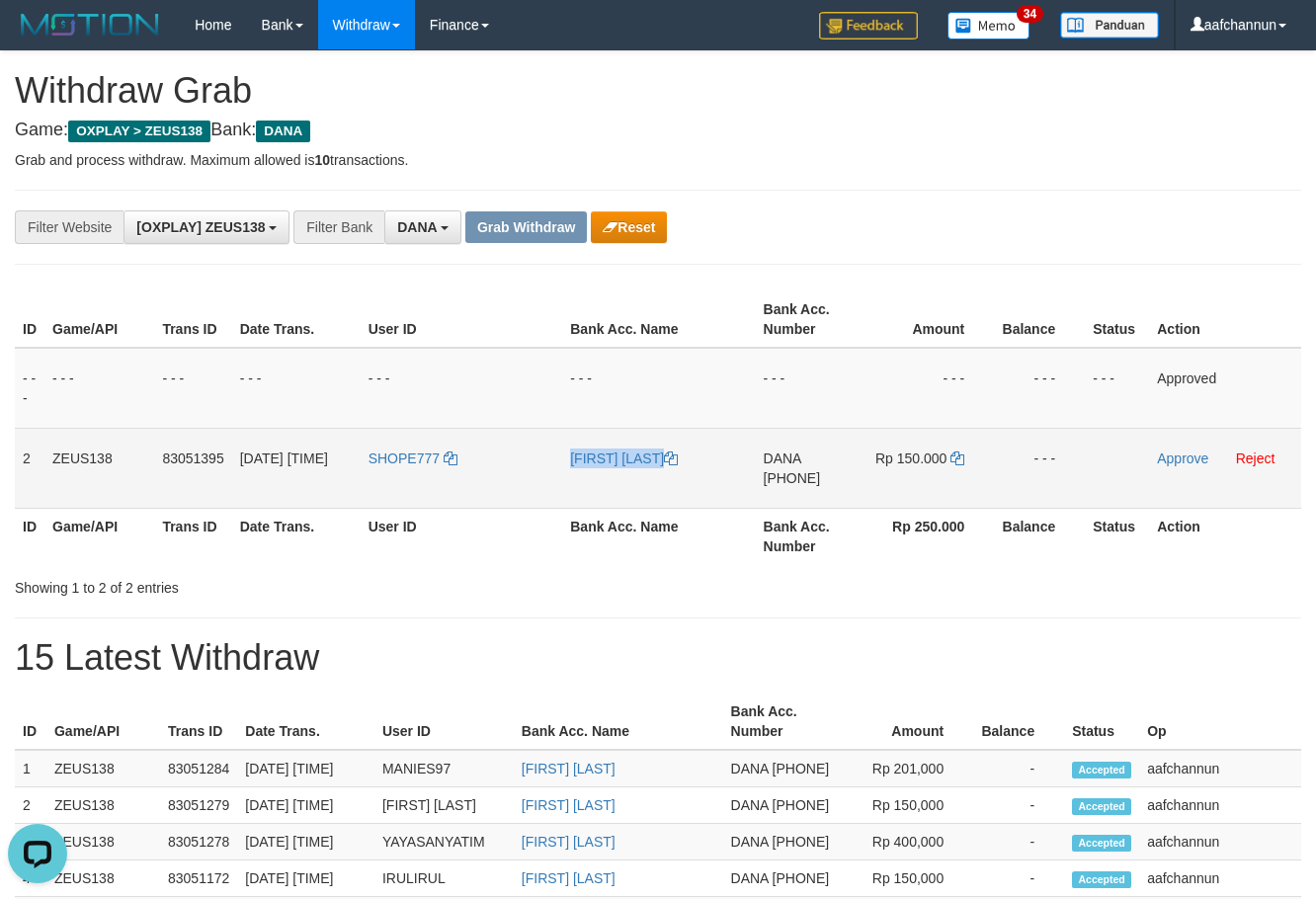 drag, startPoint x: 545, startPoint y: 452, endPoint x: 712, endPoint y: 494, distance: 172.20046 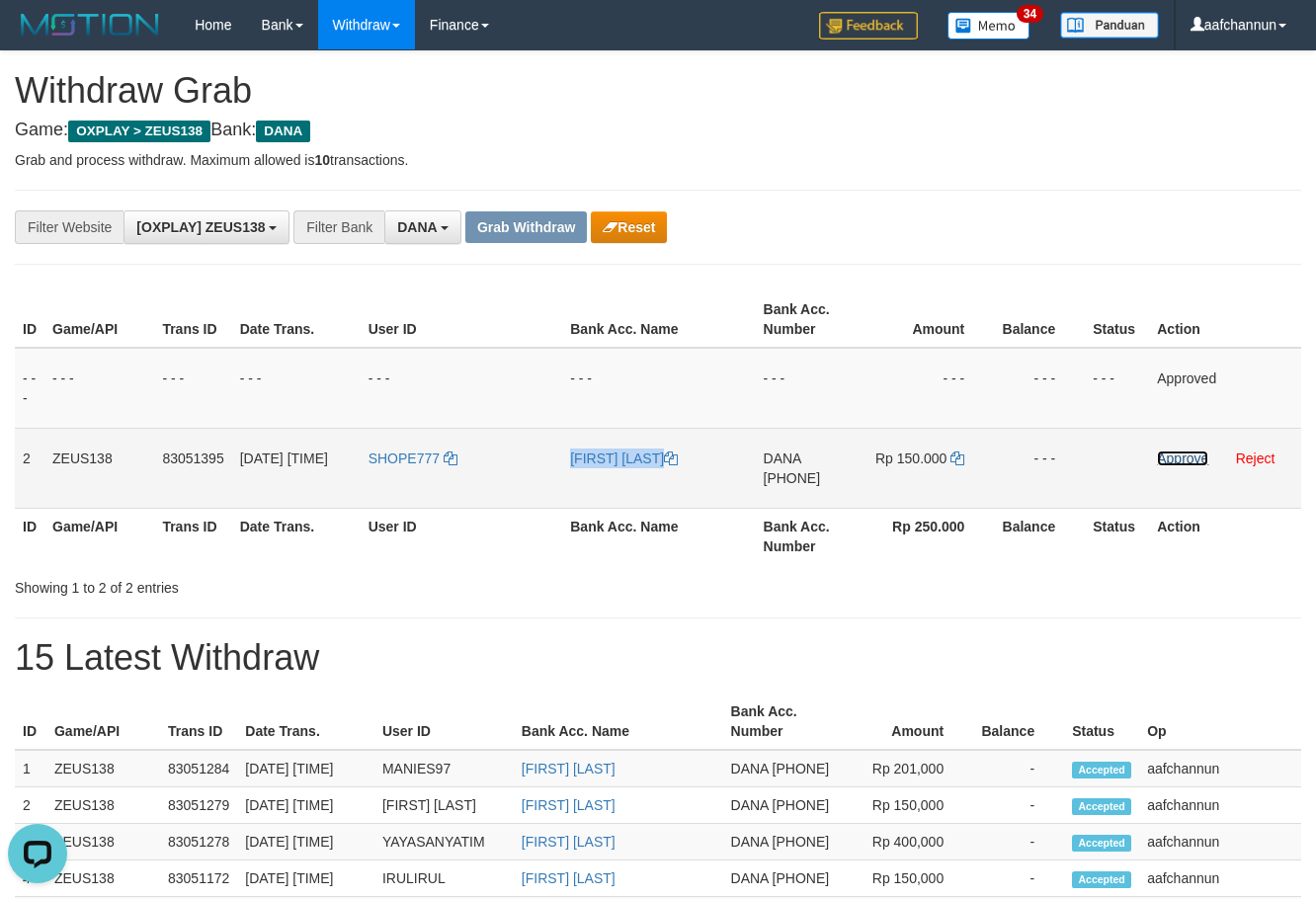 click on "Approve" at bounding box center [1183, 458] 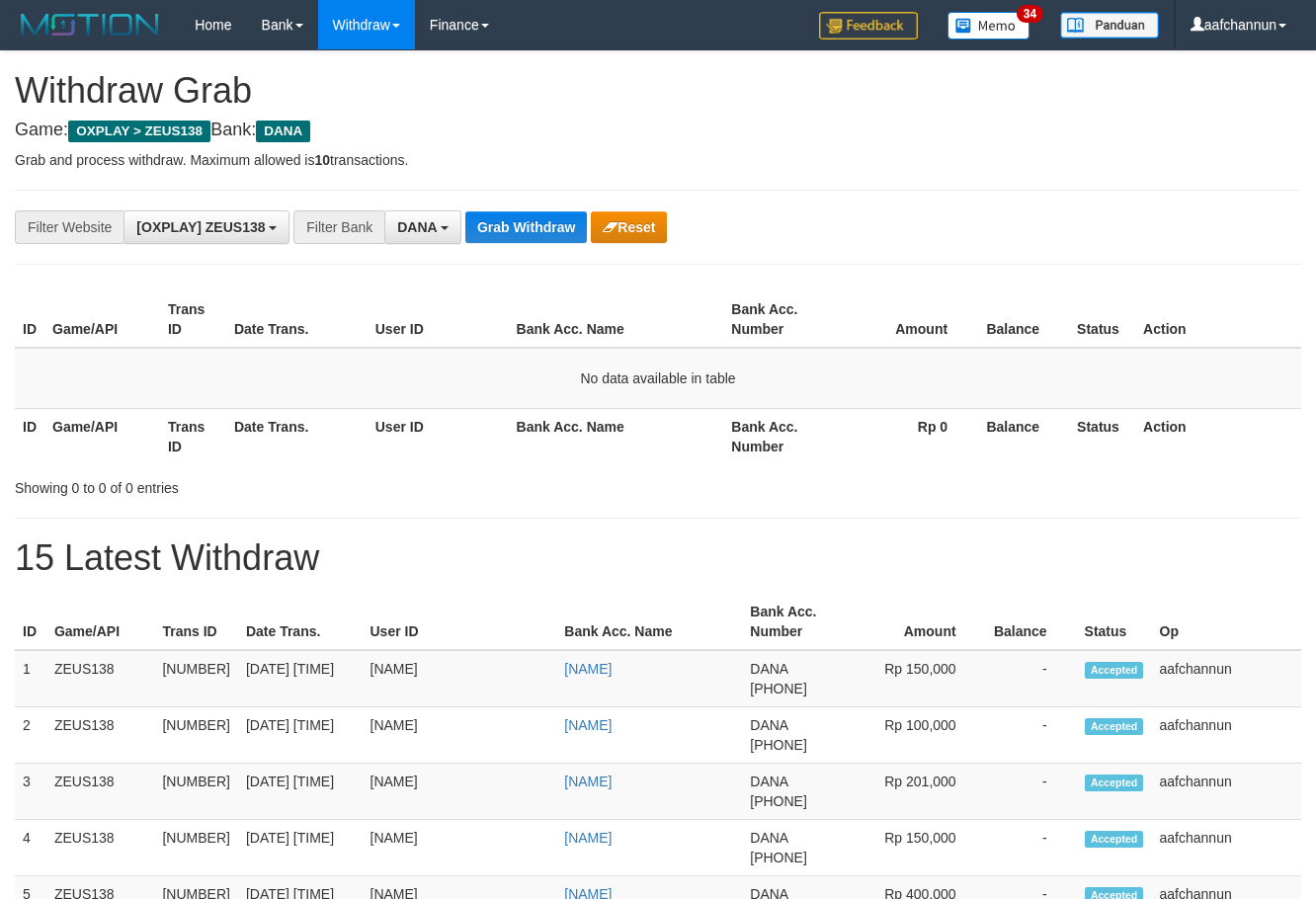 scroll, scrollTop: 0, scrollLeft: 0, axis: both 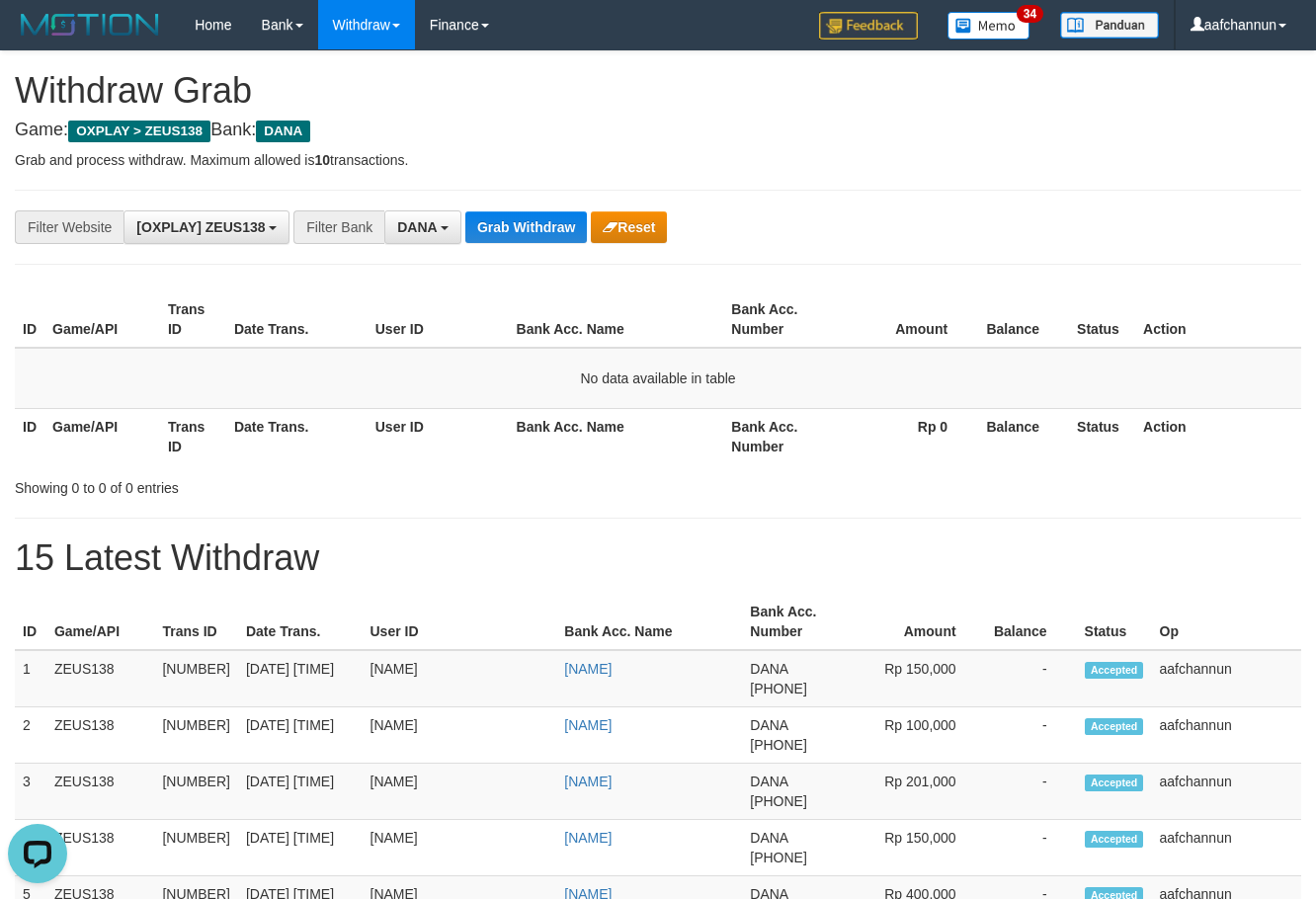 click on "ID Game/API Trans ID Date Trans. User ID Bank Acc. Name Bank Acc. Number Rp 0 Balance Status Action
No data available in table
ID Game/API Trans ID Date Trans. User ID Bank Acc. Name Bank Acc. Number Rp 0 Balance Status Action" at bounding box center [658, 377] 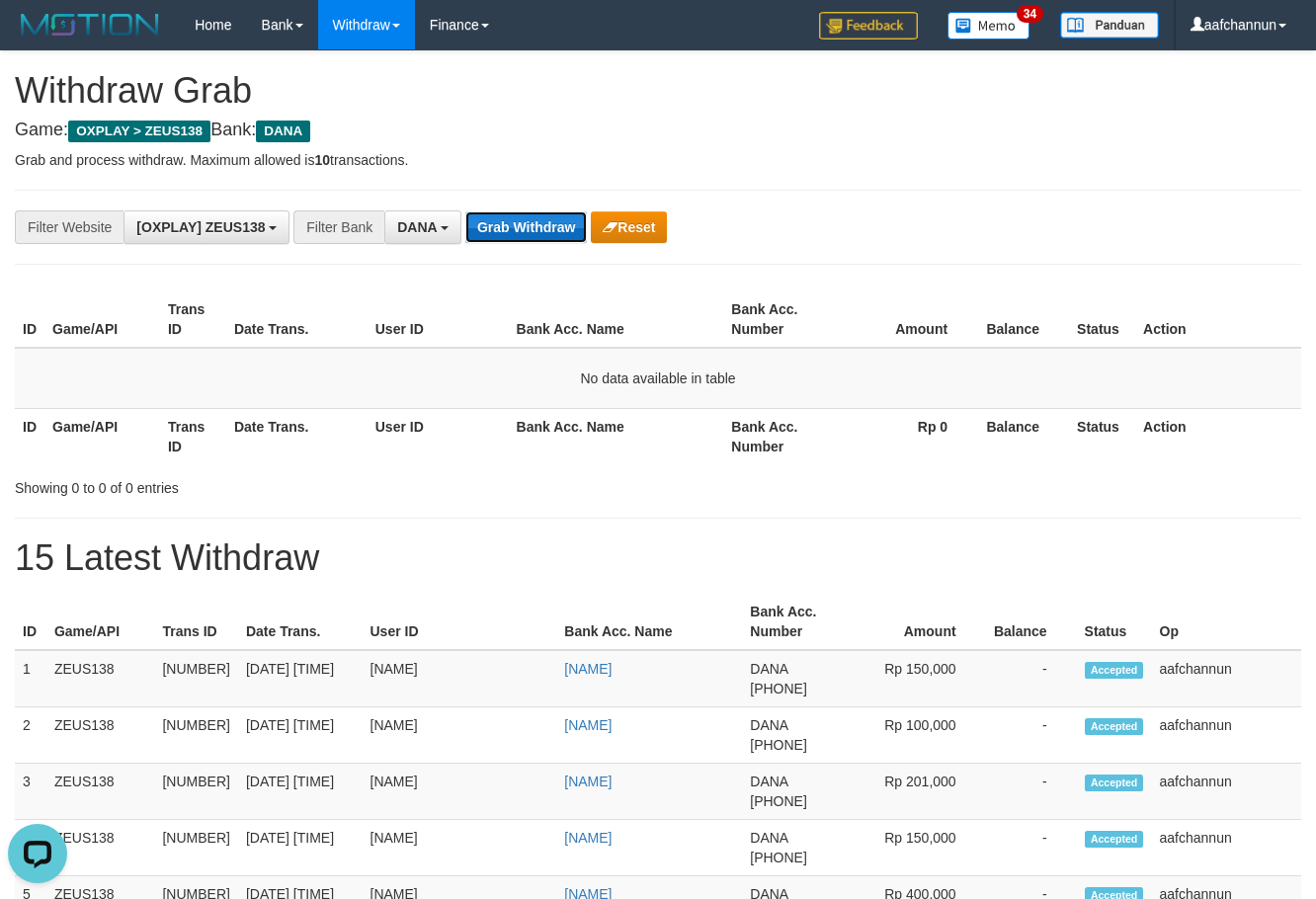 click on "Grab Withdraw" at bounding box center (526, 227) 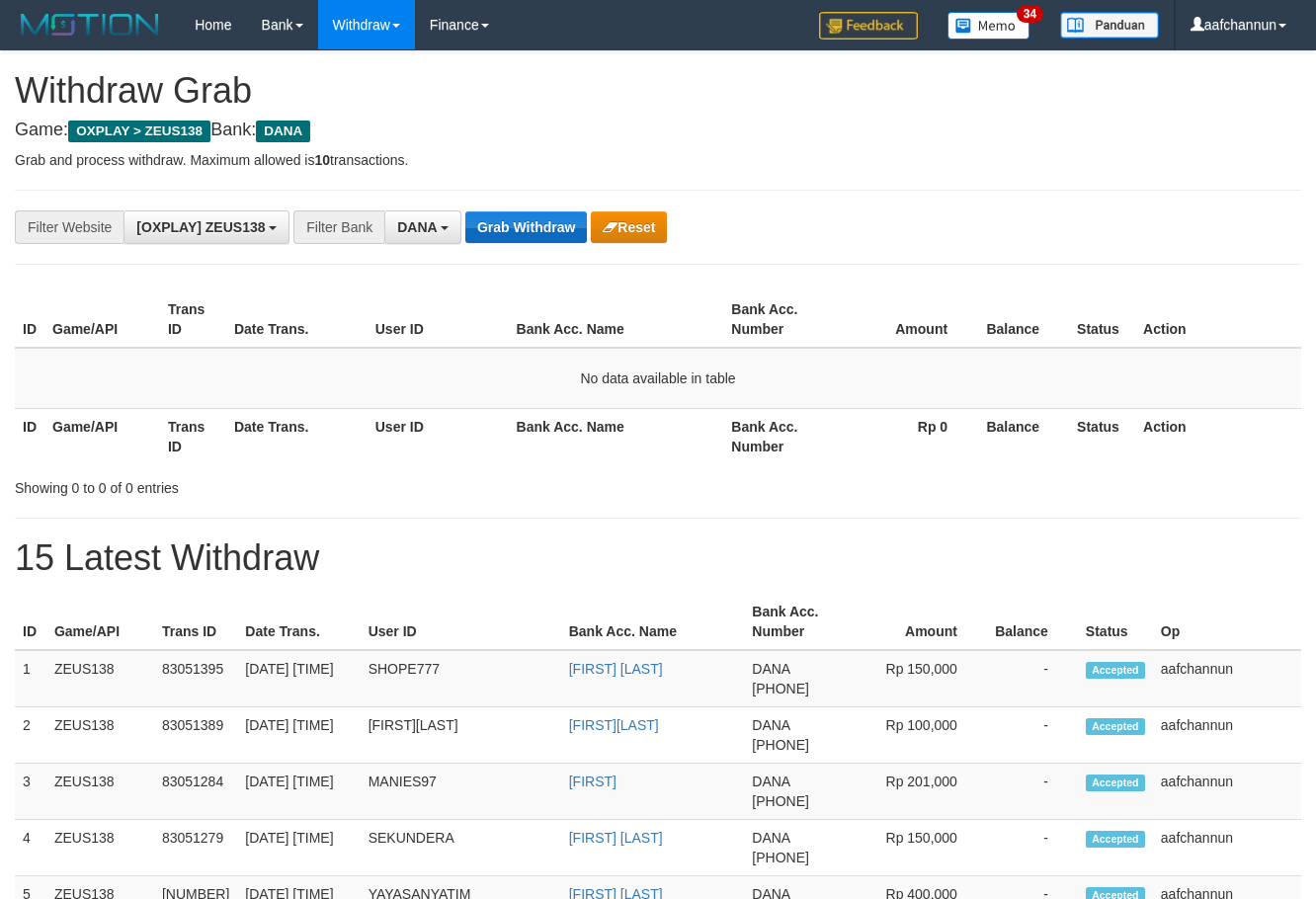 scroll, scrollTop: 0, scrollLeft: 0, axis: both 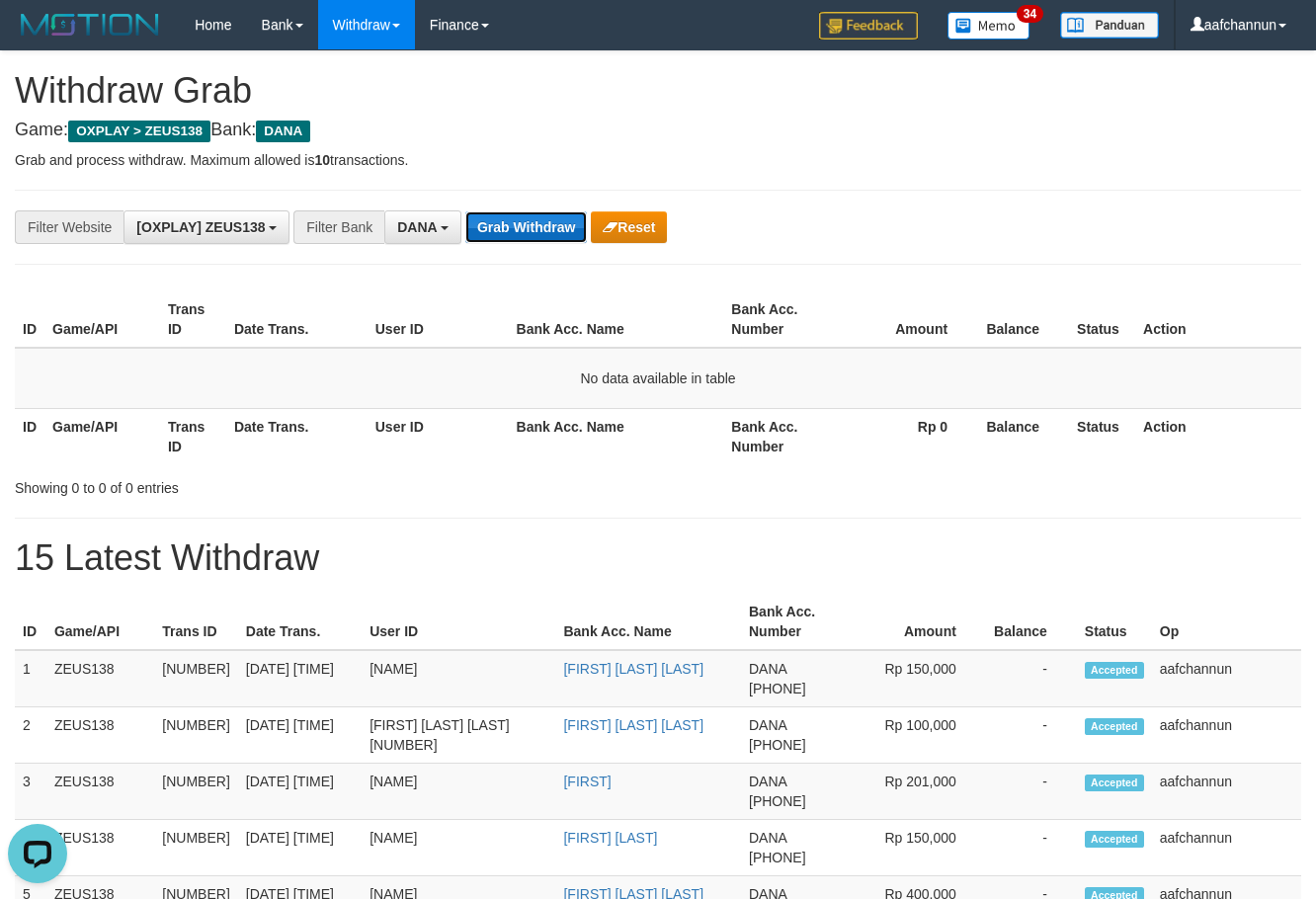 click on "Grab Withdraw" at bounding box center (526, 227) 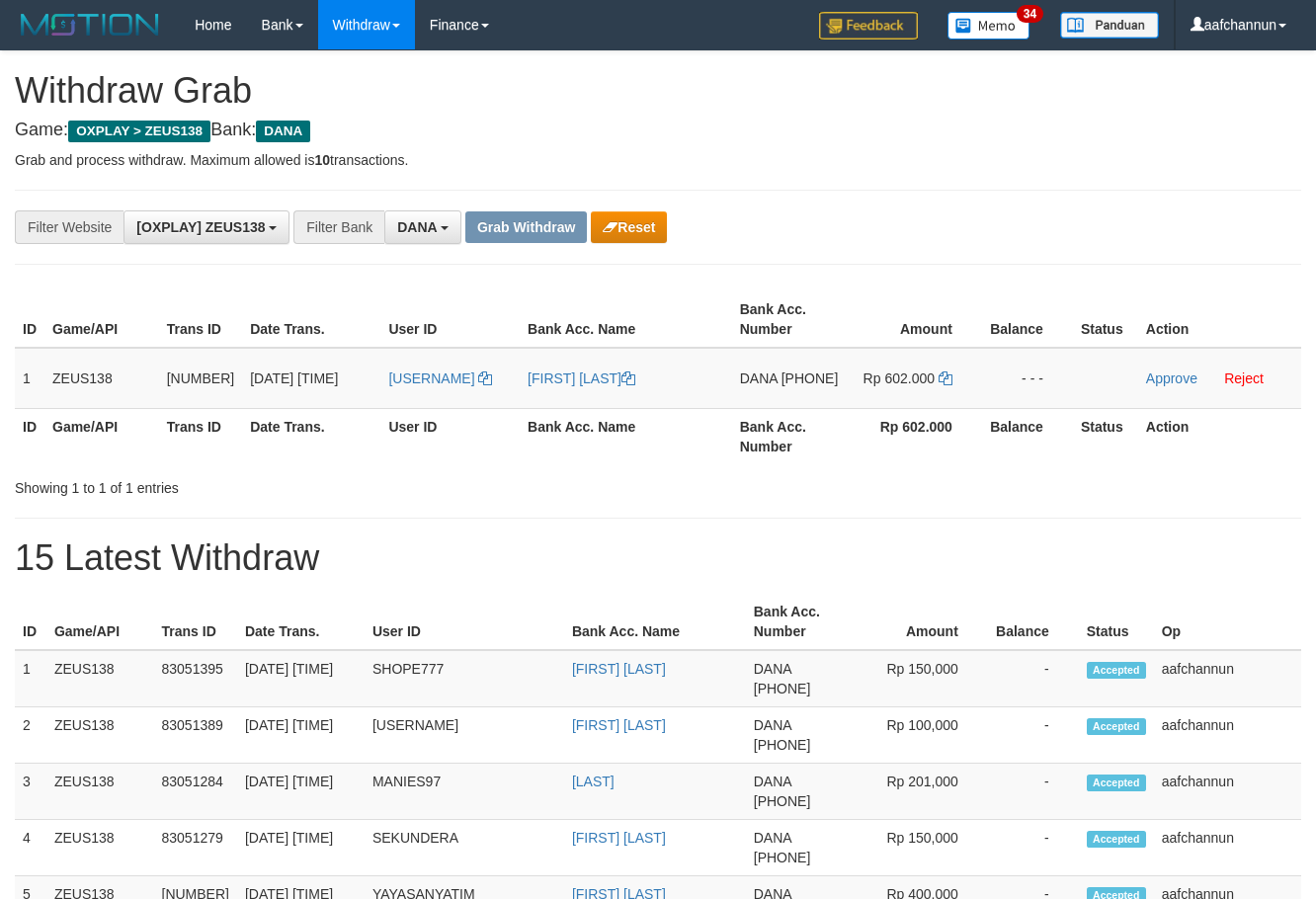scroll, scrollTop: 0, scrollLeft: 0, axis: both 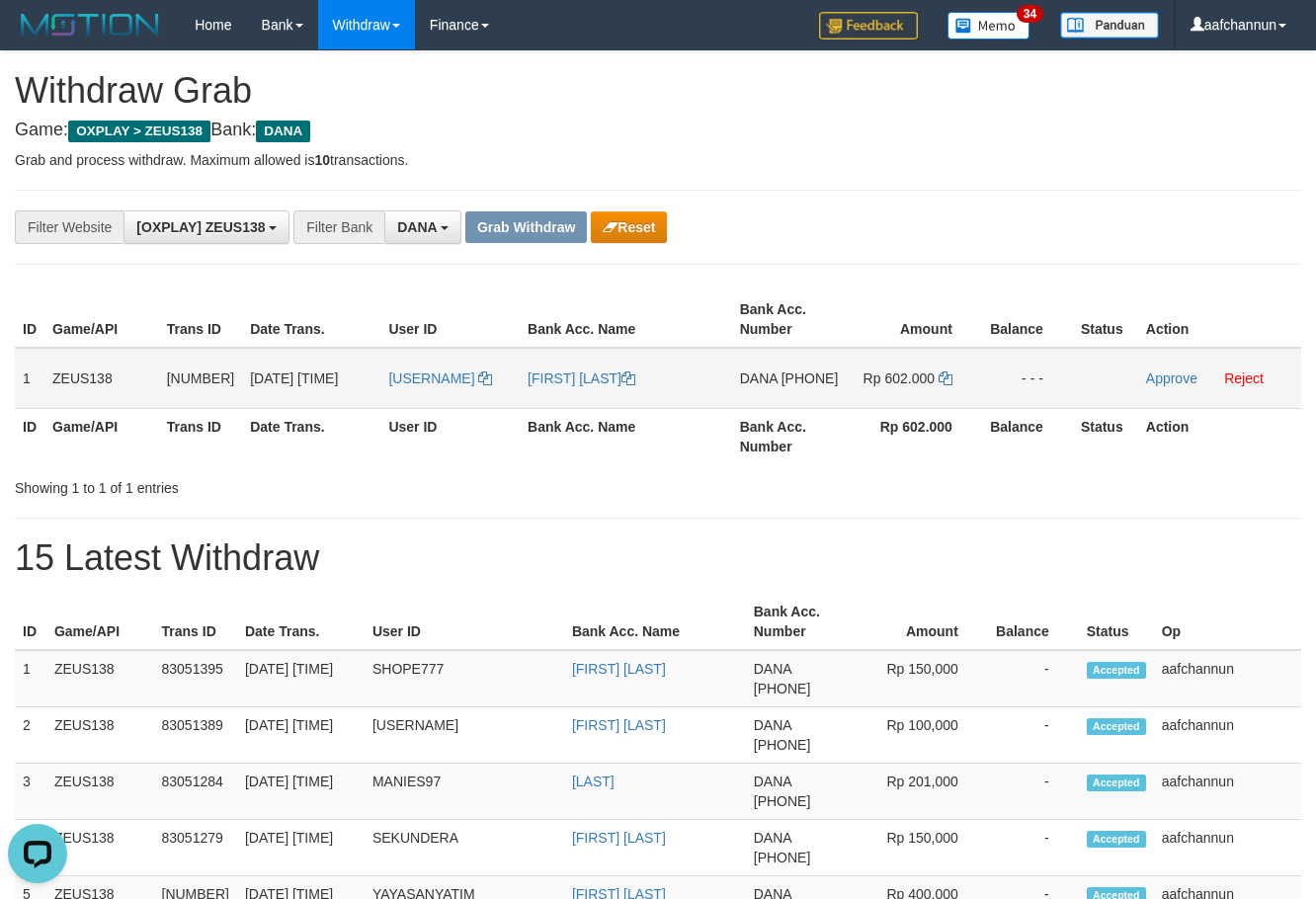 click on "LIMM69" at bounding box center (450, 378) 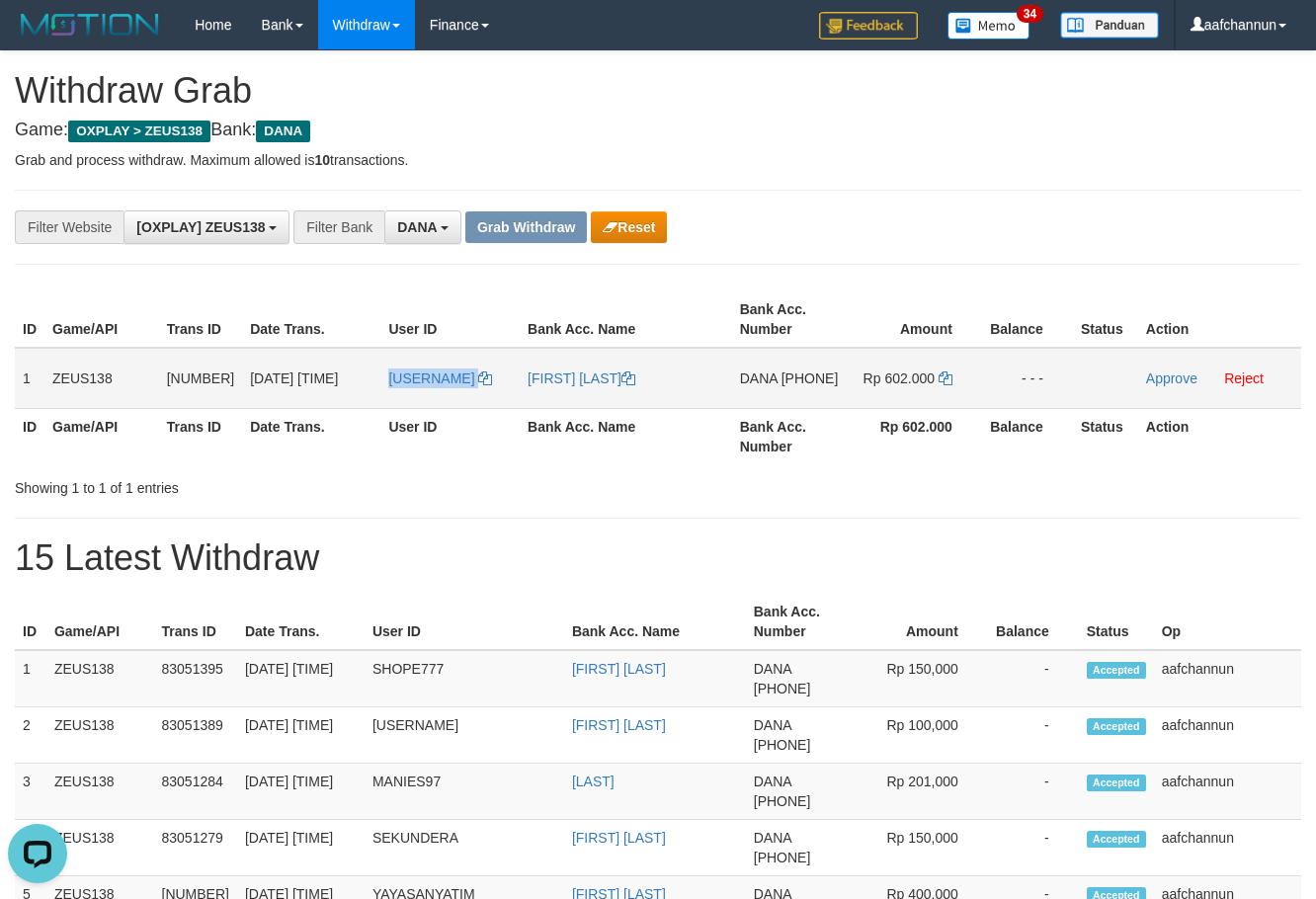 click on "LIMM69" at bounding box center (450, 378) 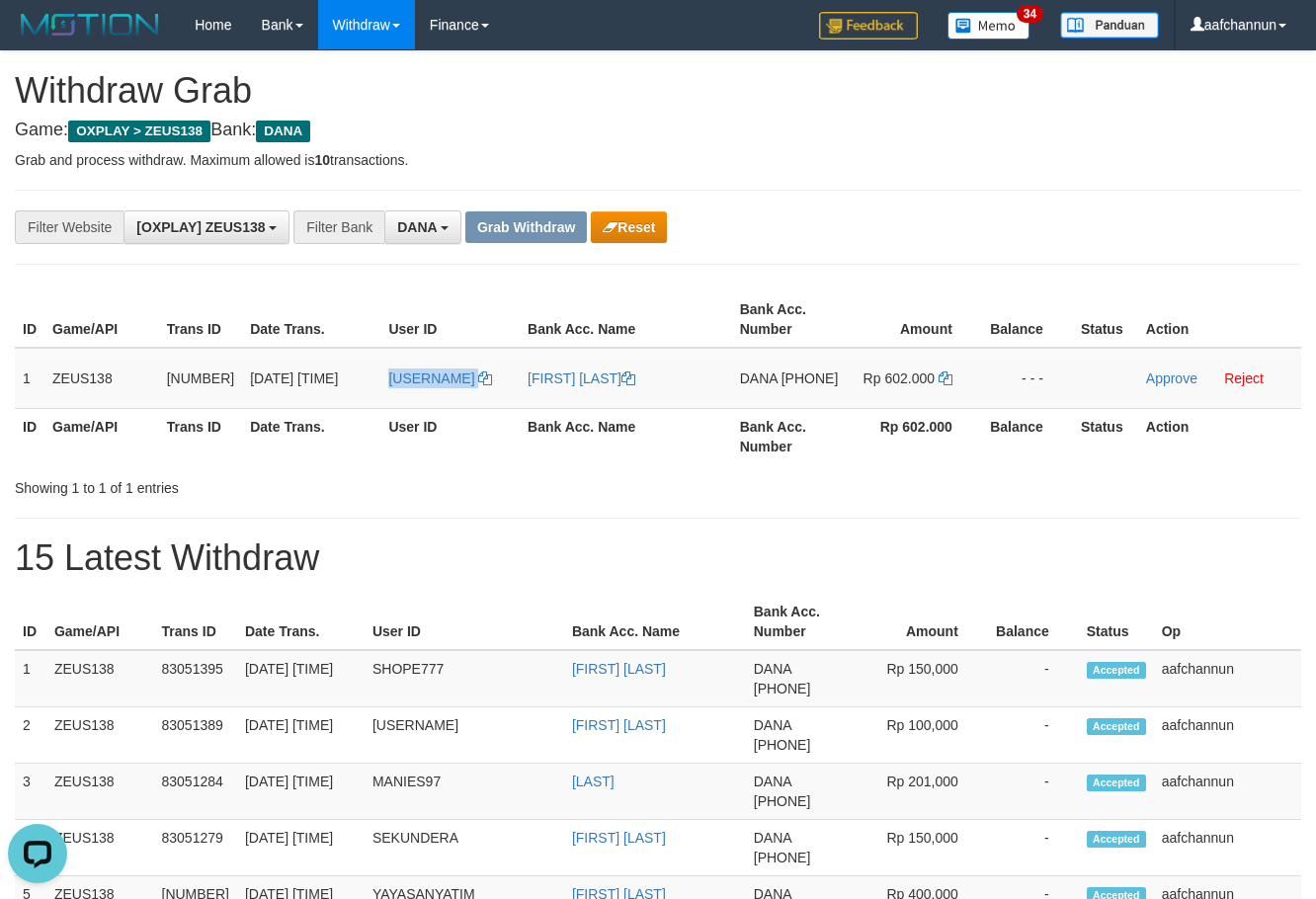 copy on "LIMM69" 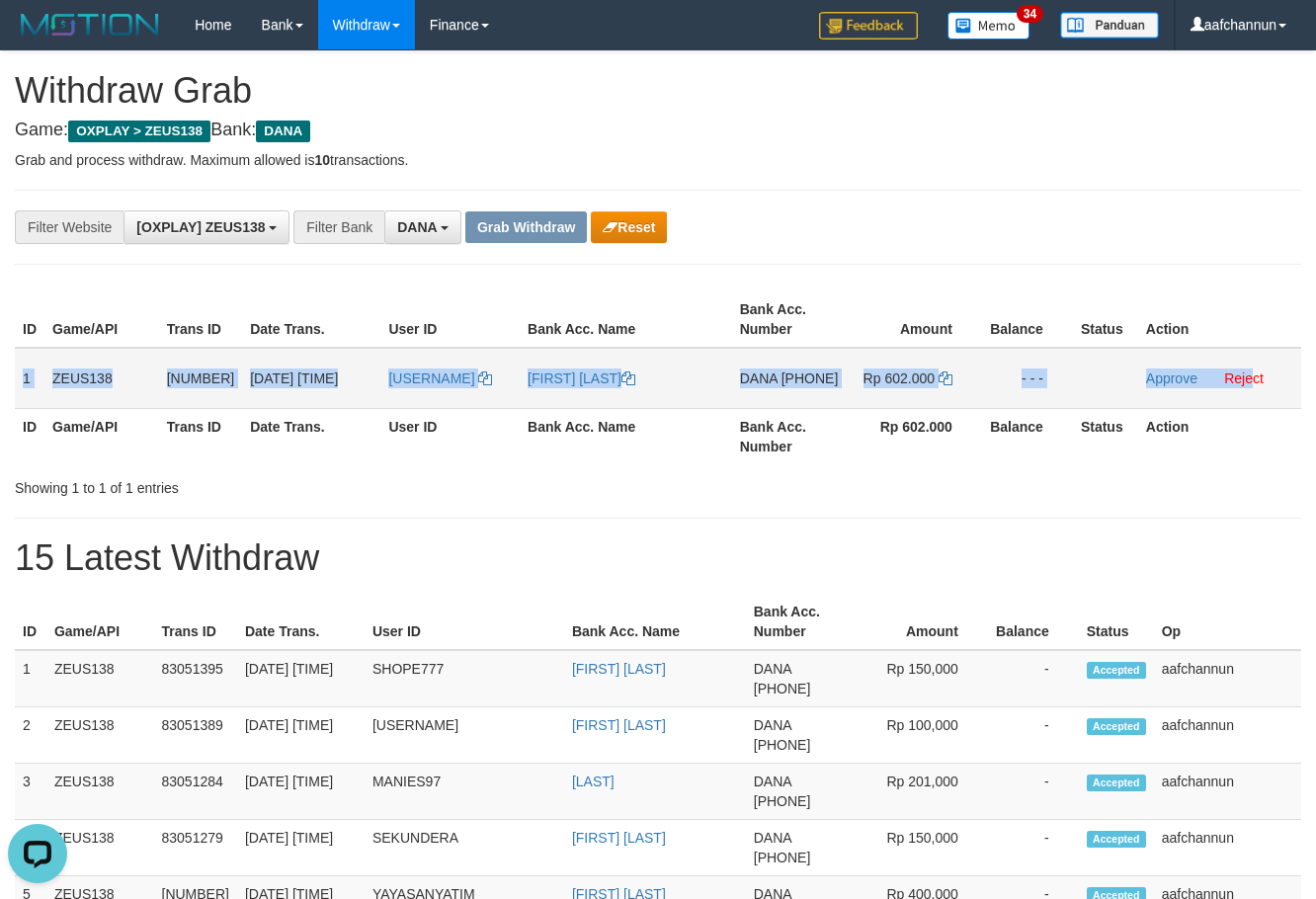 drag, startPoint x: 24, startPoint y: 376, endPoint x: 743, endPoint y: 357, distance: 719.251 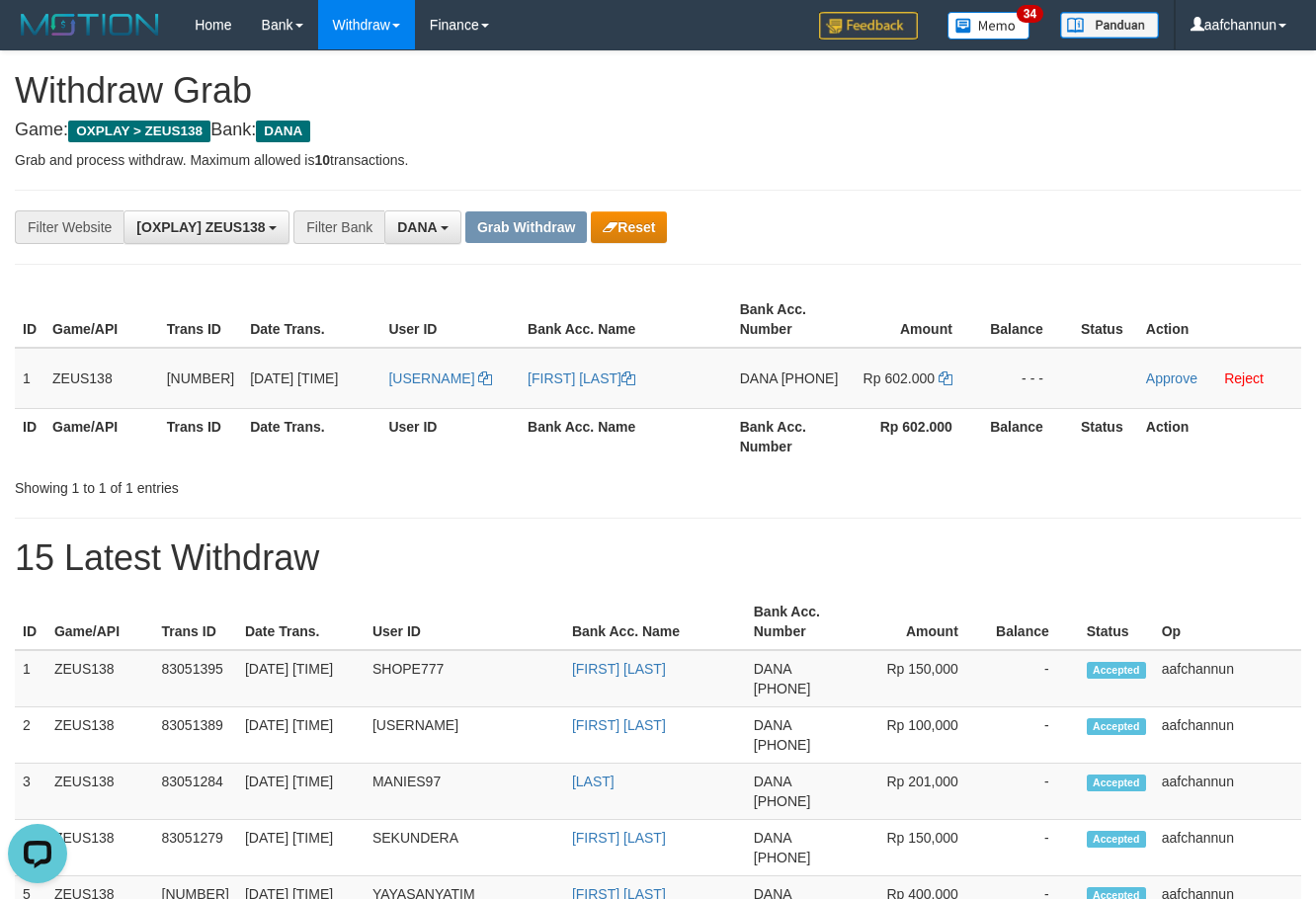 click on "Bank Acc. Name" at bounding box center (655, 621) 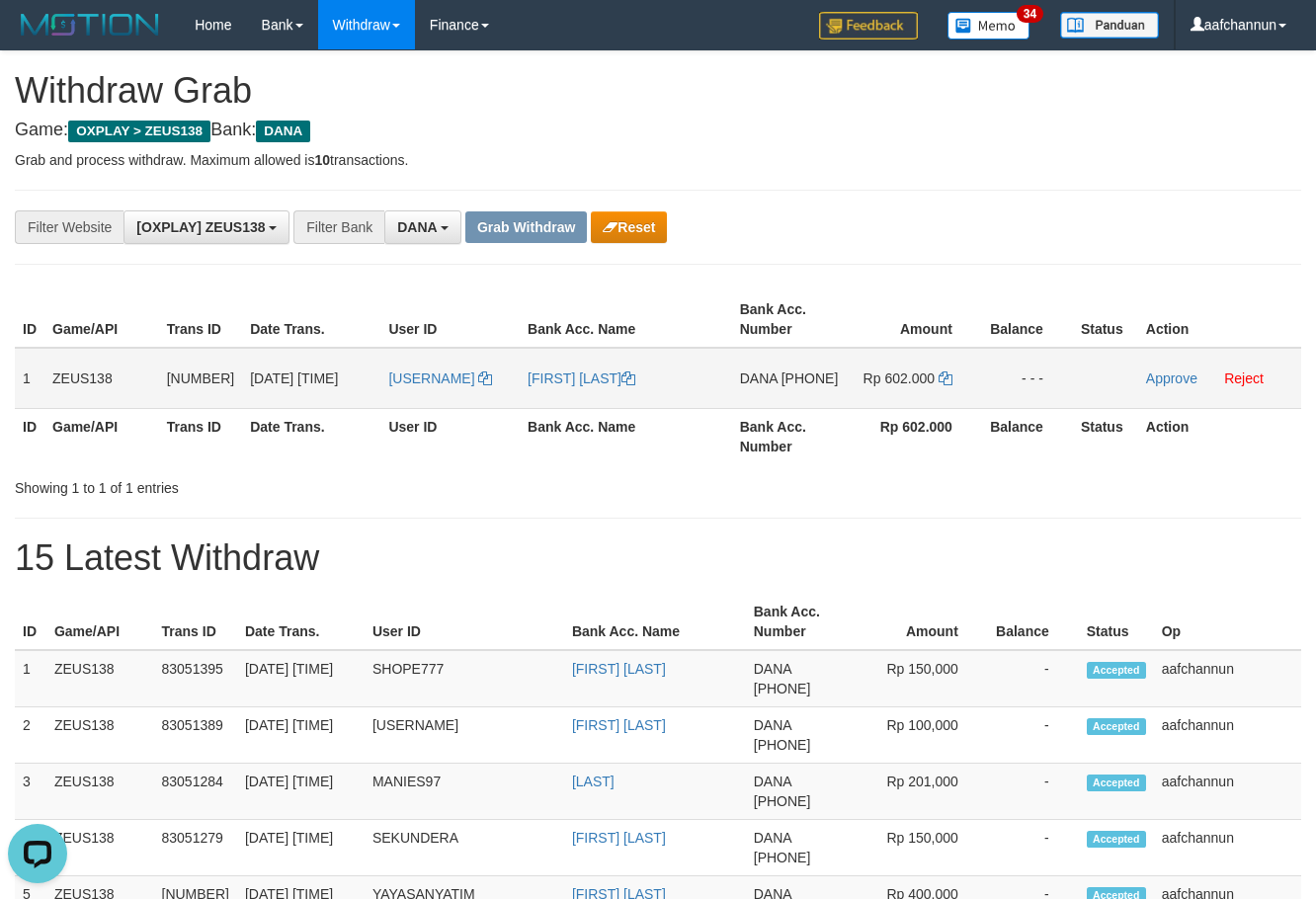 click on "[PHONE]" at bounding box center (810, 378) 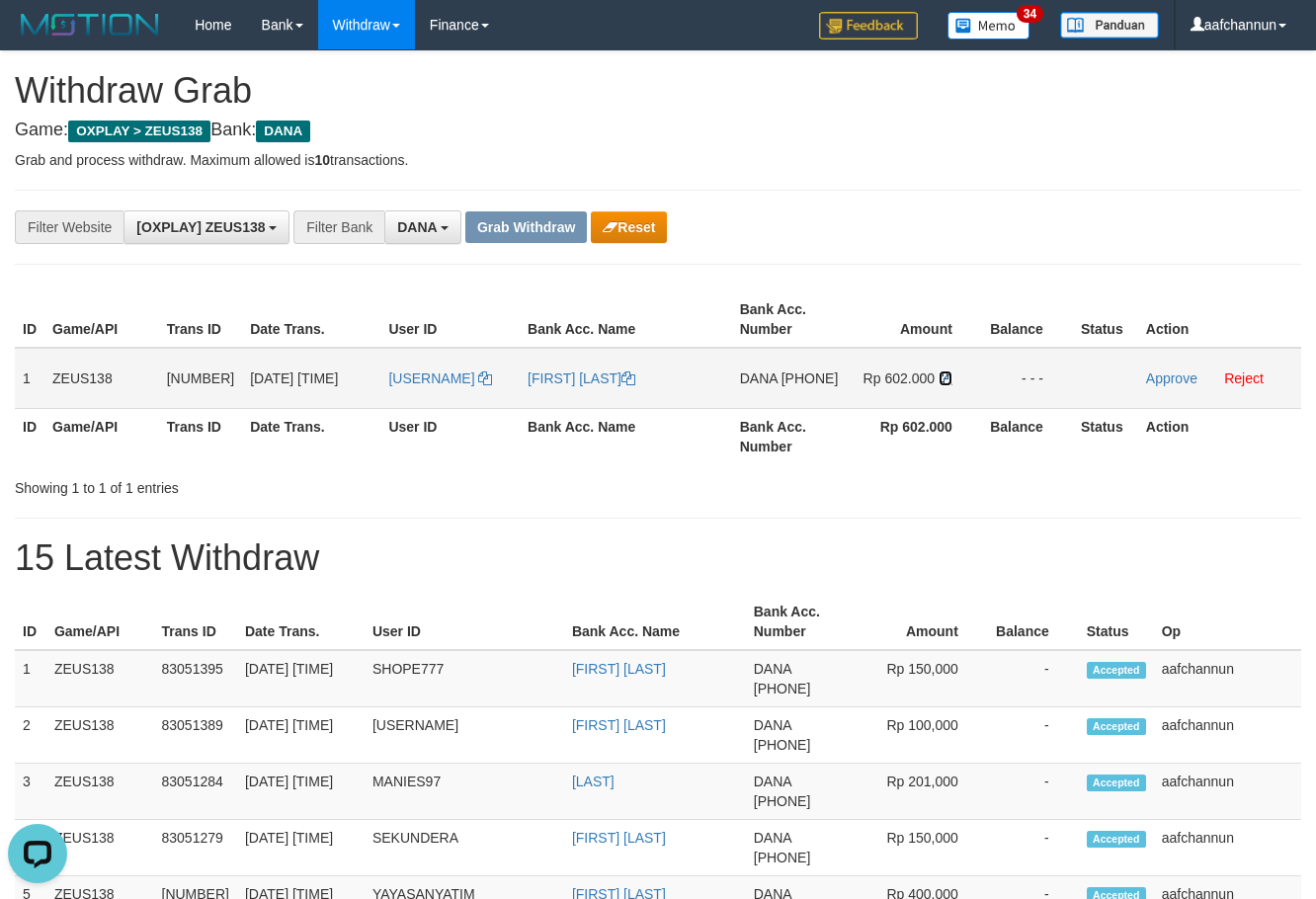 click at bounding box center [628, 378] 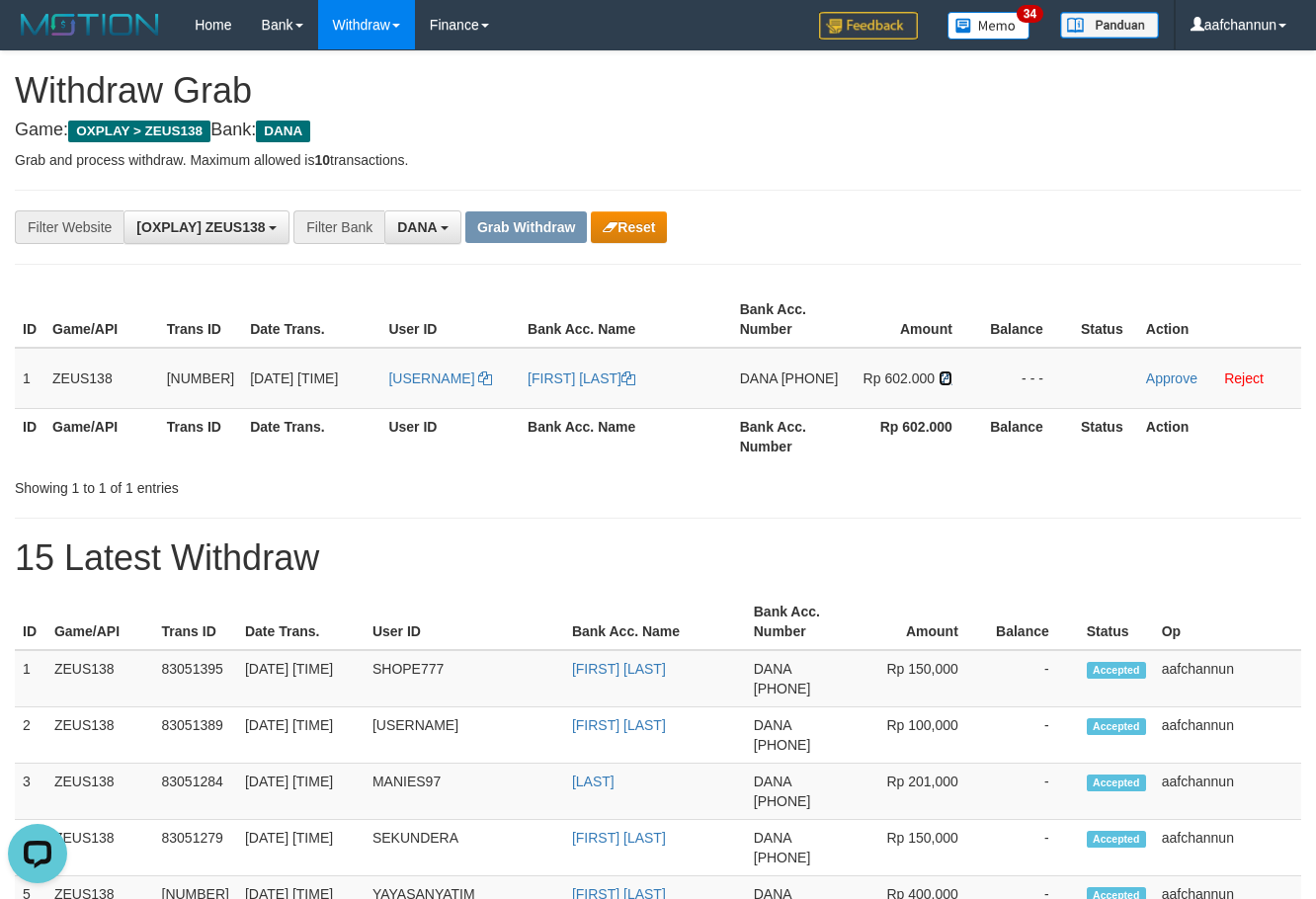 drag, startPoint x: 943, startPoint y: 372, endPoint x: 1329, endPoint y: 369, distance: 386.0117 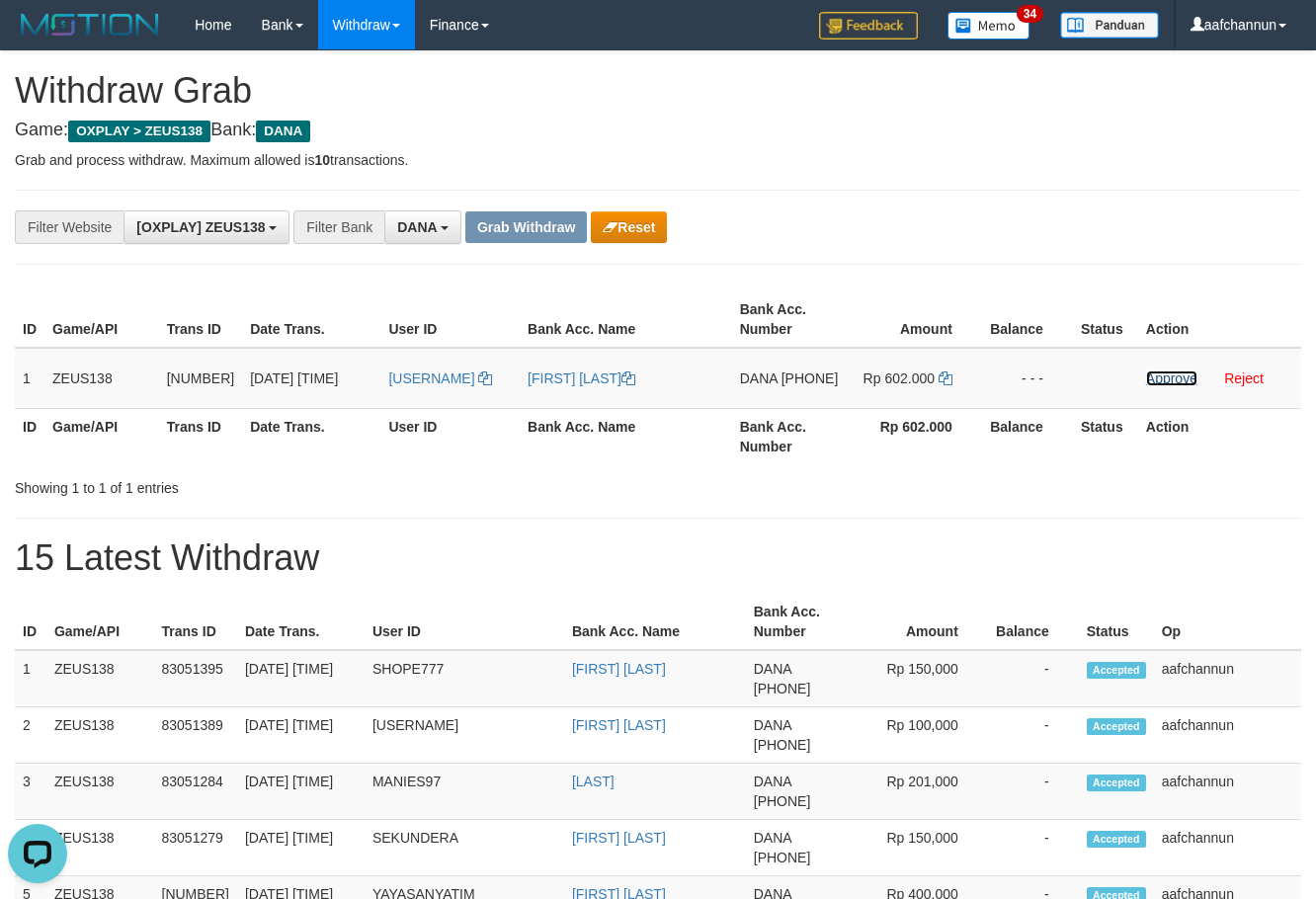 drag, startPoint x: 1150, startPoint y: 372, endPoint x: 743, endPoint y: 200, distance: 441.85179 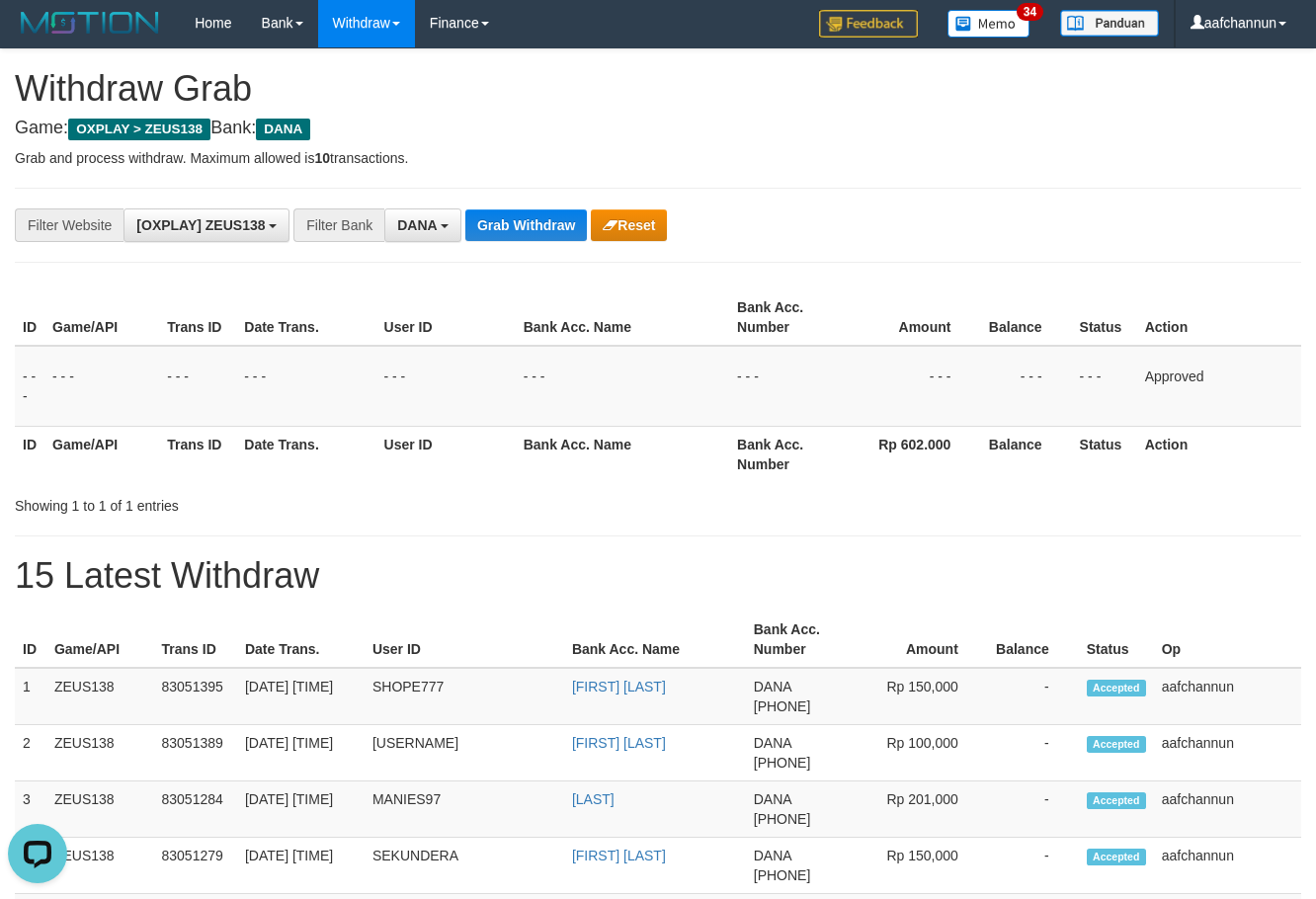 scroll, scrollTop: 0, scrollLeft: 0, axis: both 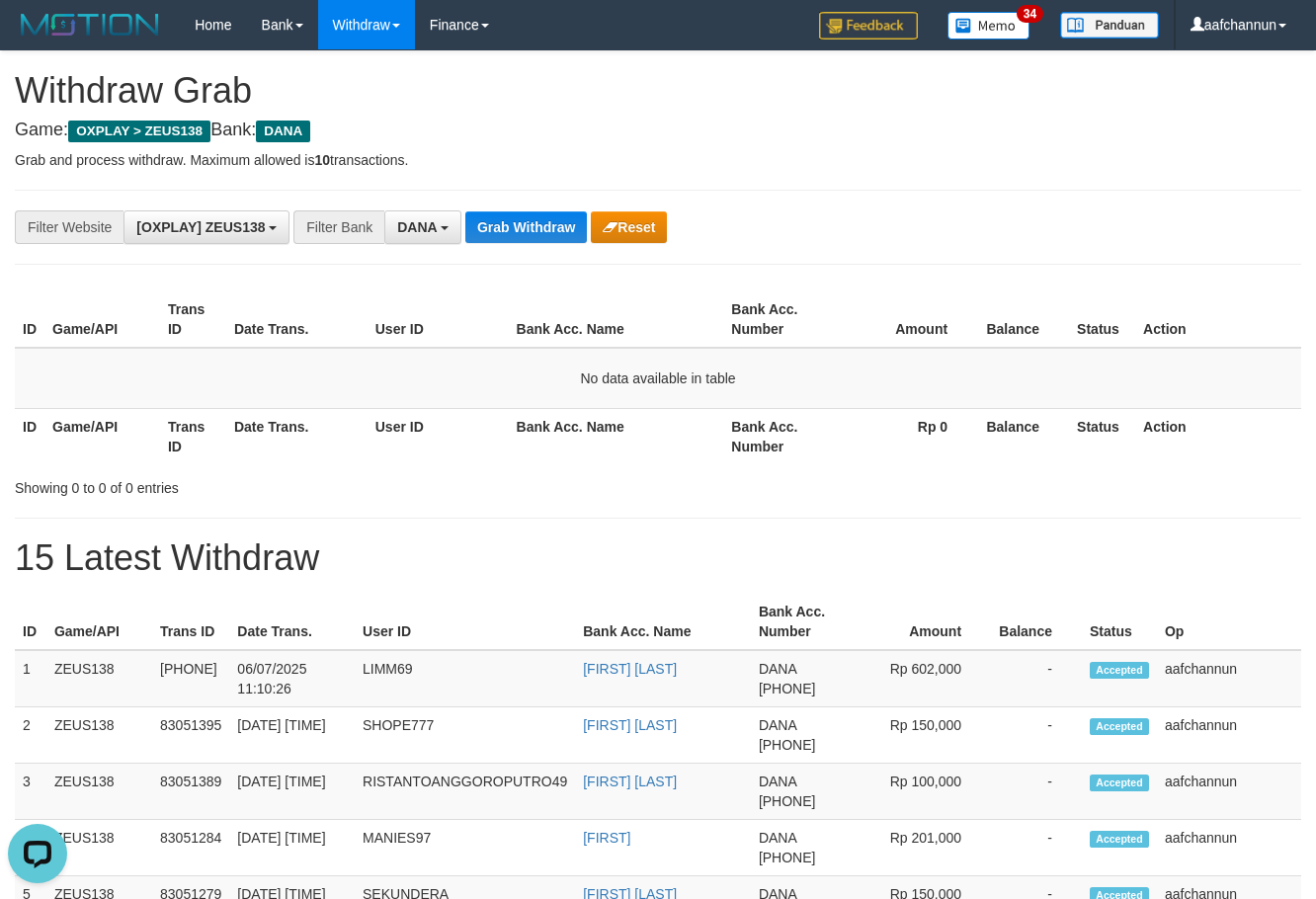 drag, startPoint x: 131, startPoint y: 324, endPoint x: 407, endPoint y: 335, distance: 276.21912 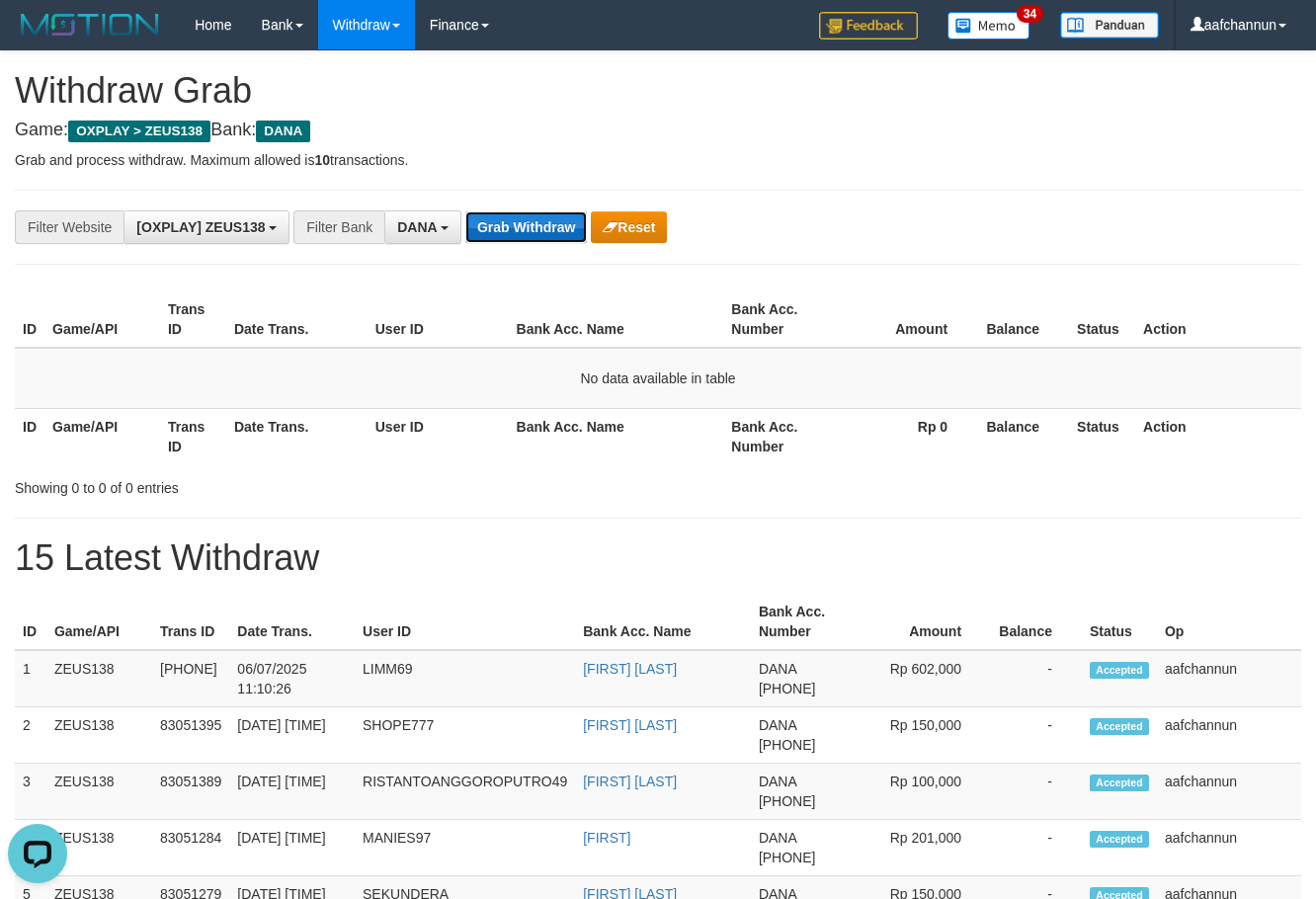 click on "Grab Withdraw" at bounding box center (526, 227) 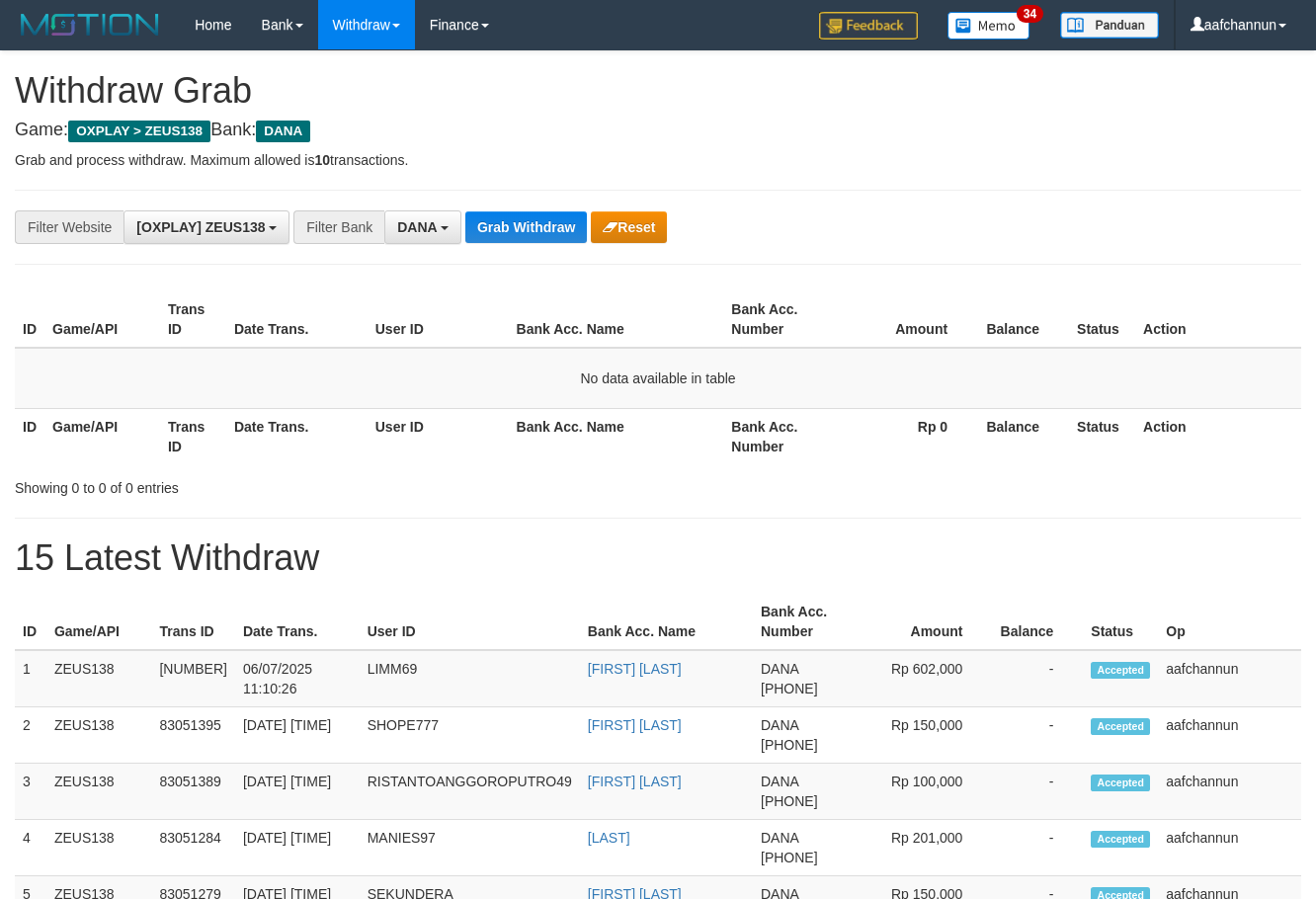 scroll, scrollTop: 0, scrollLeft: 0, axis: both 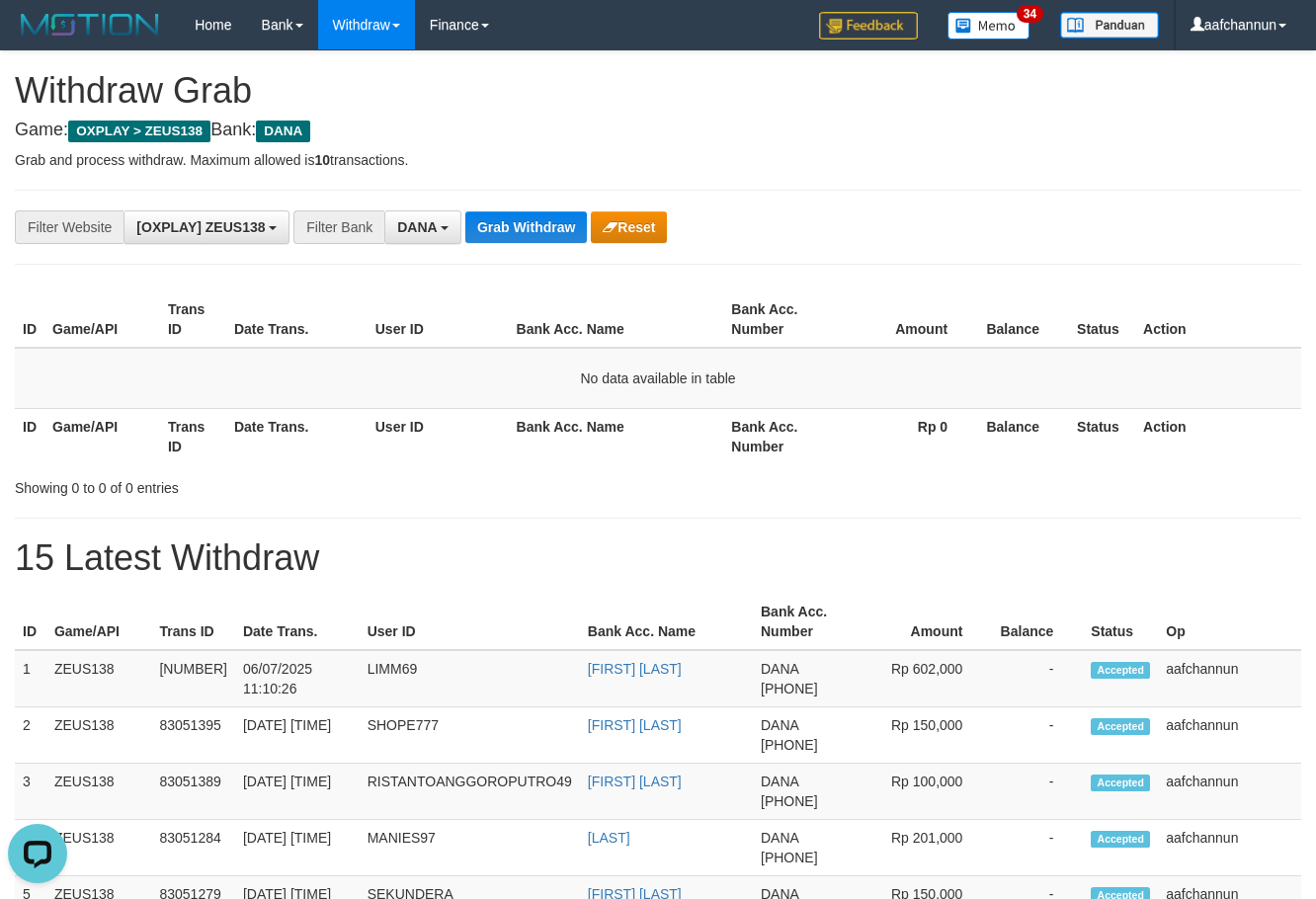 click on "Grab Withdraw" at bounding box center (526, 227) 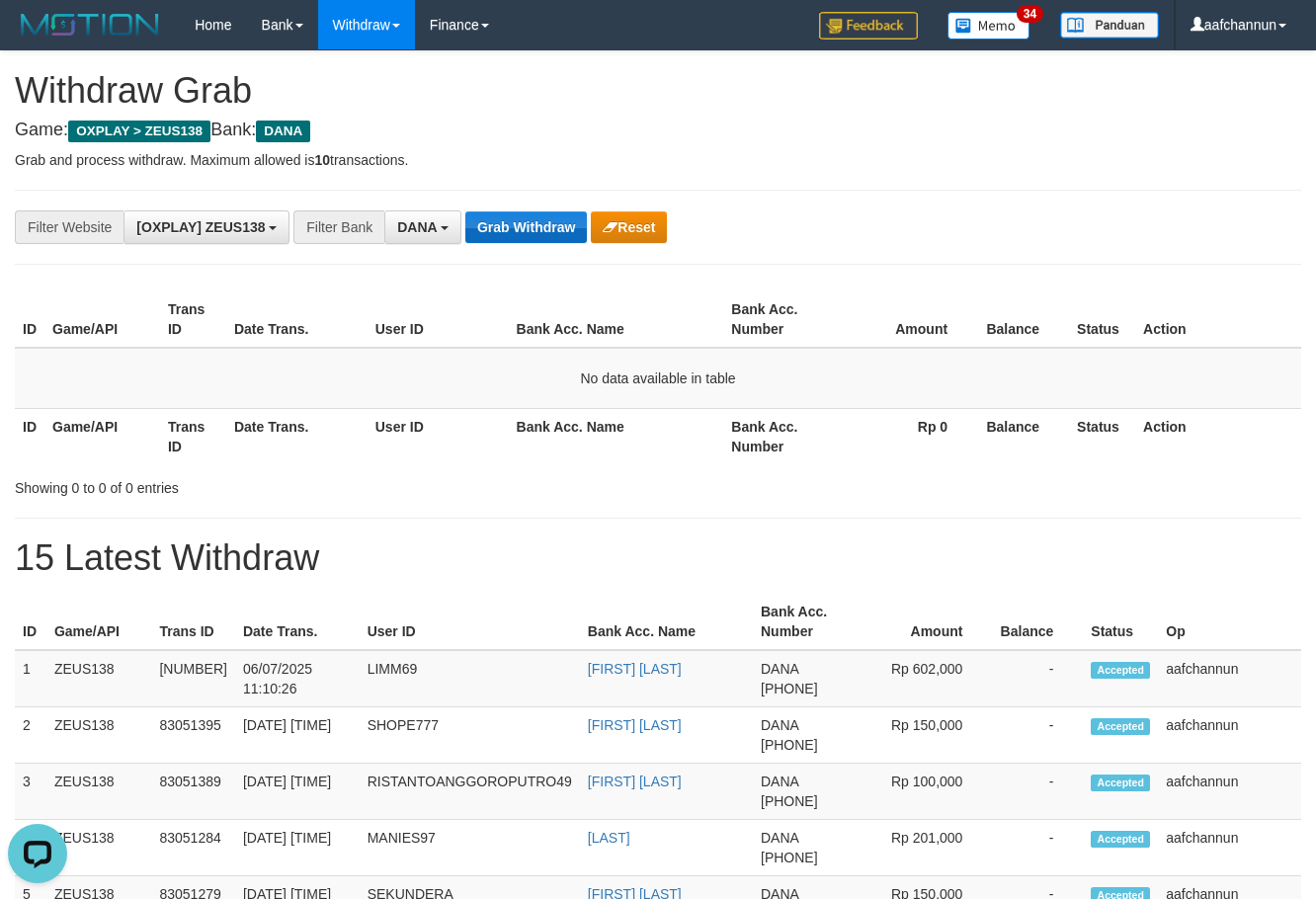drag, startPoint x: 0, startPoint y: 0, endPoint x: 510, endPoint y: 237, distance: 562.378 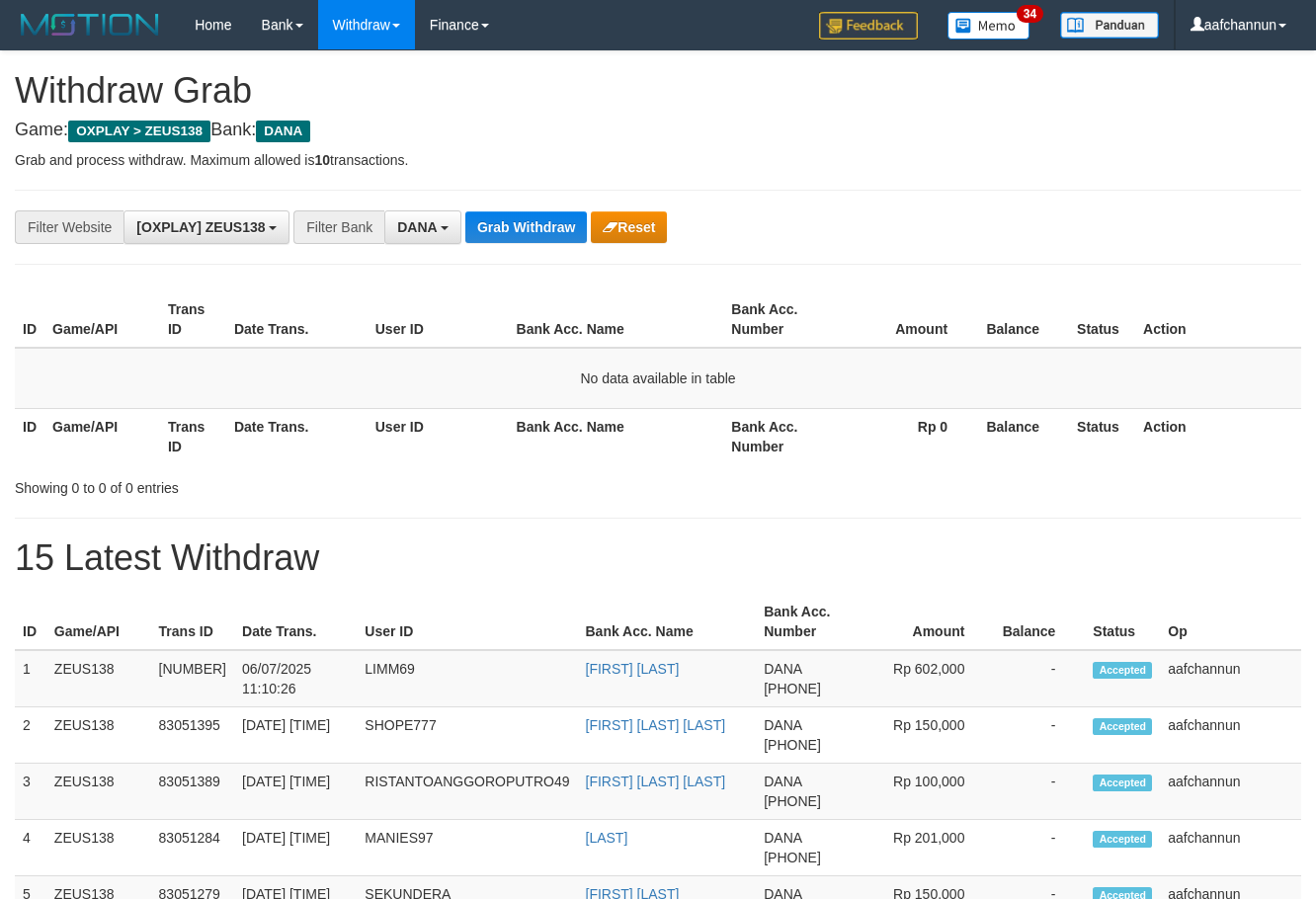 scroll, scrollTop: 0, scrollLeft: 0, axis: both 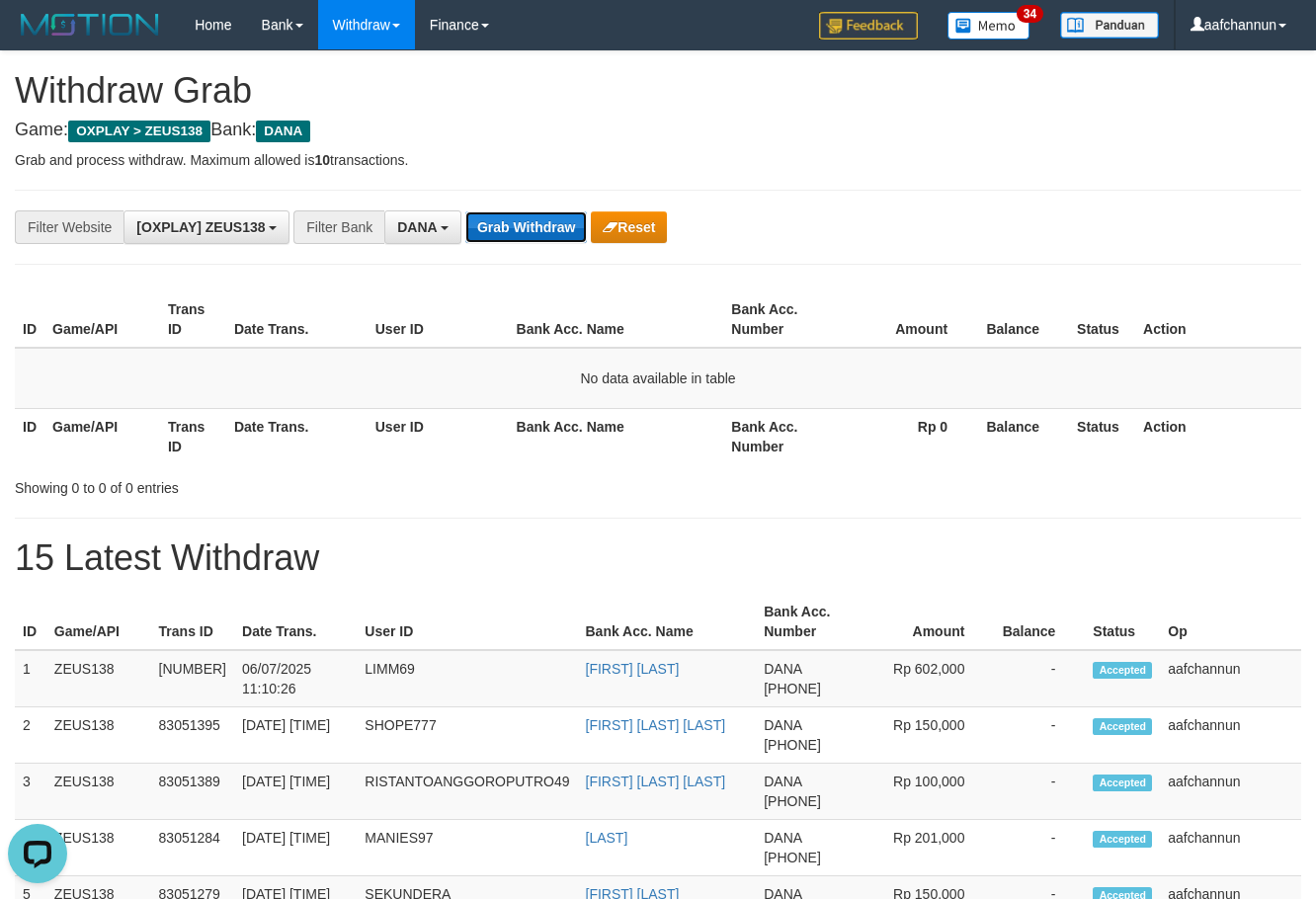 click on "Grab Withdraw" at bounding box center (526, 227) 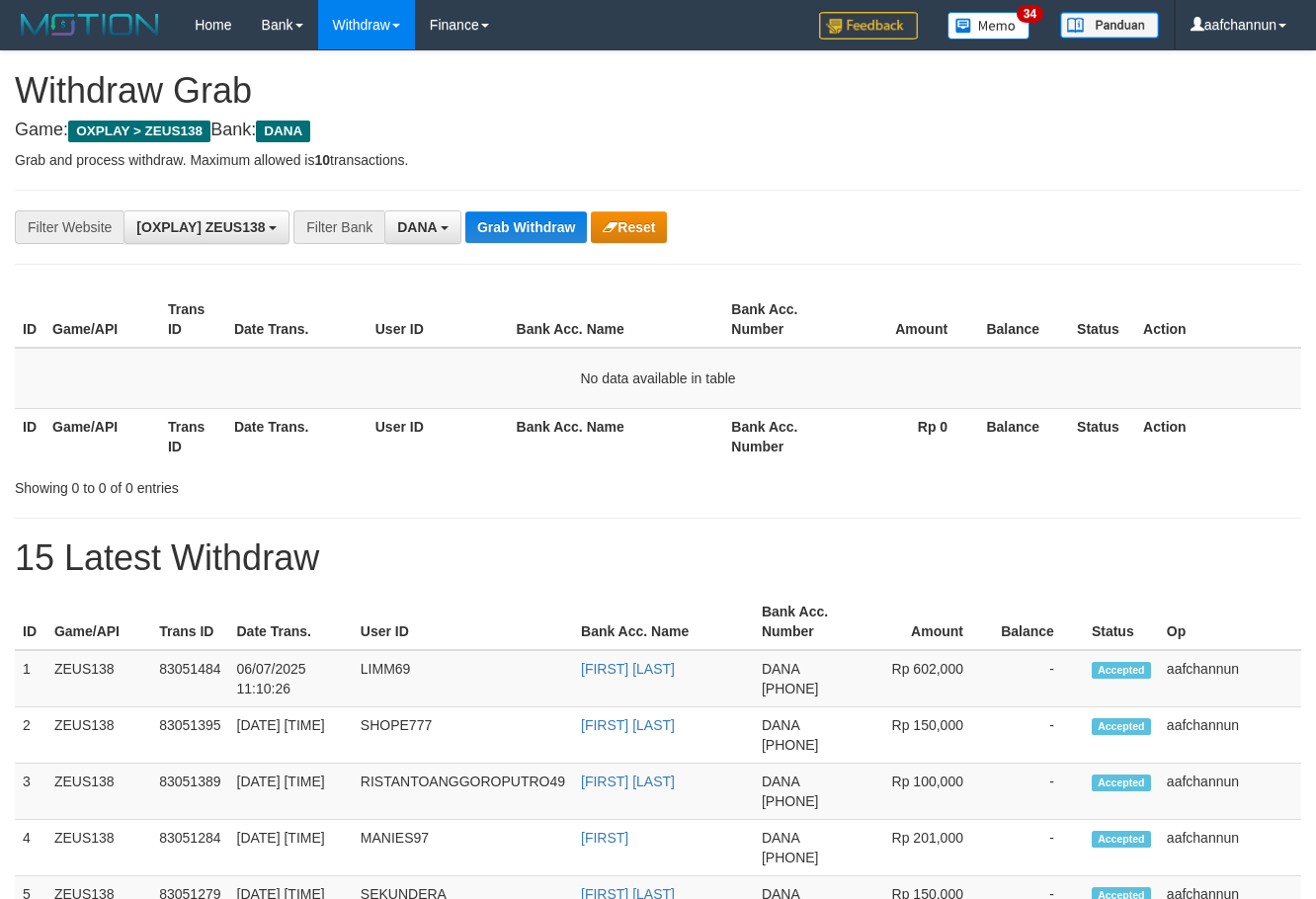 scroll, scrollTop: 0, scrollLeft: 0, axis: both 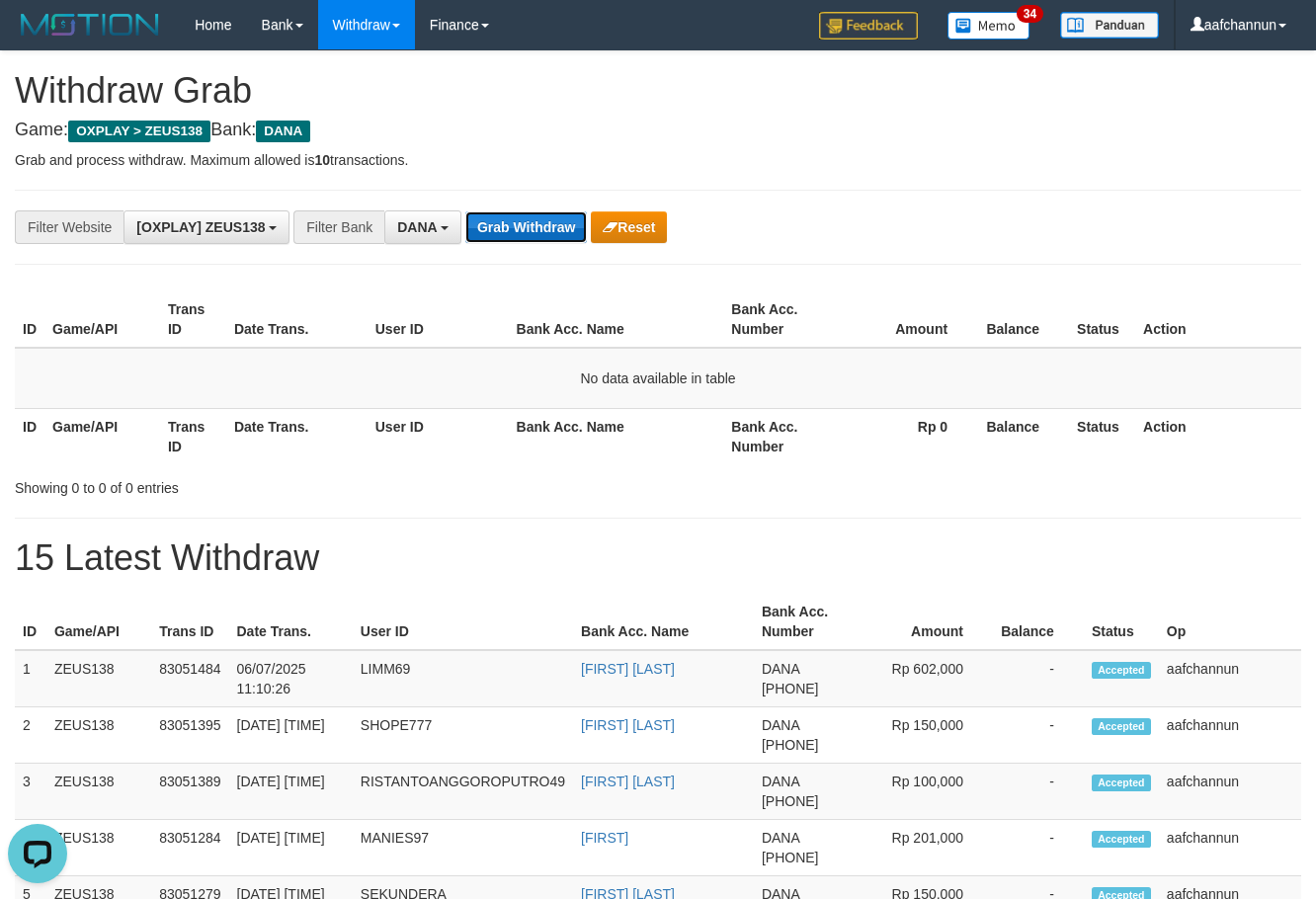 click on "Grab Withdraw" at bounding box center (526, 227) 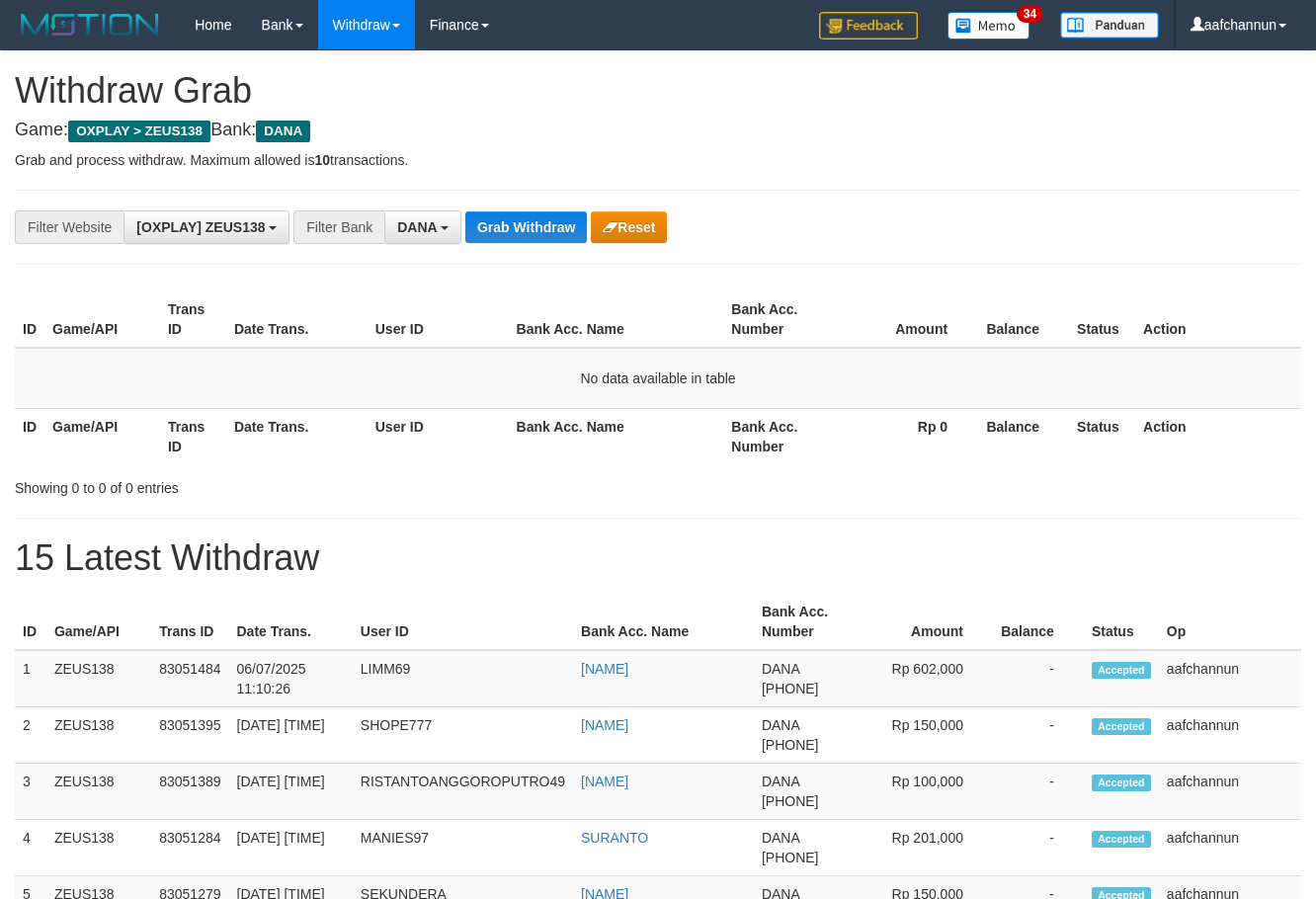 scroll, scrollTop: 0, scrollLeft: 0, axis: both 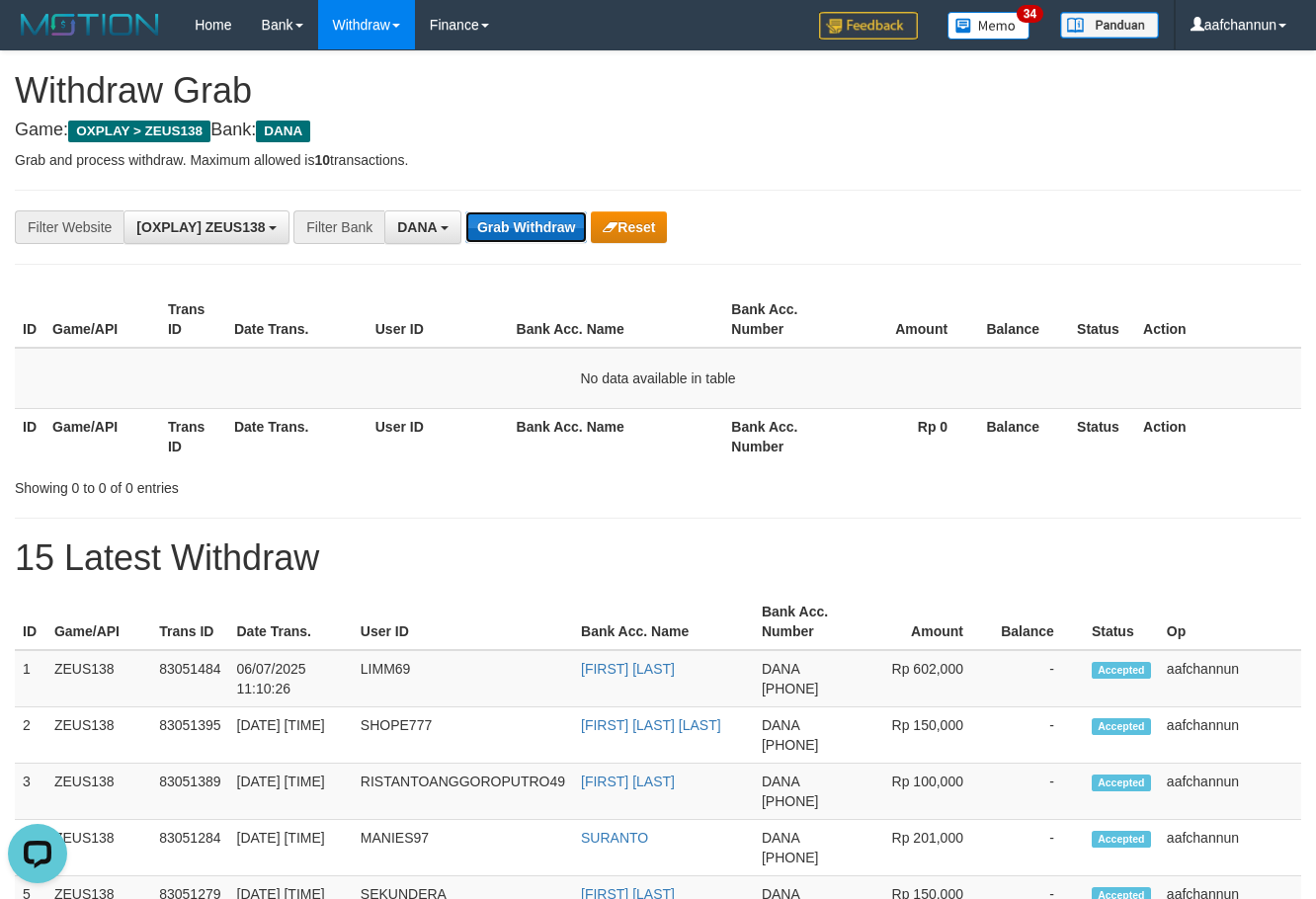 drag, startPoint x: 0, startPoint y: 0, endPoint x: 535, endPoint y: 236, distance: 584.7401 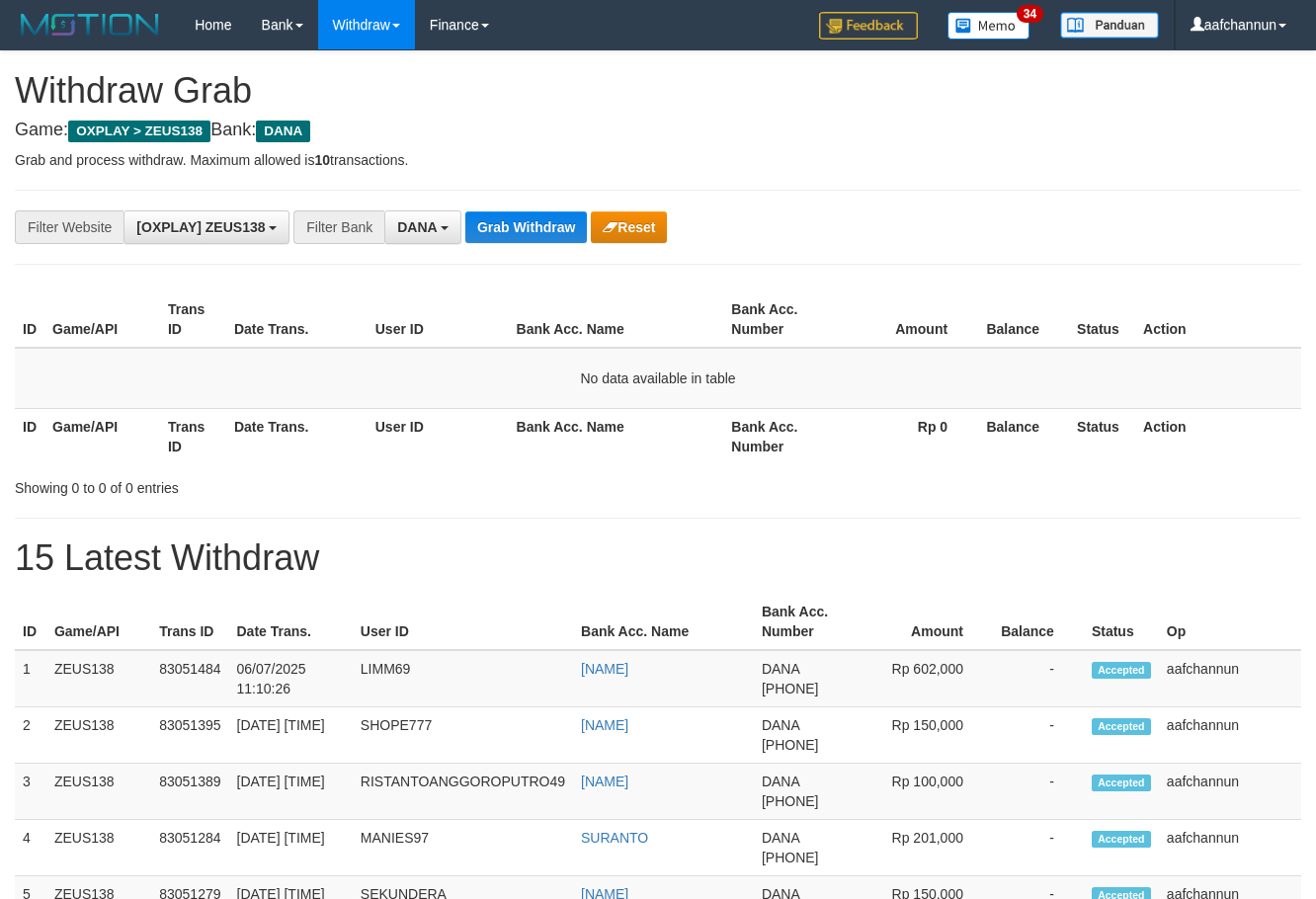 scroll, scrollTop: 0, scrollLeft: 0, axis: both 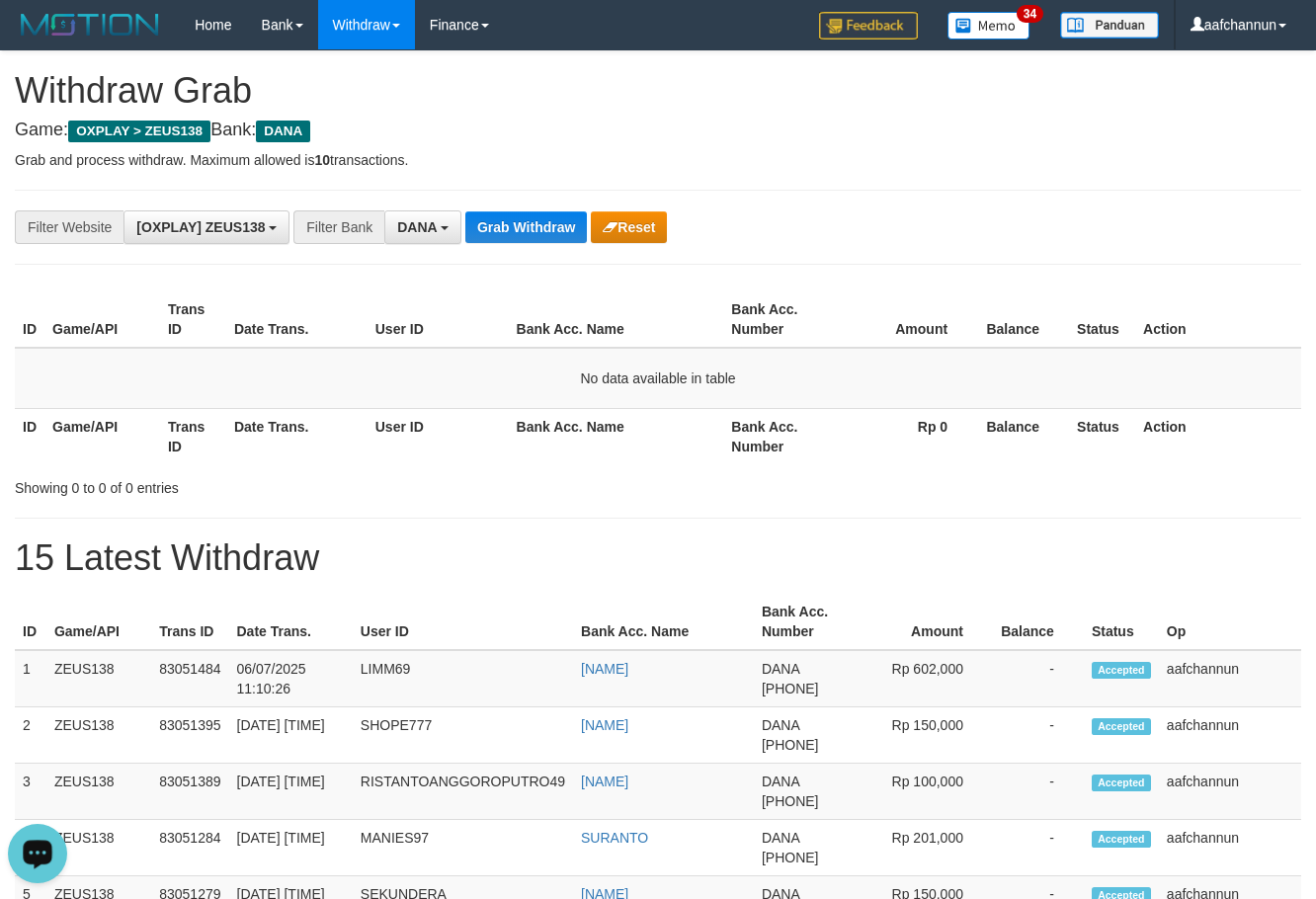 click on "**********" at bounding box center (548, 227) 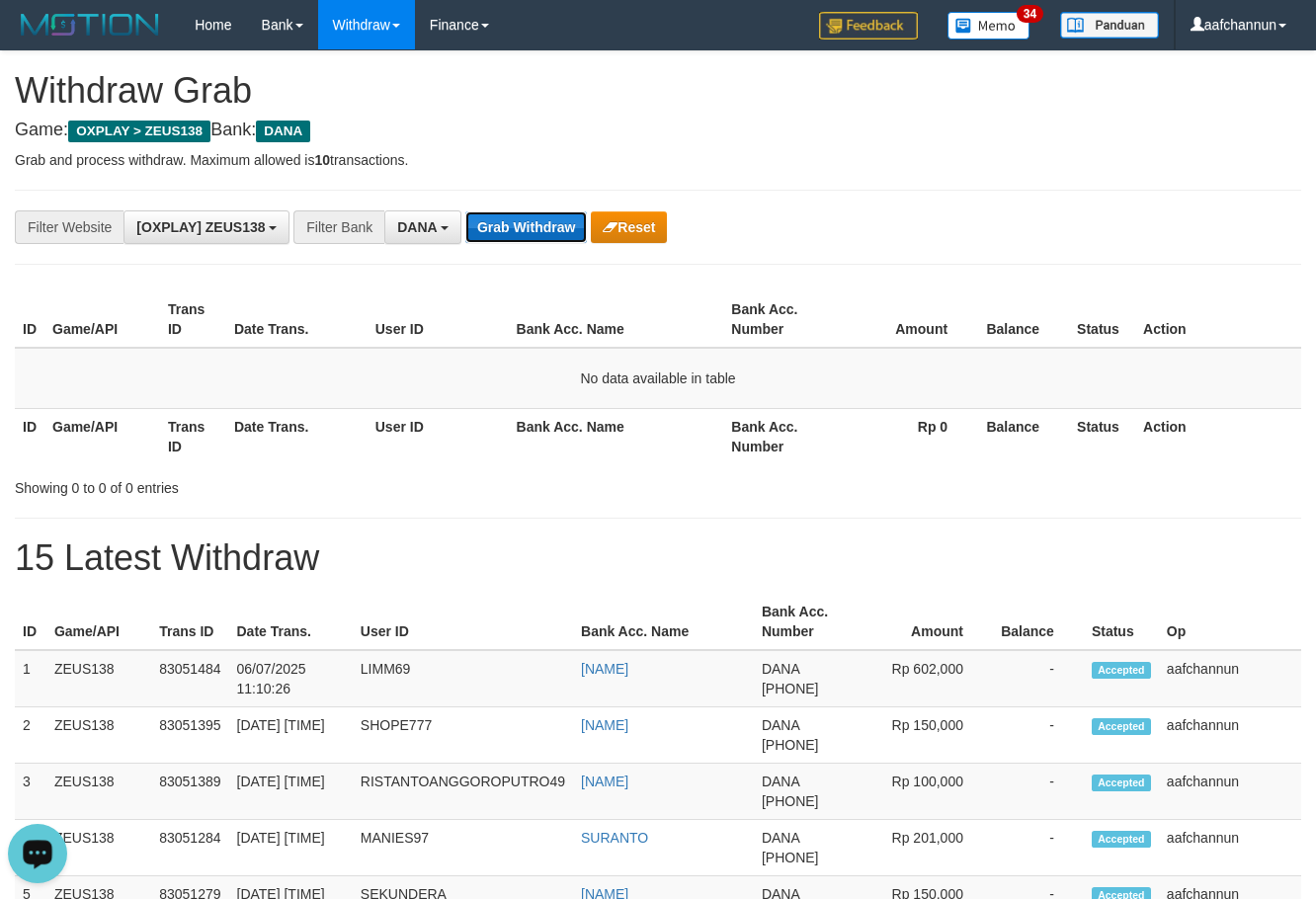 click on "Grab Withdraw" at bounding box center (526, 227) 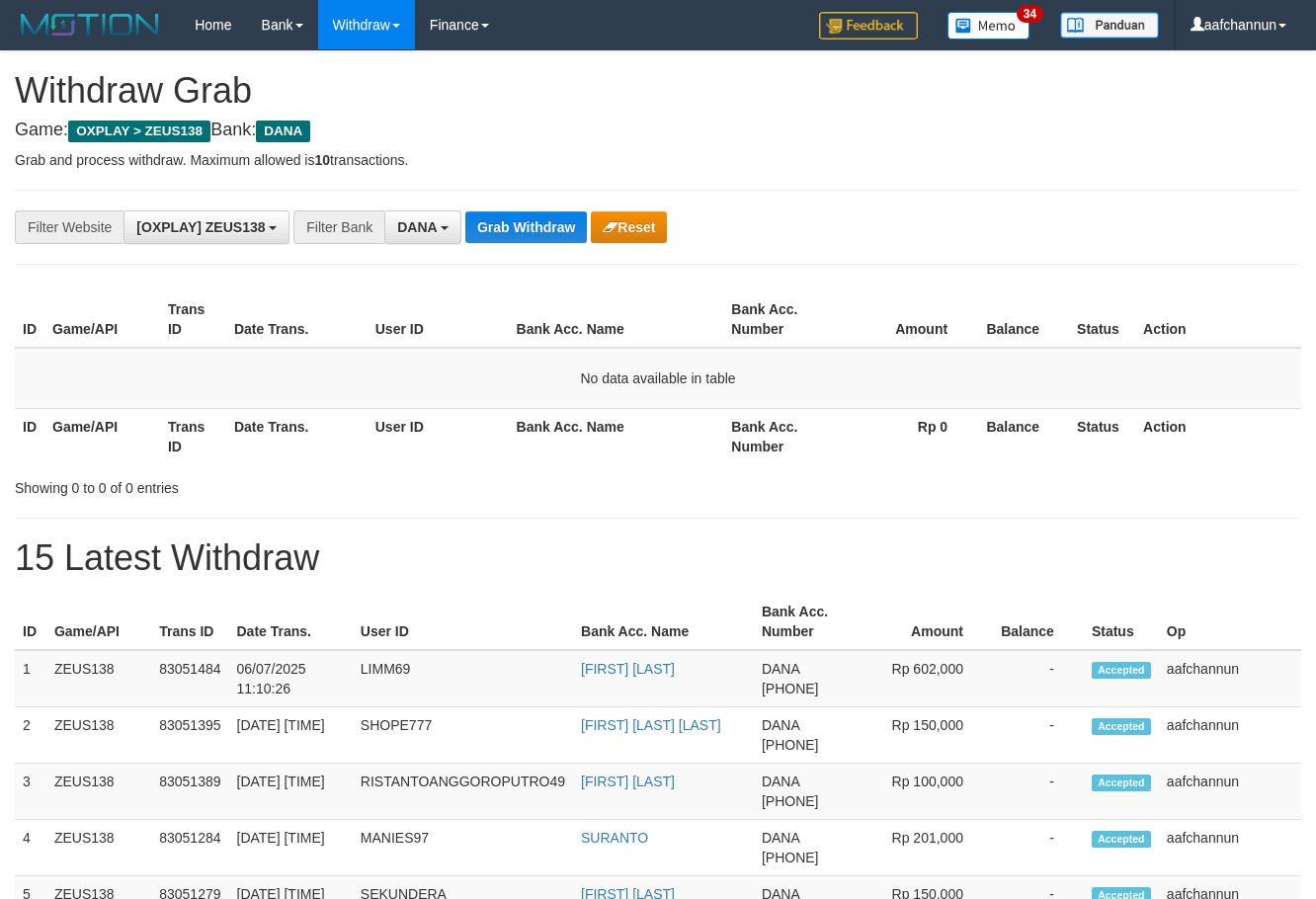scroll, scrollTop: 0, scrollLeft: 0, axis: both 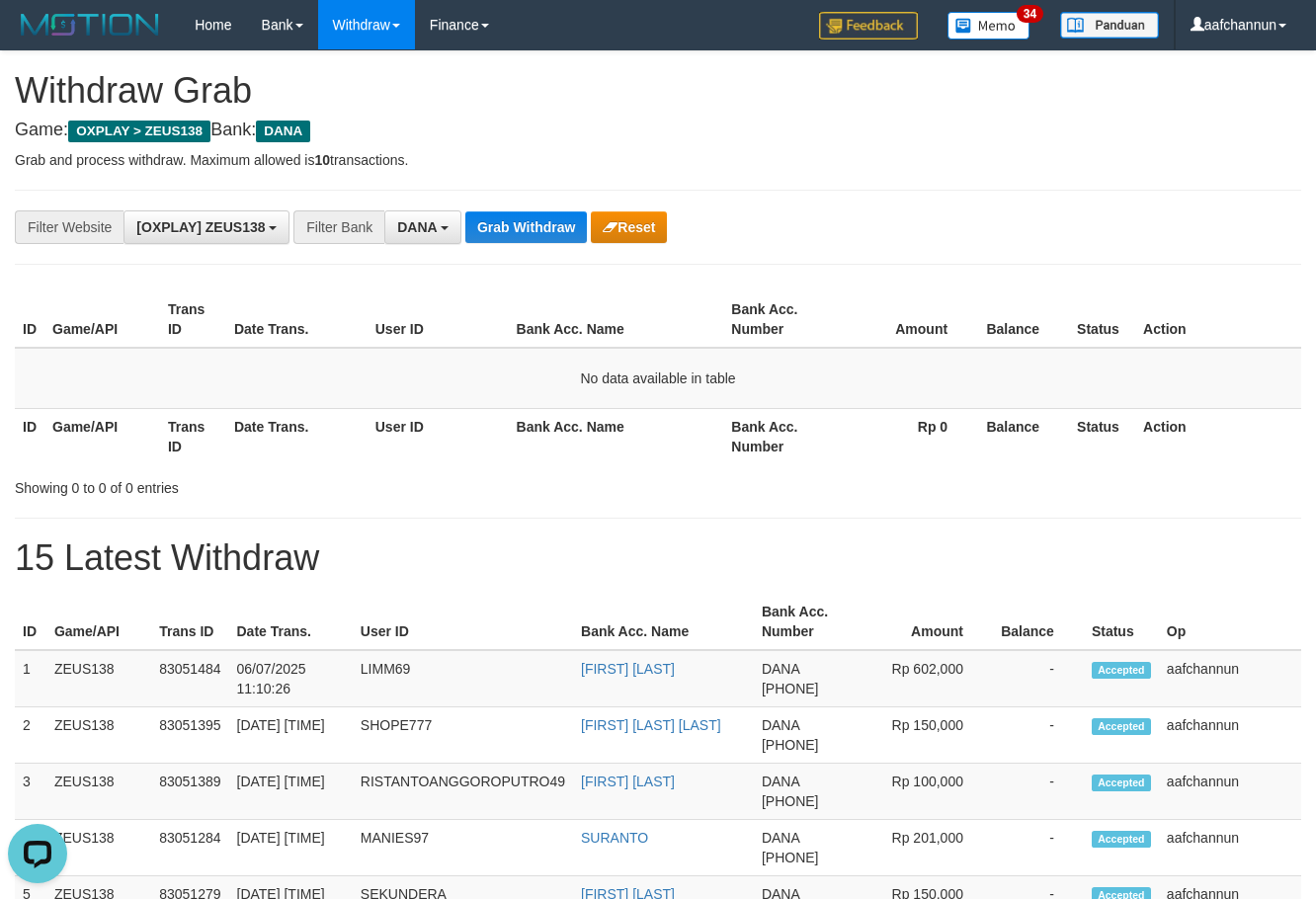 click on "Grab Withdraw" at bounding box center [526, 227] 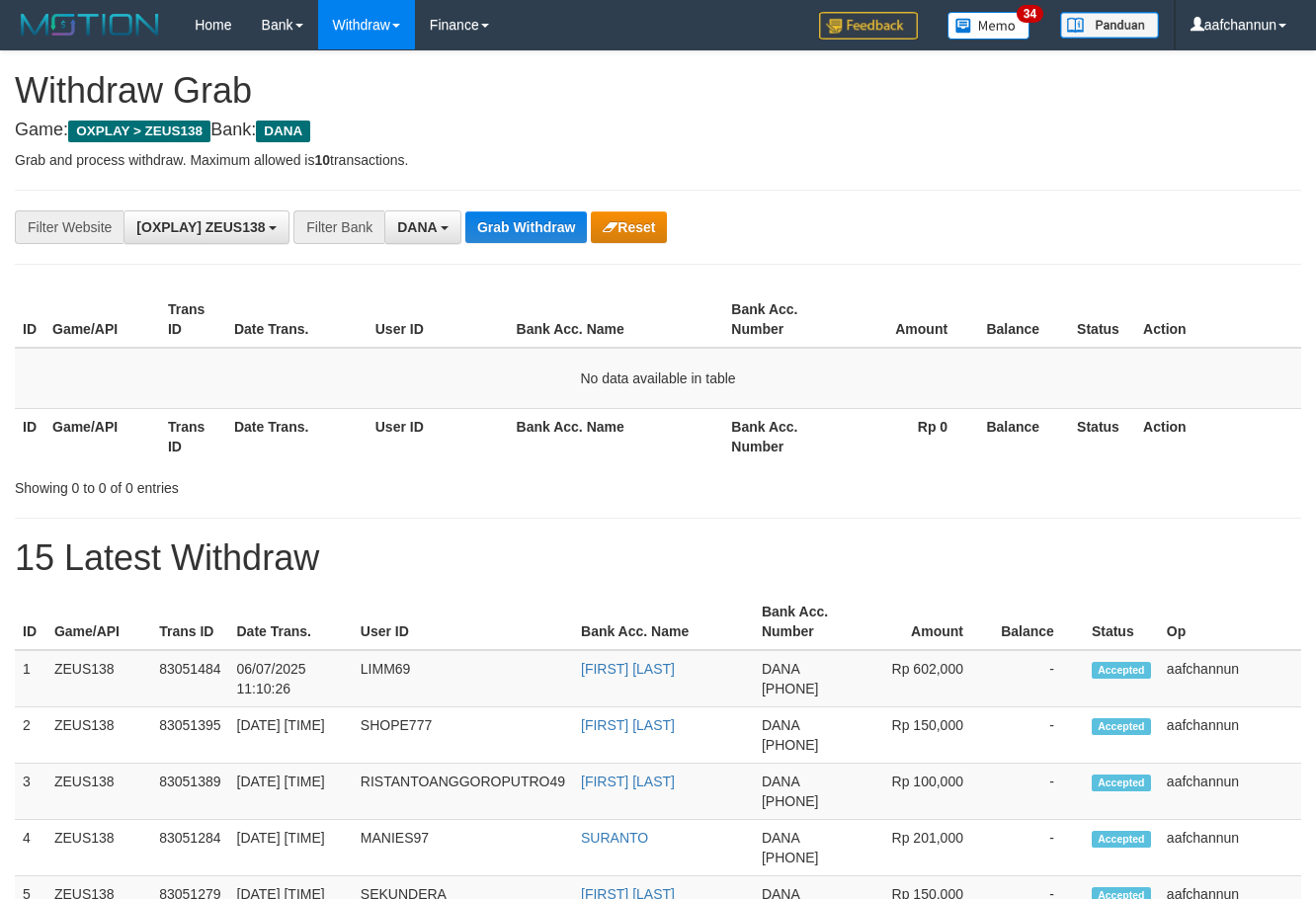 scroll, scrollTop: 0, scrollLeft: 0, axis: both 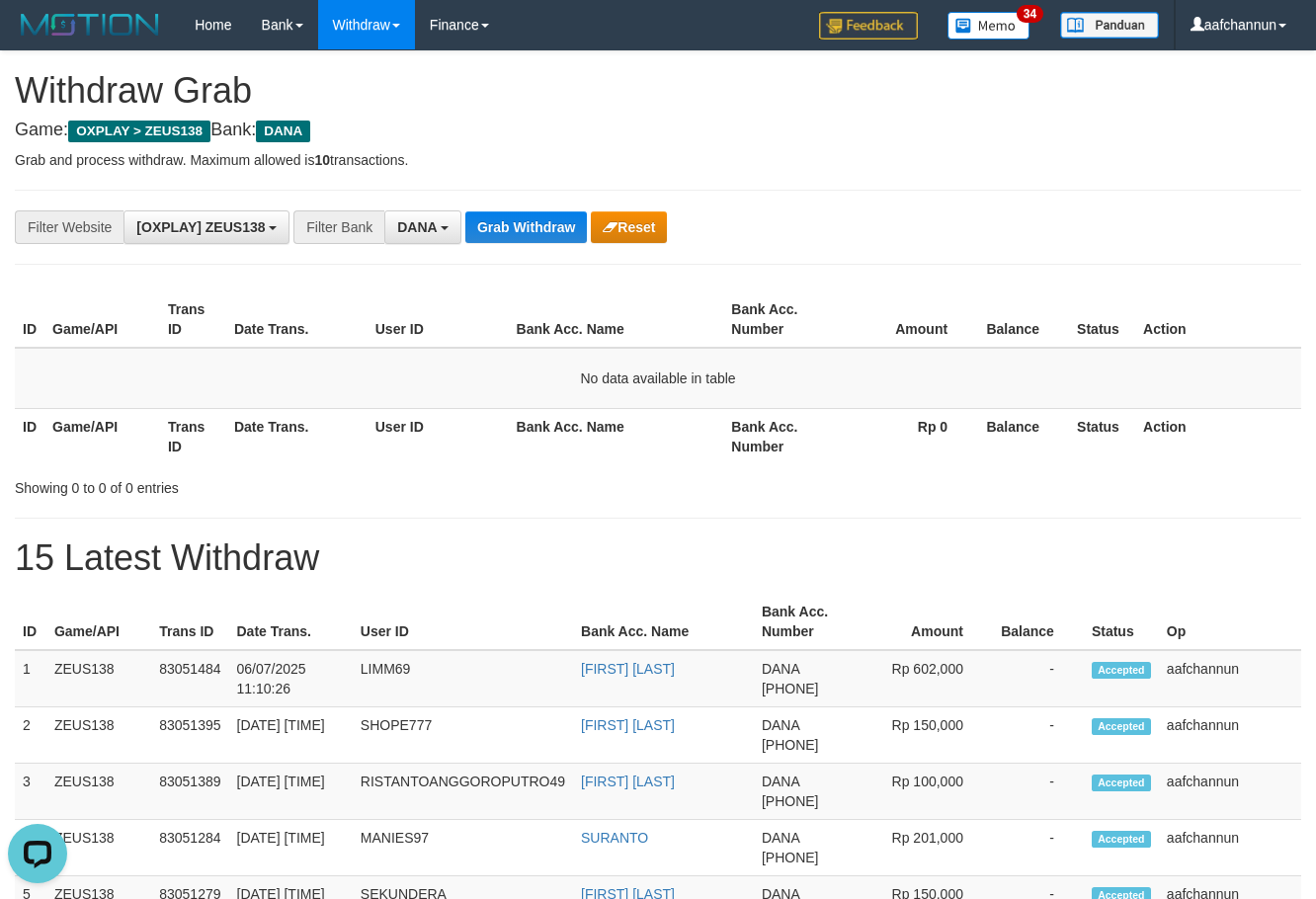 click on "Grab Withdraw" at bounding box center (526, 227) 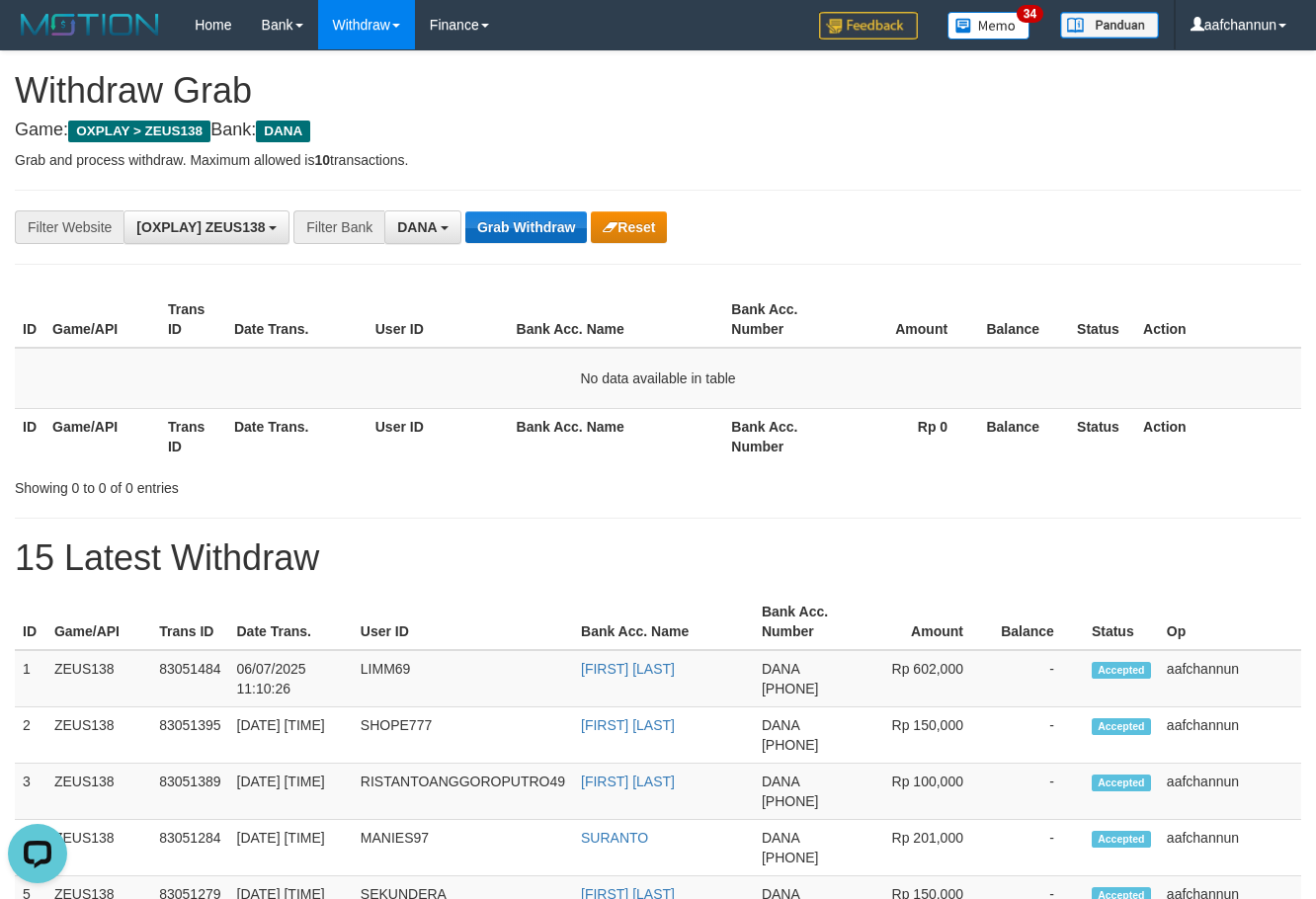 click on "Grab Withdraw" at bounding box center [526, 227] 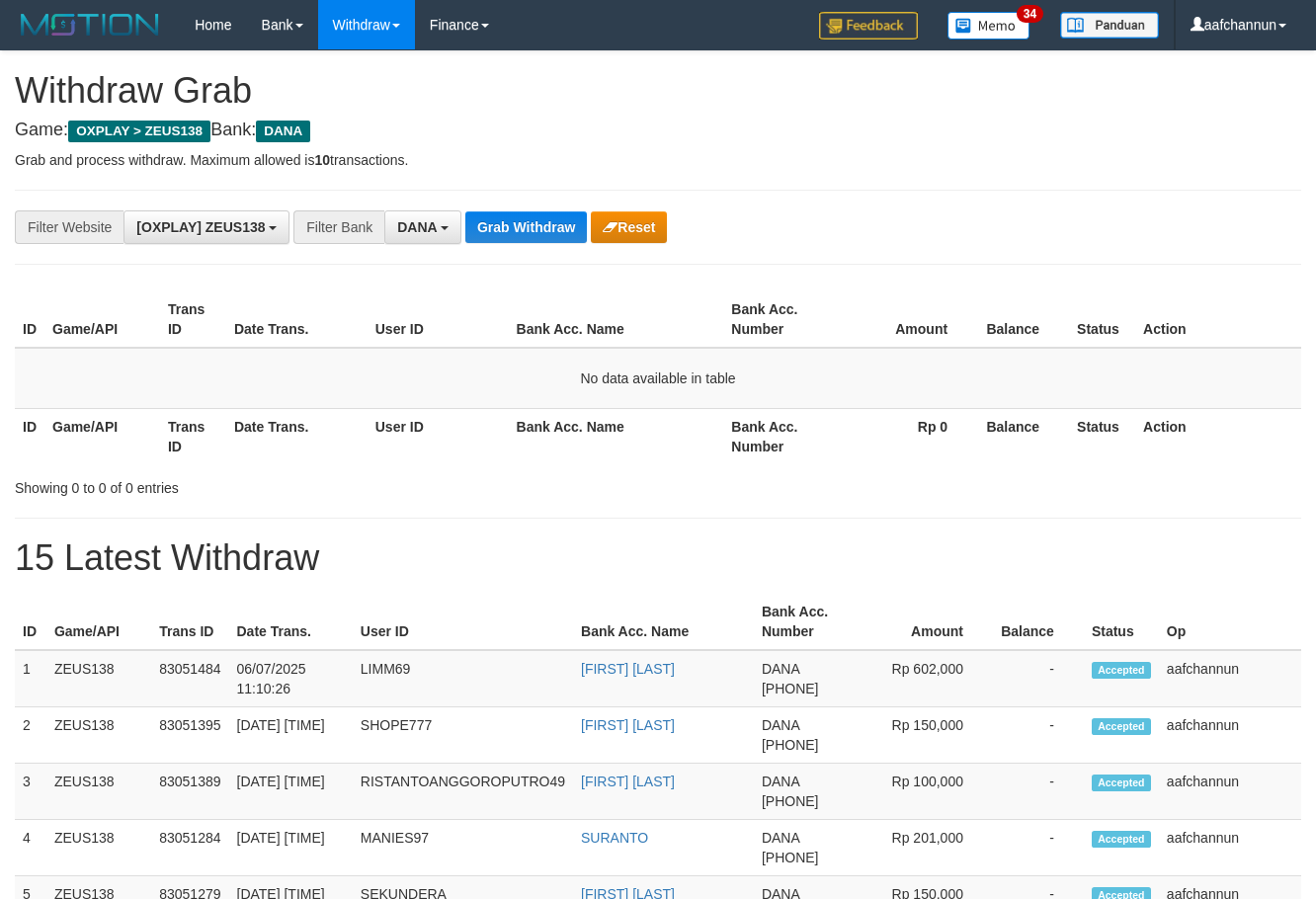 scroll, scrollTop: 0, scrollLeft: 0, axis: both 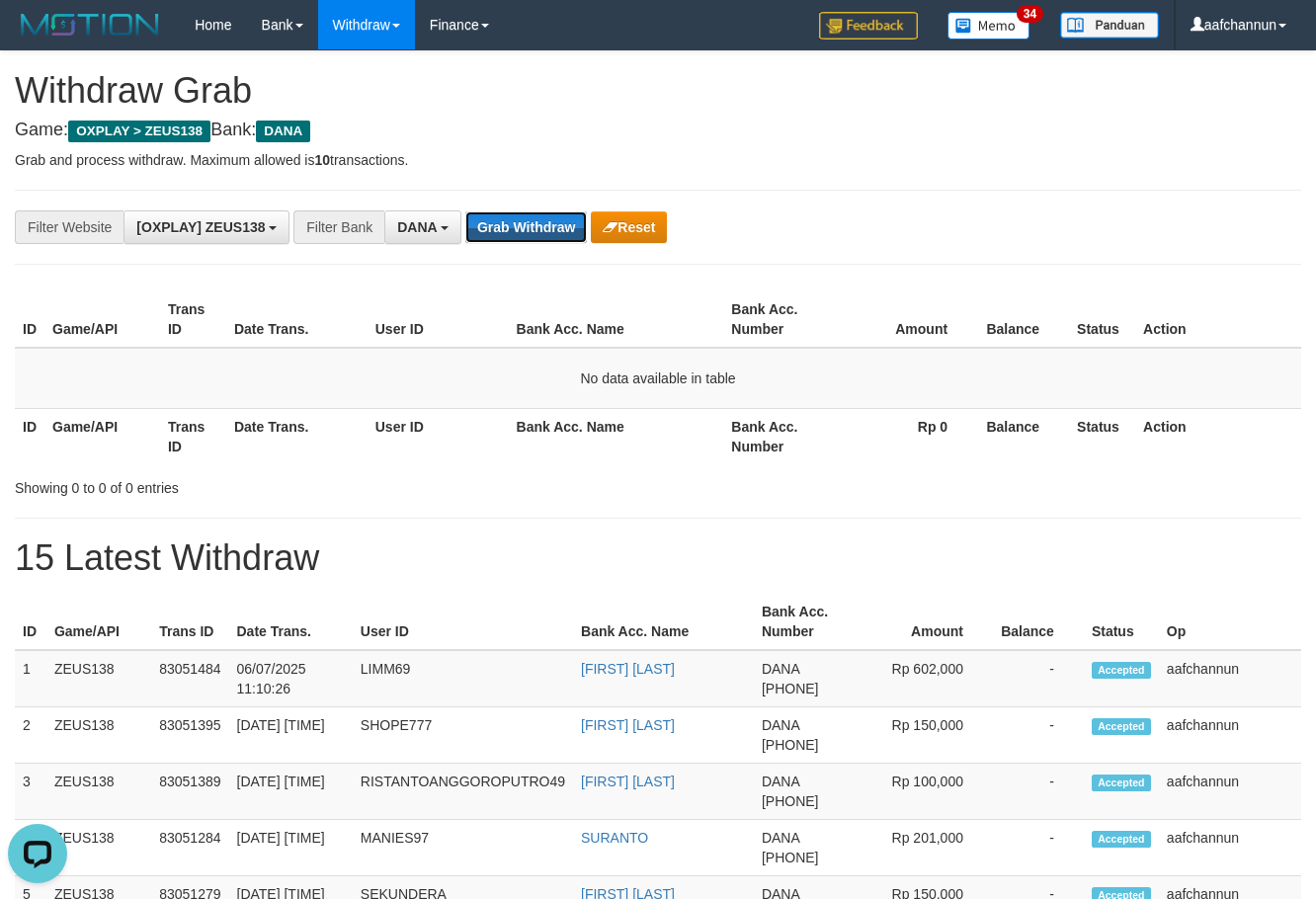 click on "Grab Withdraw" at bounding box center (526, 227) 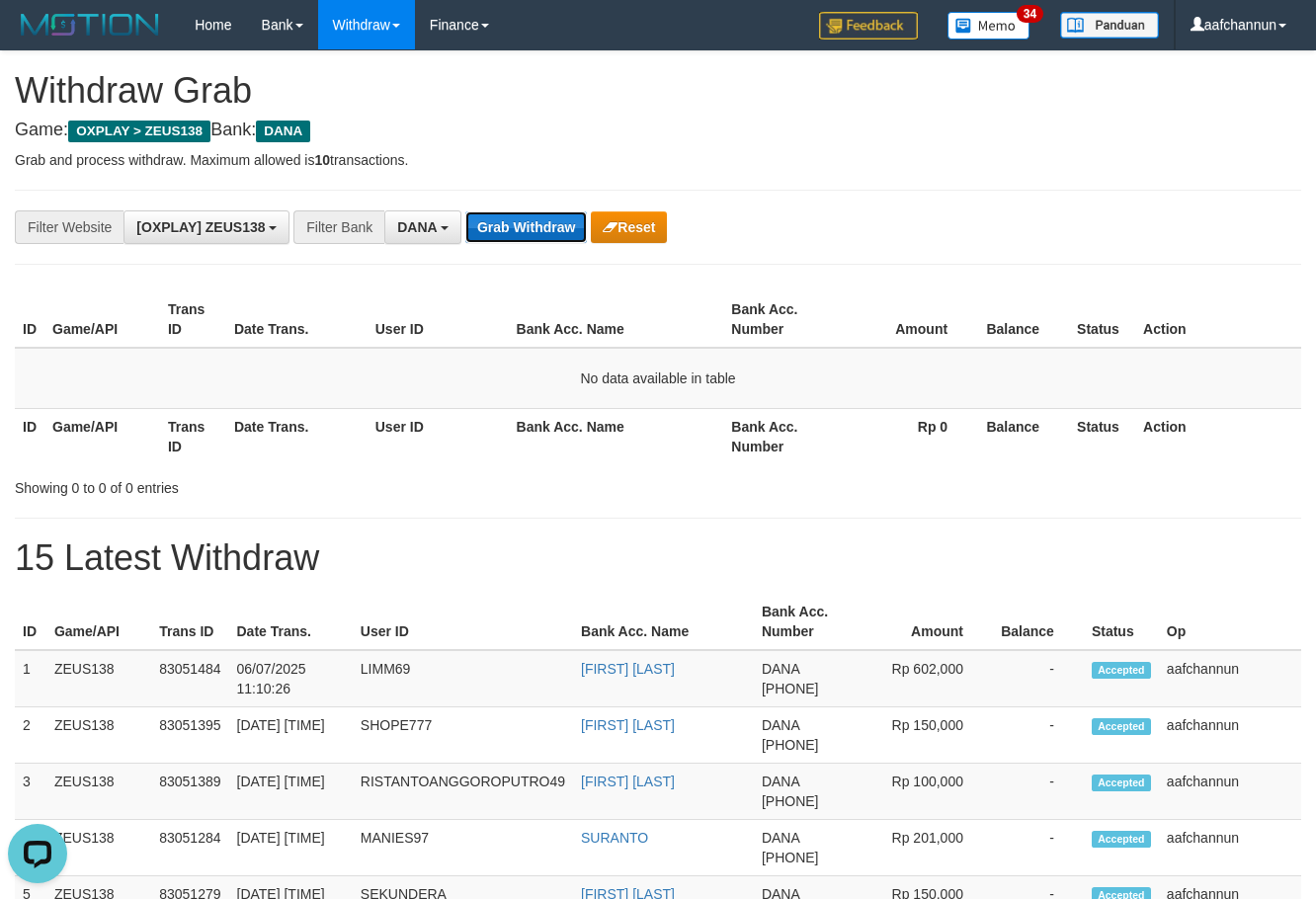 drag, startPoint x: 0, startPoint y: 0, endPoint x: 507, endPoint y: 242, distance: 561.7944 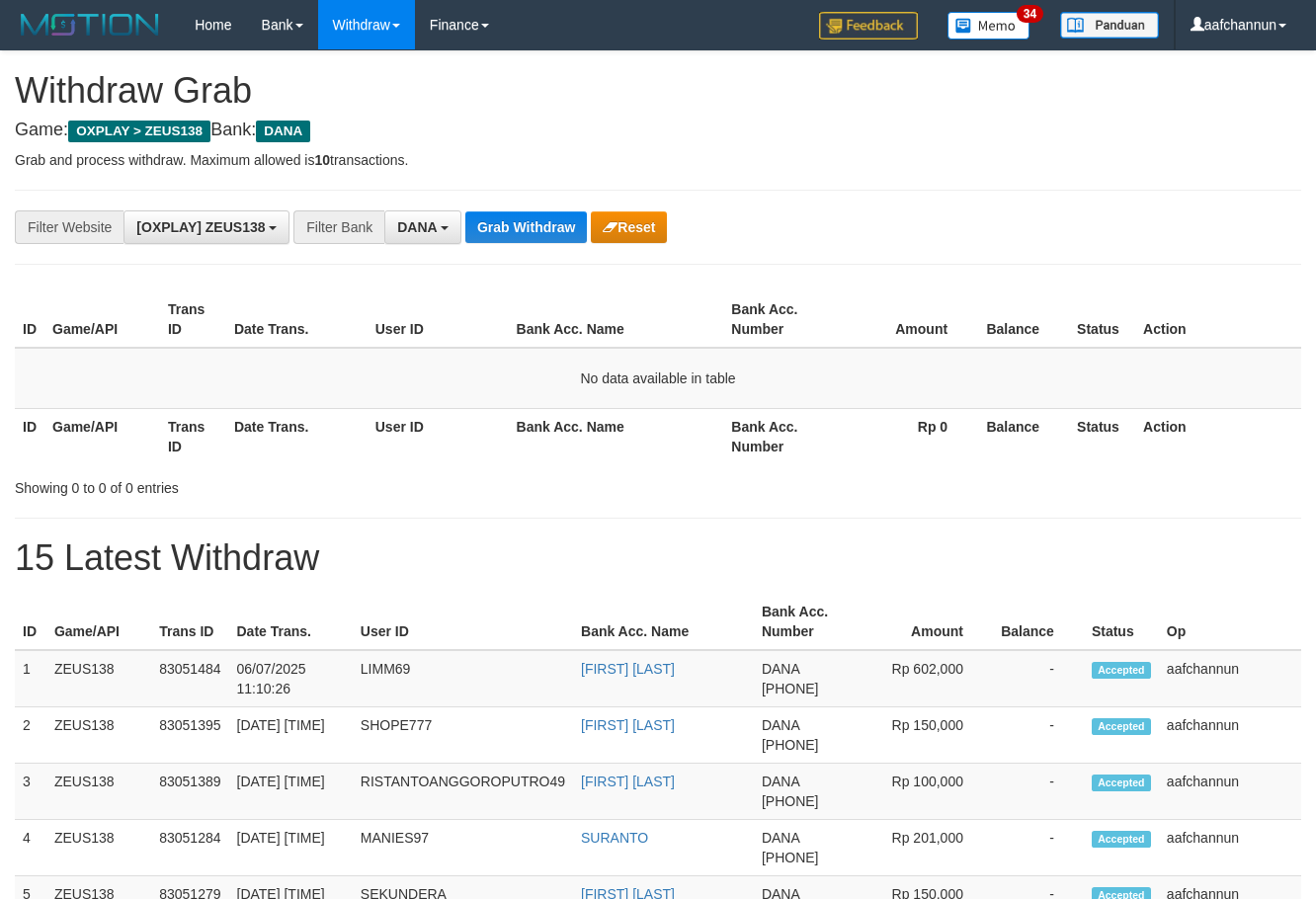 scroll, scrollTop: 0, scrollLeft: 0, axis: both 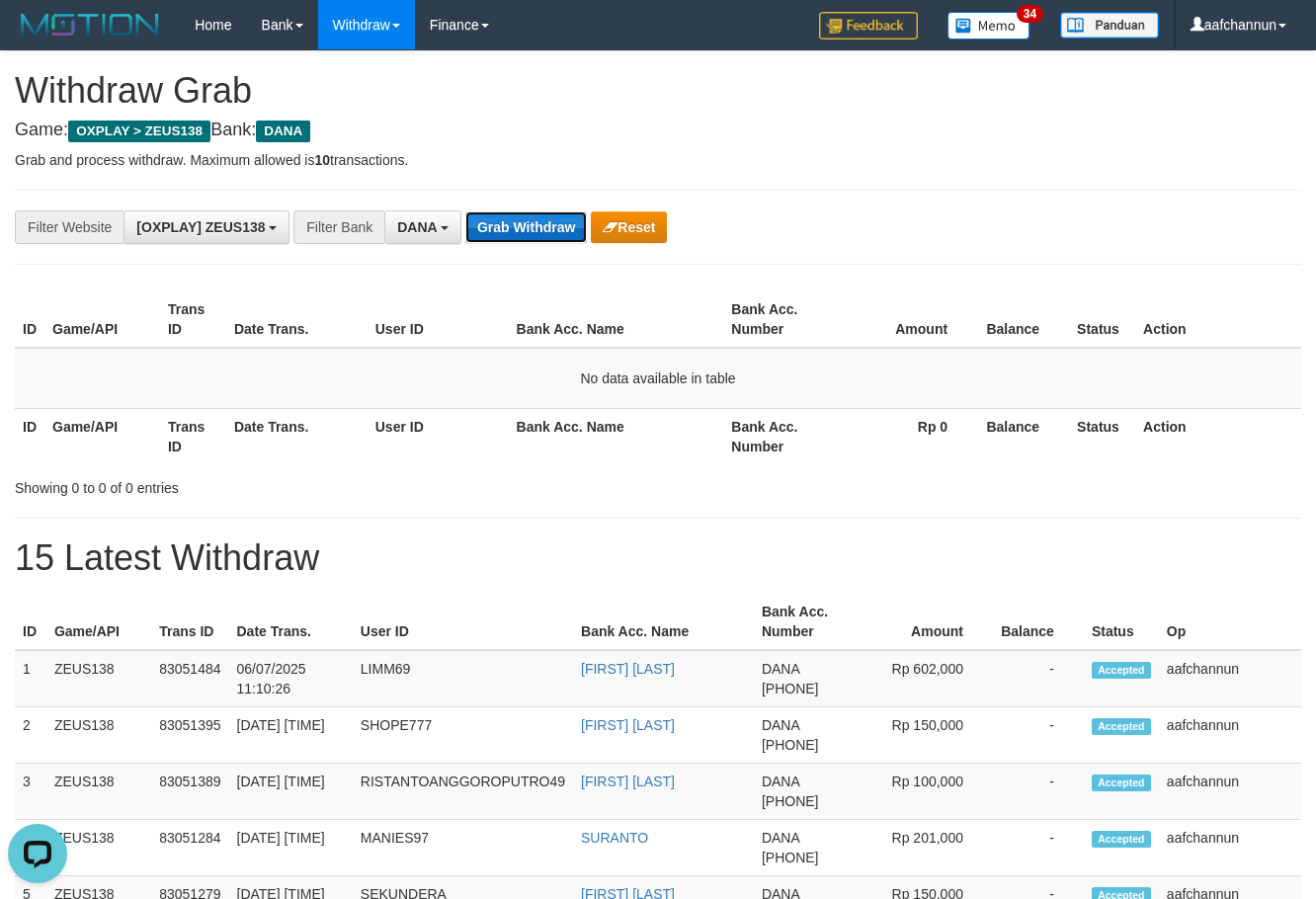 click on "Grab Withdraw" at bounding box center [526, 227] 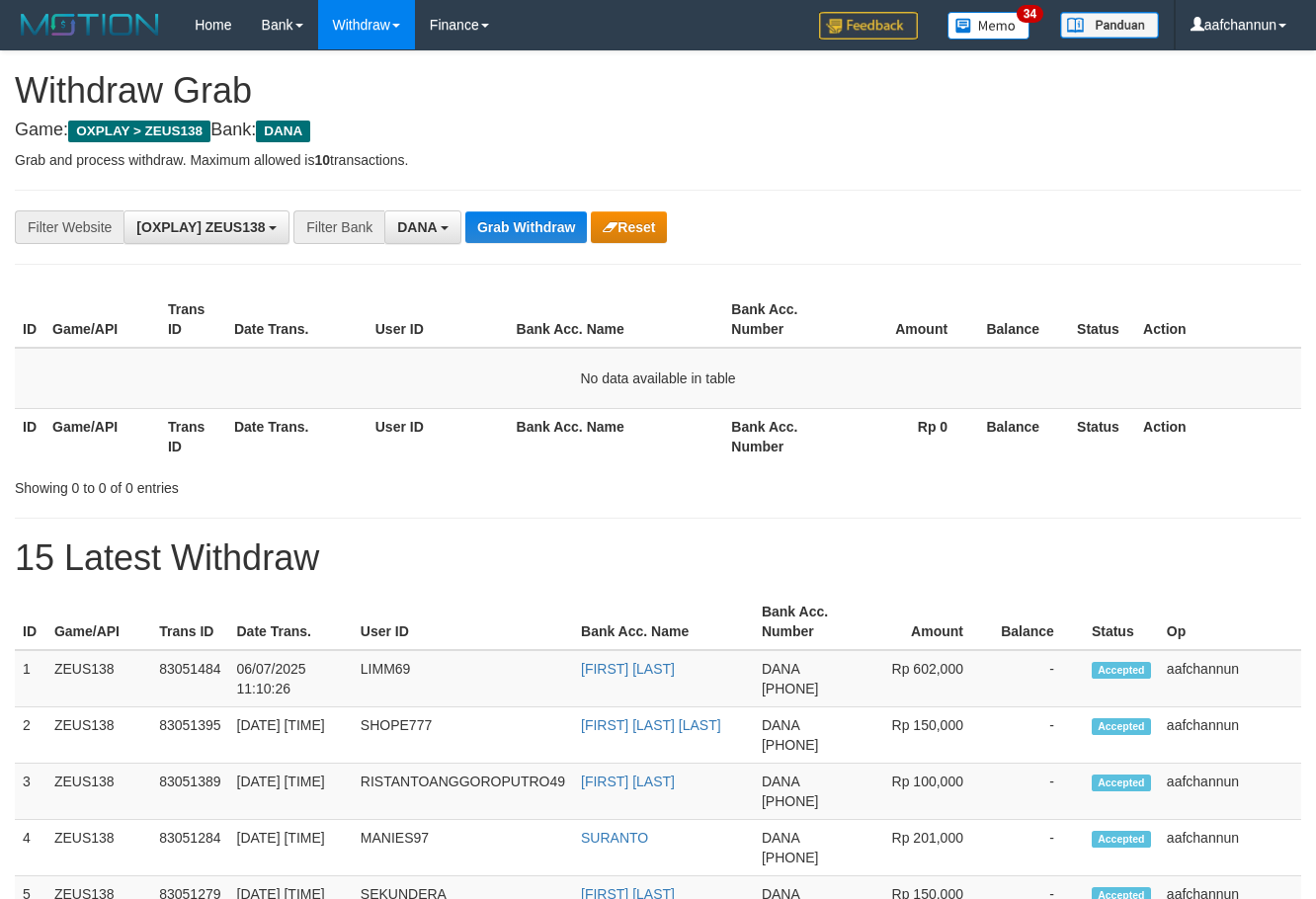 scroll, scrollTop: 0, scrollLeft: 0, axis: both 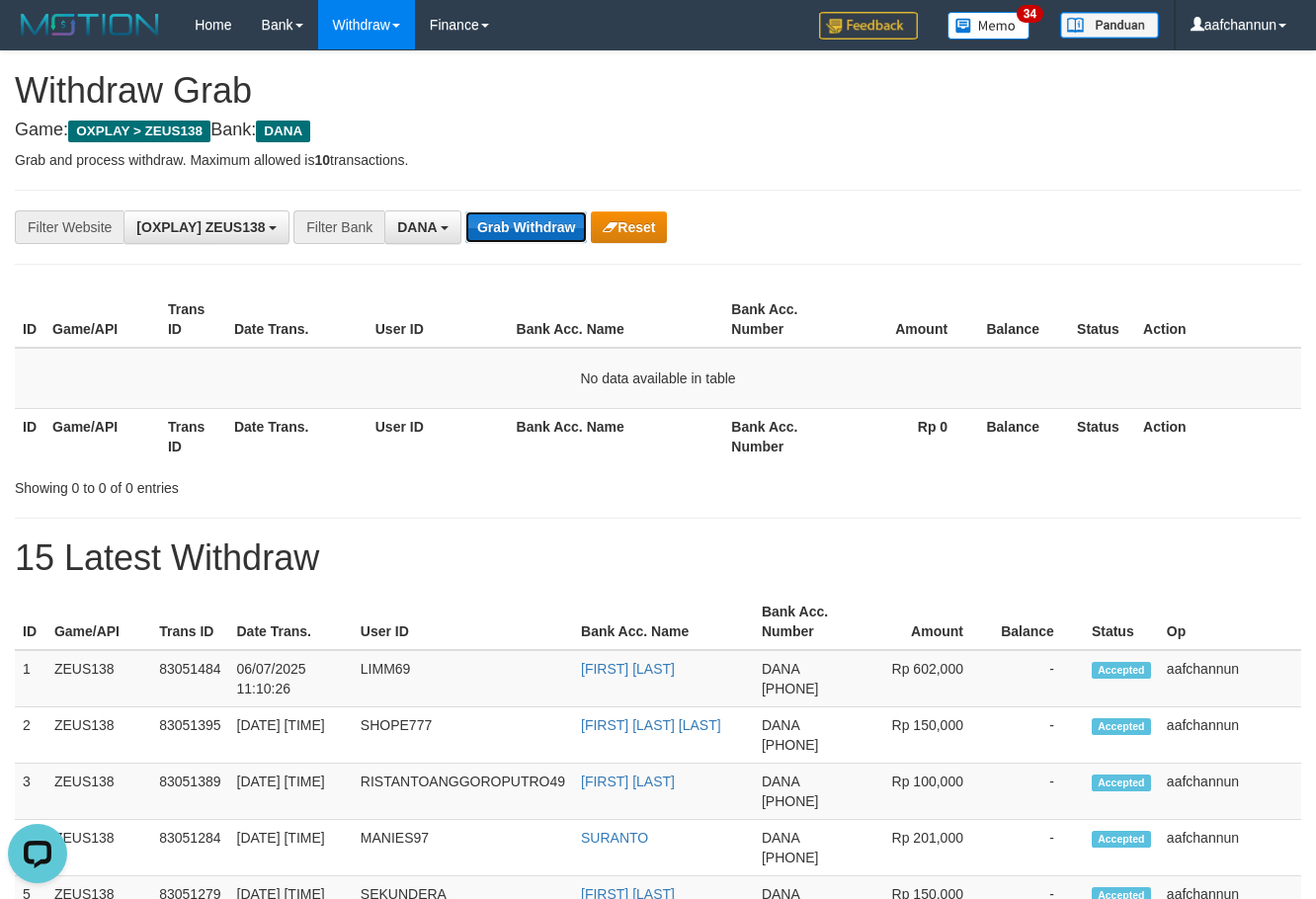 drag, startPoint x: 525, startPoint y: 213, endPoint x: 517, endPoint y: 221, distance: 11.313708 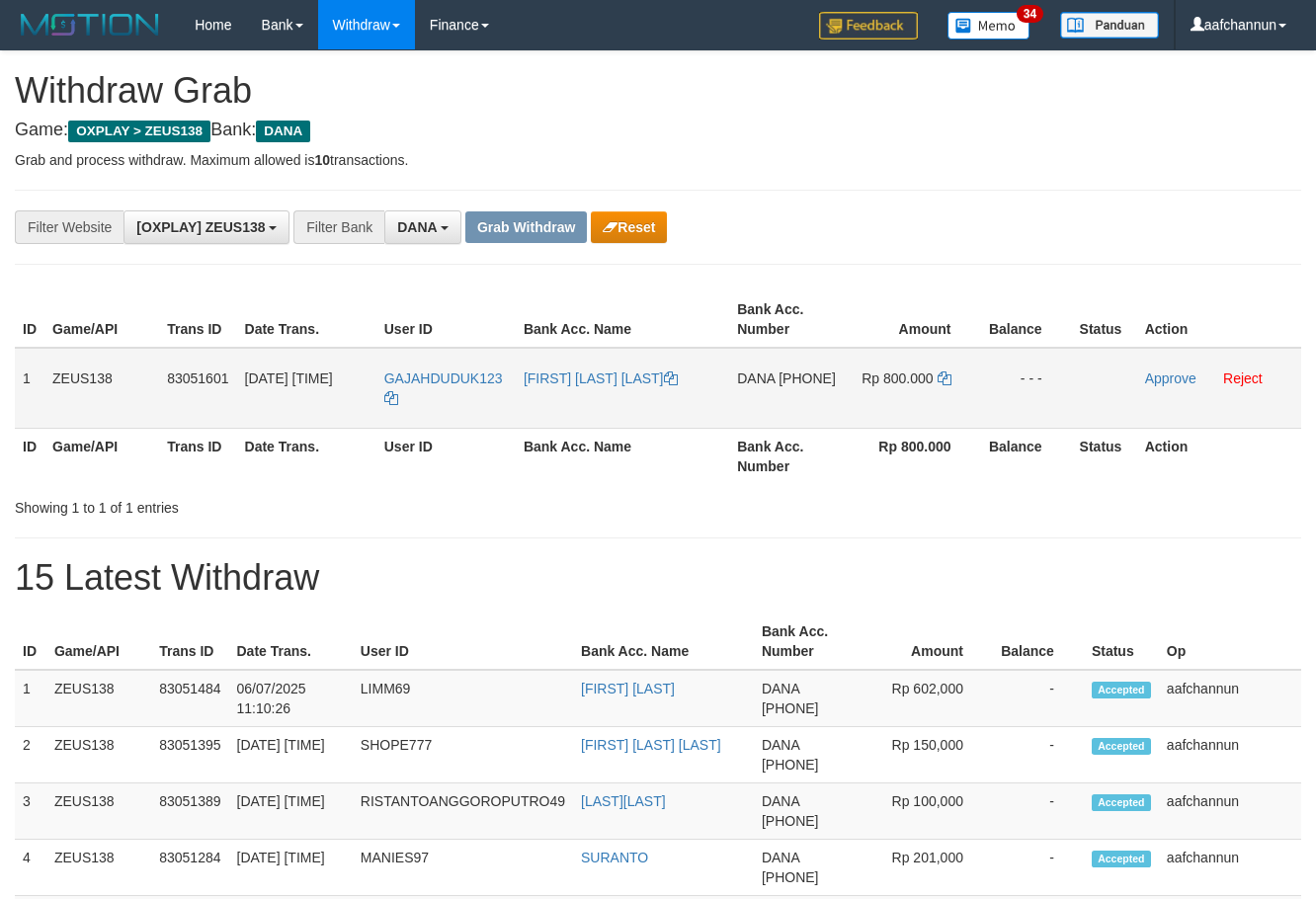 scroll, scrollTop: 0, scrollLeft: 0, axis: both 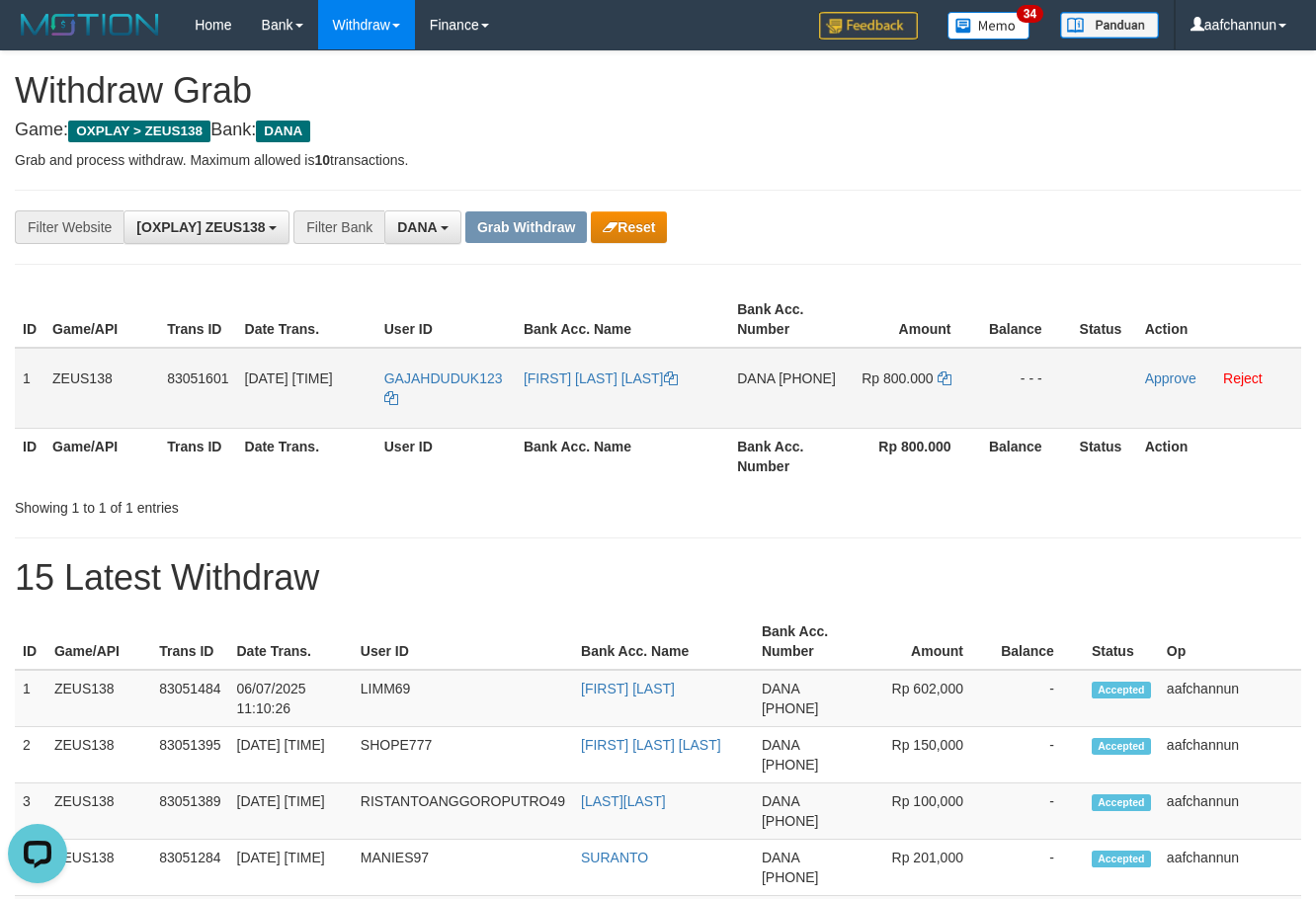 click on "GAJAHDUDUK123" at bounding box center (446, 388) 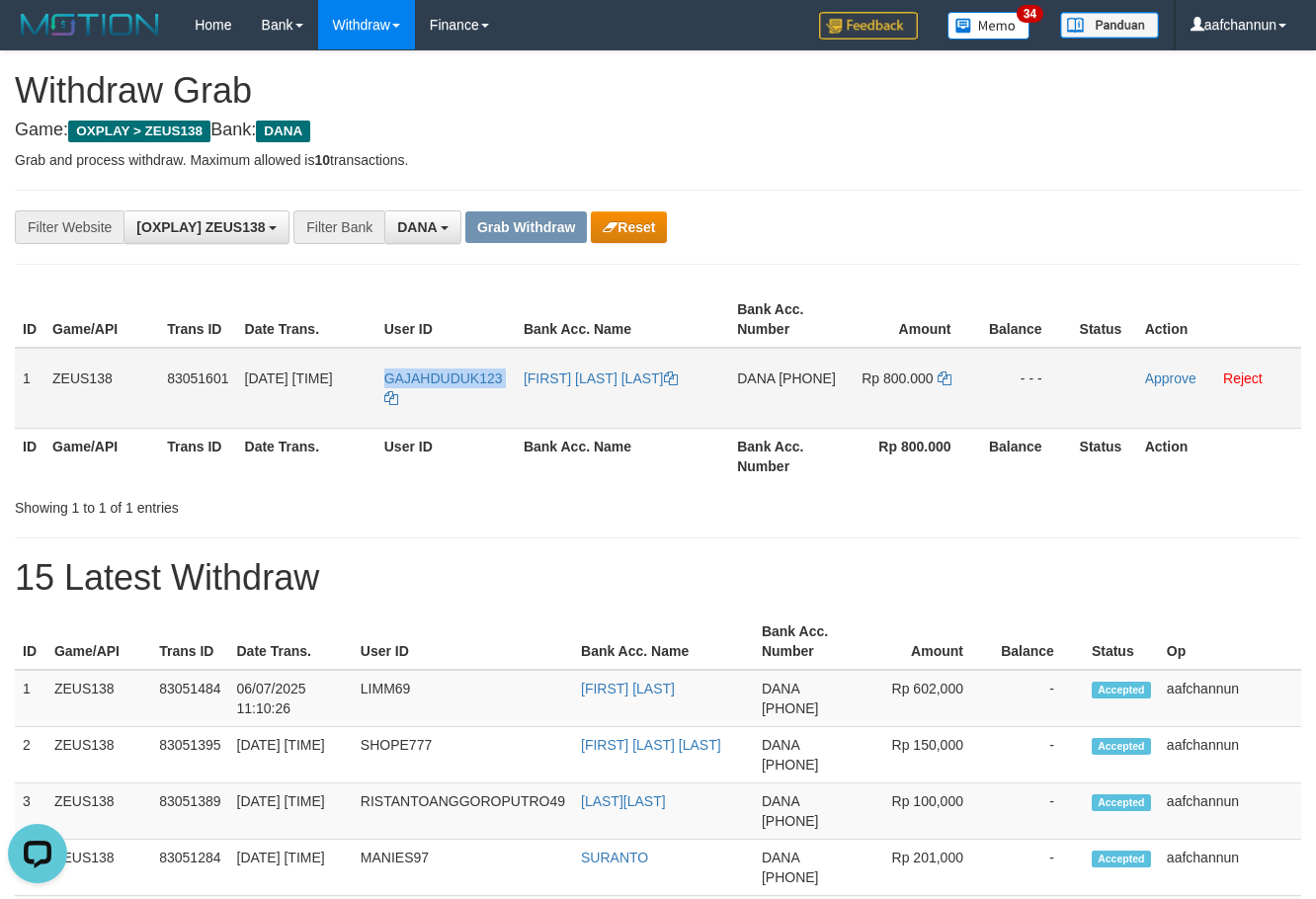click on "GAJAHDUDUK123" at bounding box center [446, 388] 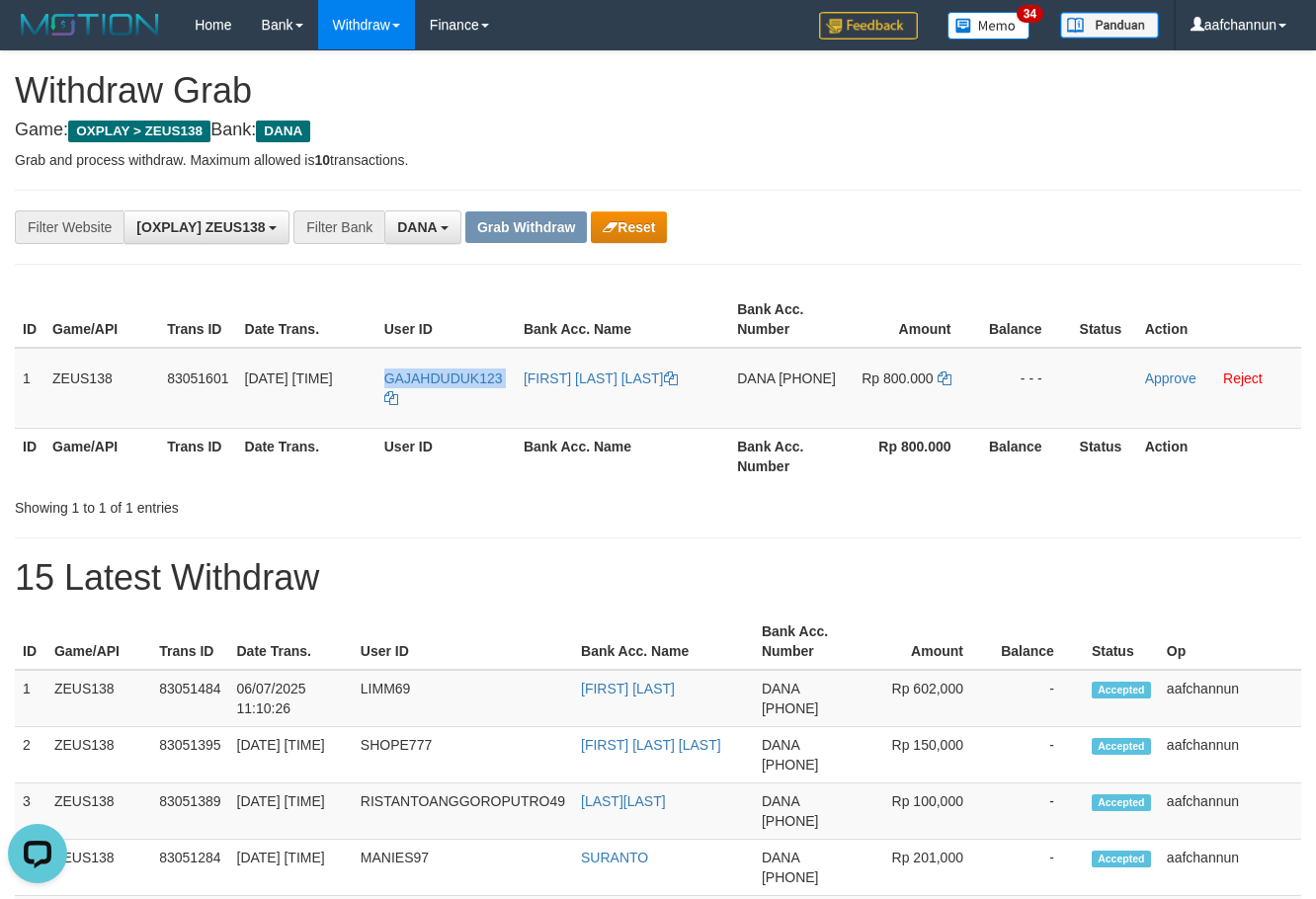 copy on "GAJAHDUDUK123" 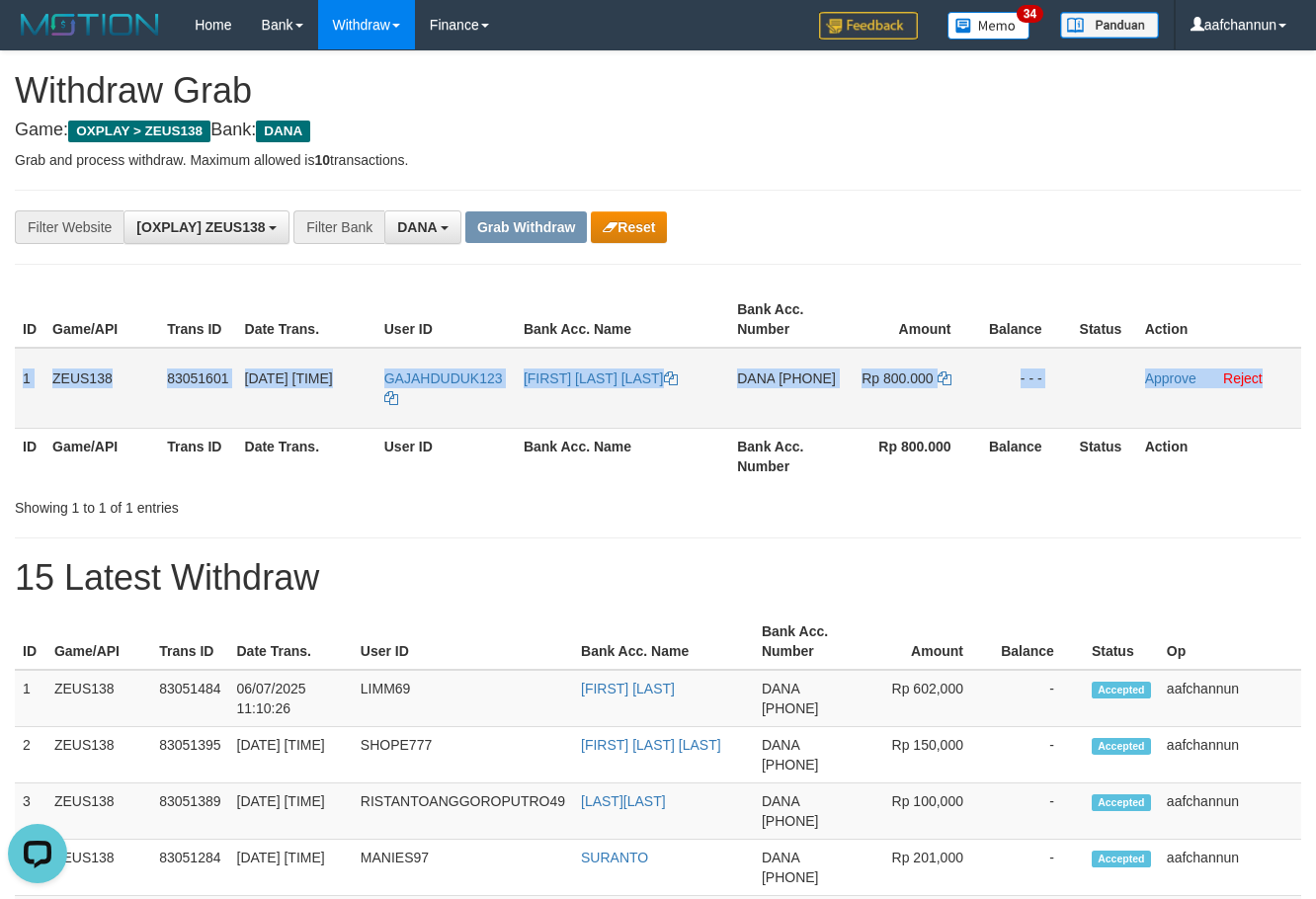 copy on "1
ZEUS138
83051601
06/07/2025 11:12:35
GAJAHDUDUK123
GILBERTH AGEIL P
DANA
085266499091
Rp 800.000
- - -
Approve
Reject" 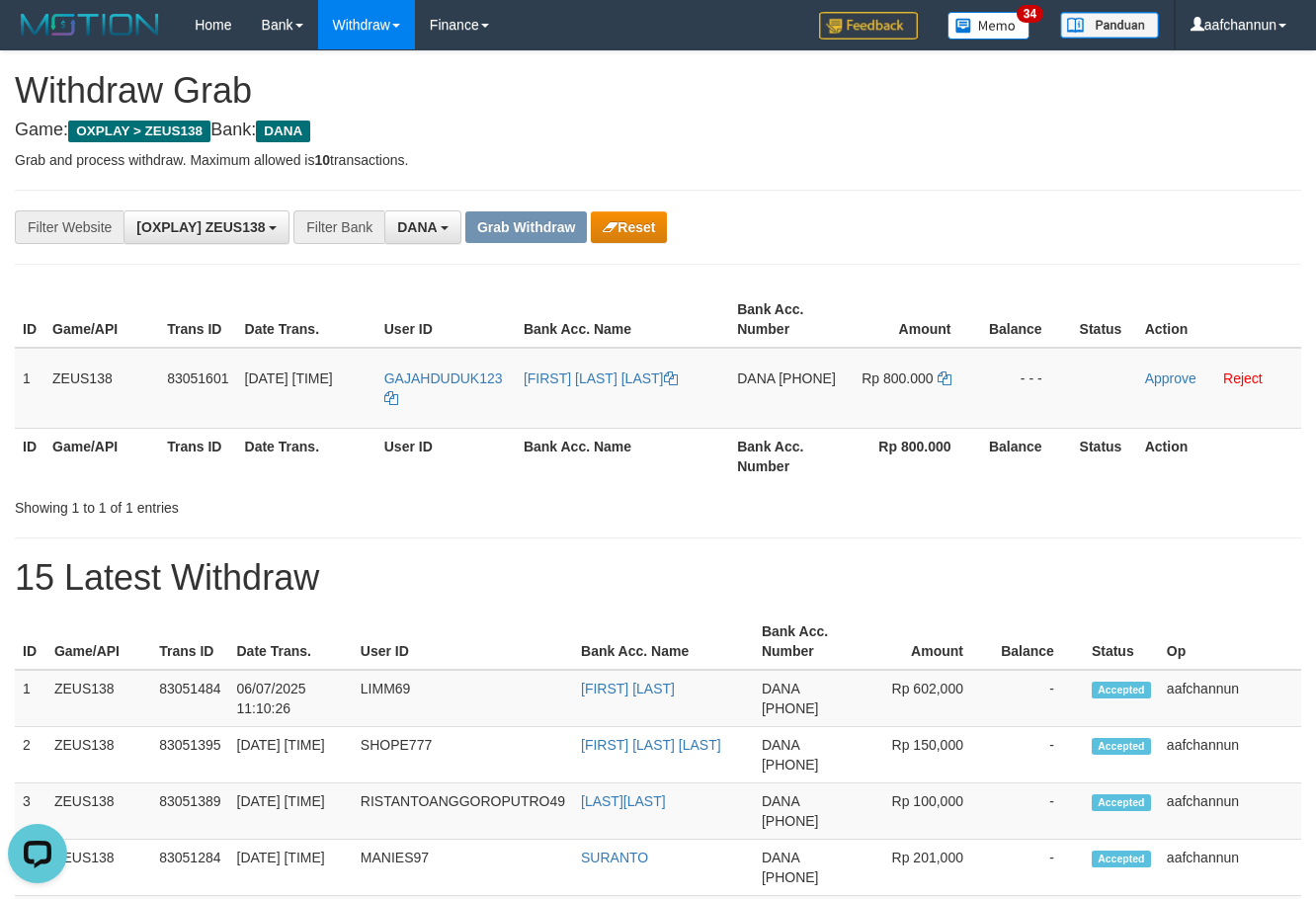 drag, startPoint x: 795, startPoint y: 499, endPoint x: 799, endPoint y: 476, distance: 23.345235 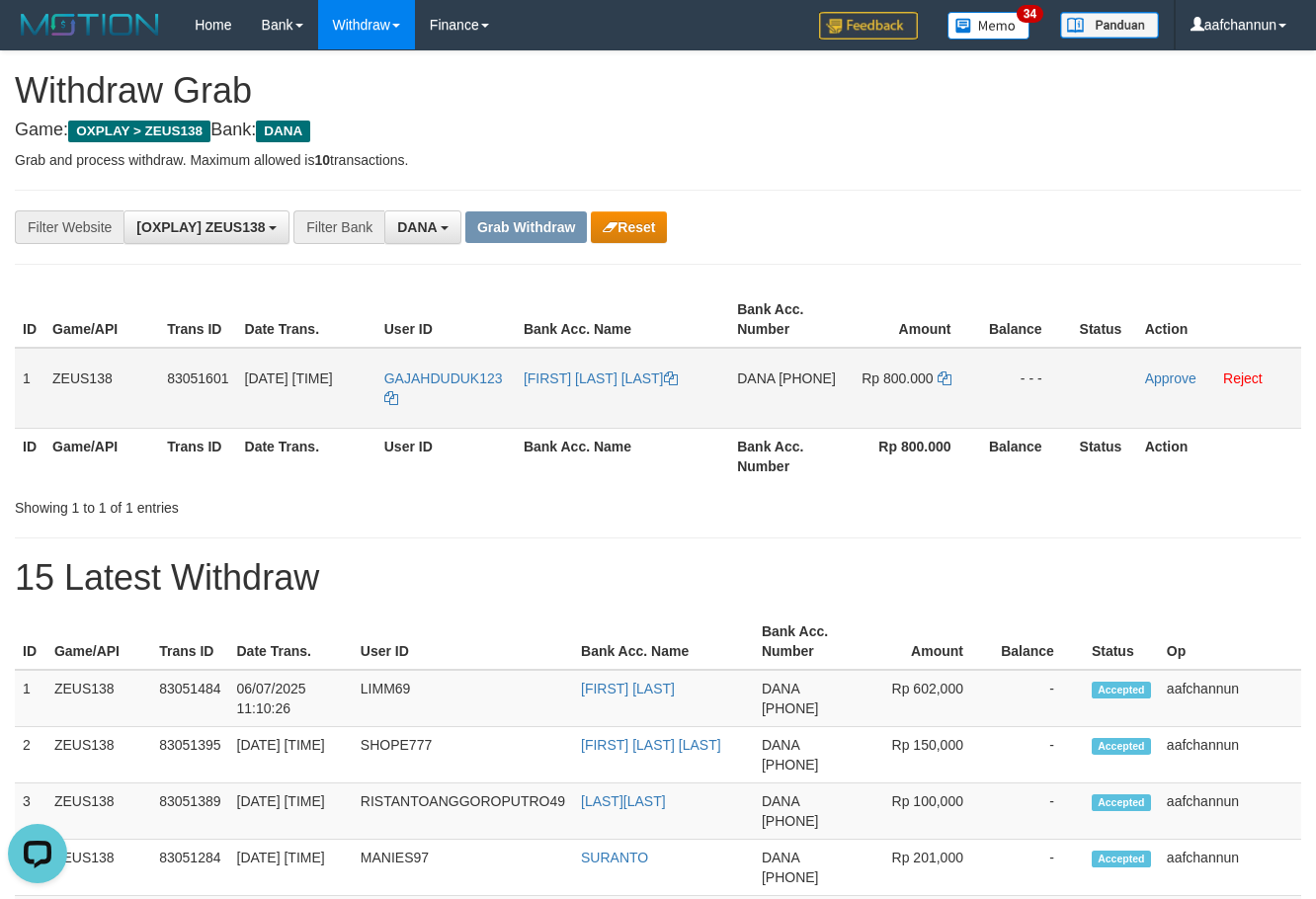 drag, startPoint x: 798, startPoint y: 387, endPoint x: 796, endPoint y: 397, distance: 10.198039 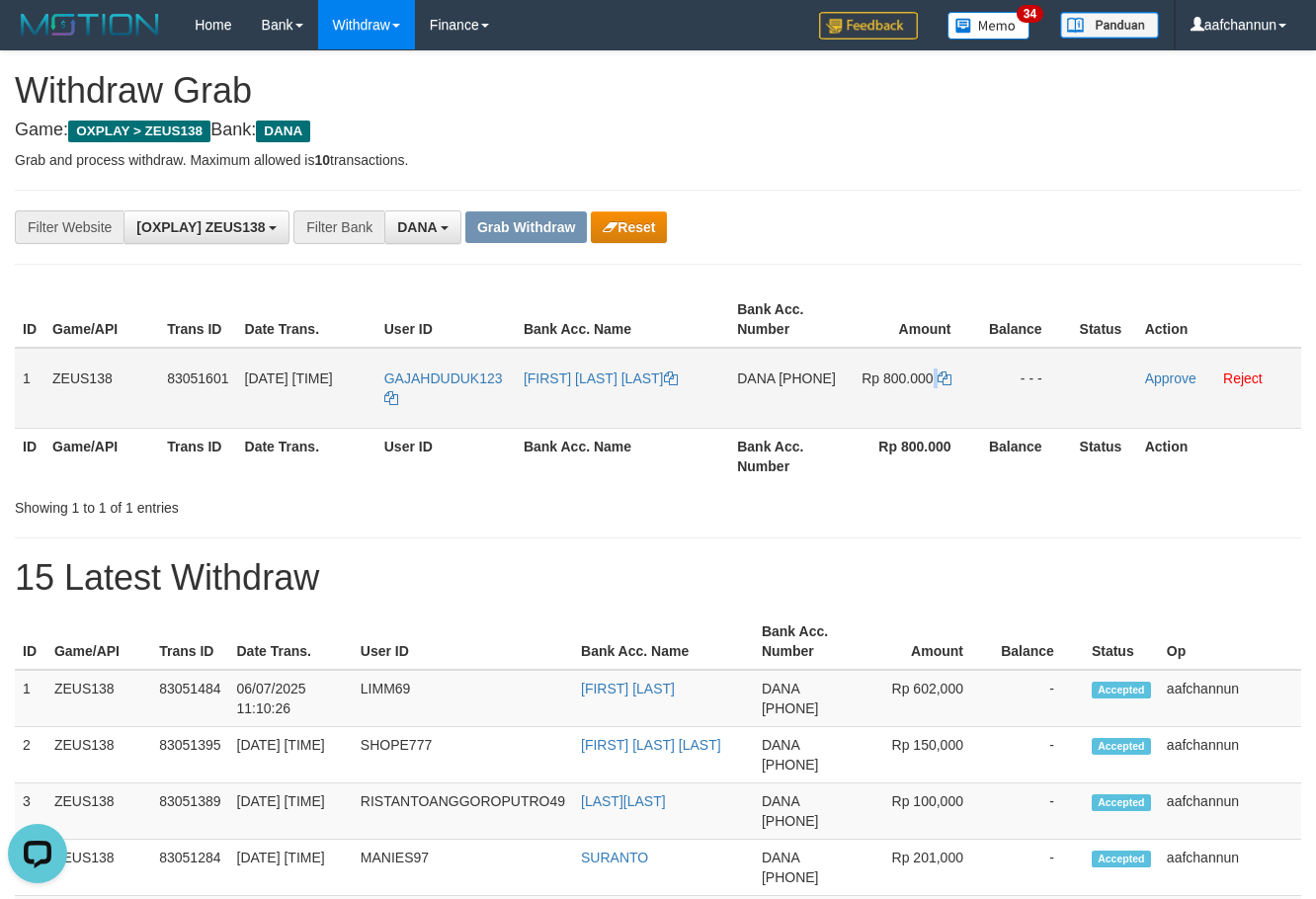 drag, startPoint x: 934, startPoint y: 376, endPoint x: 1050, endPoint y: 386, distance: 116.43024 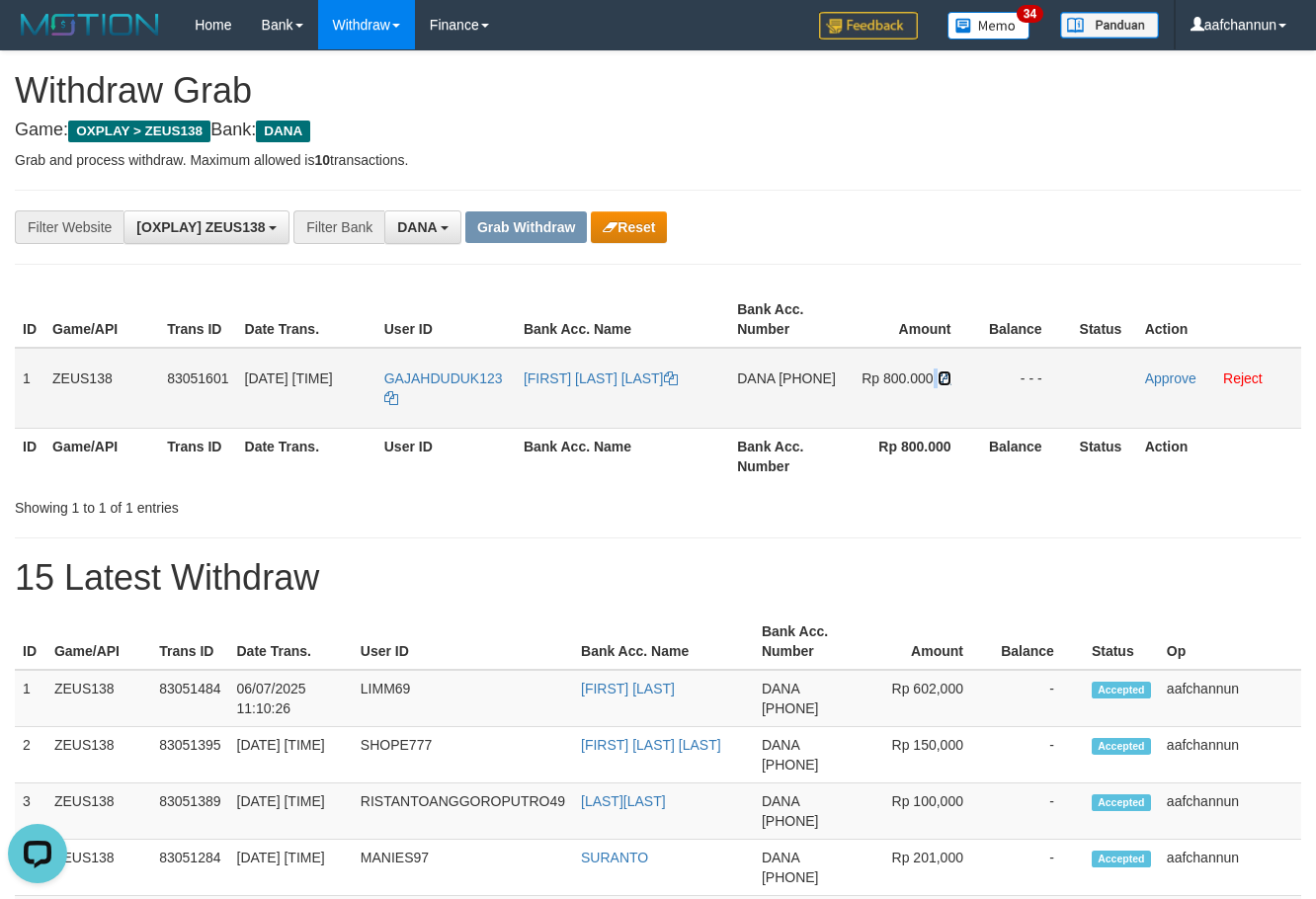 click at bounding box center (671, 378) 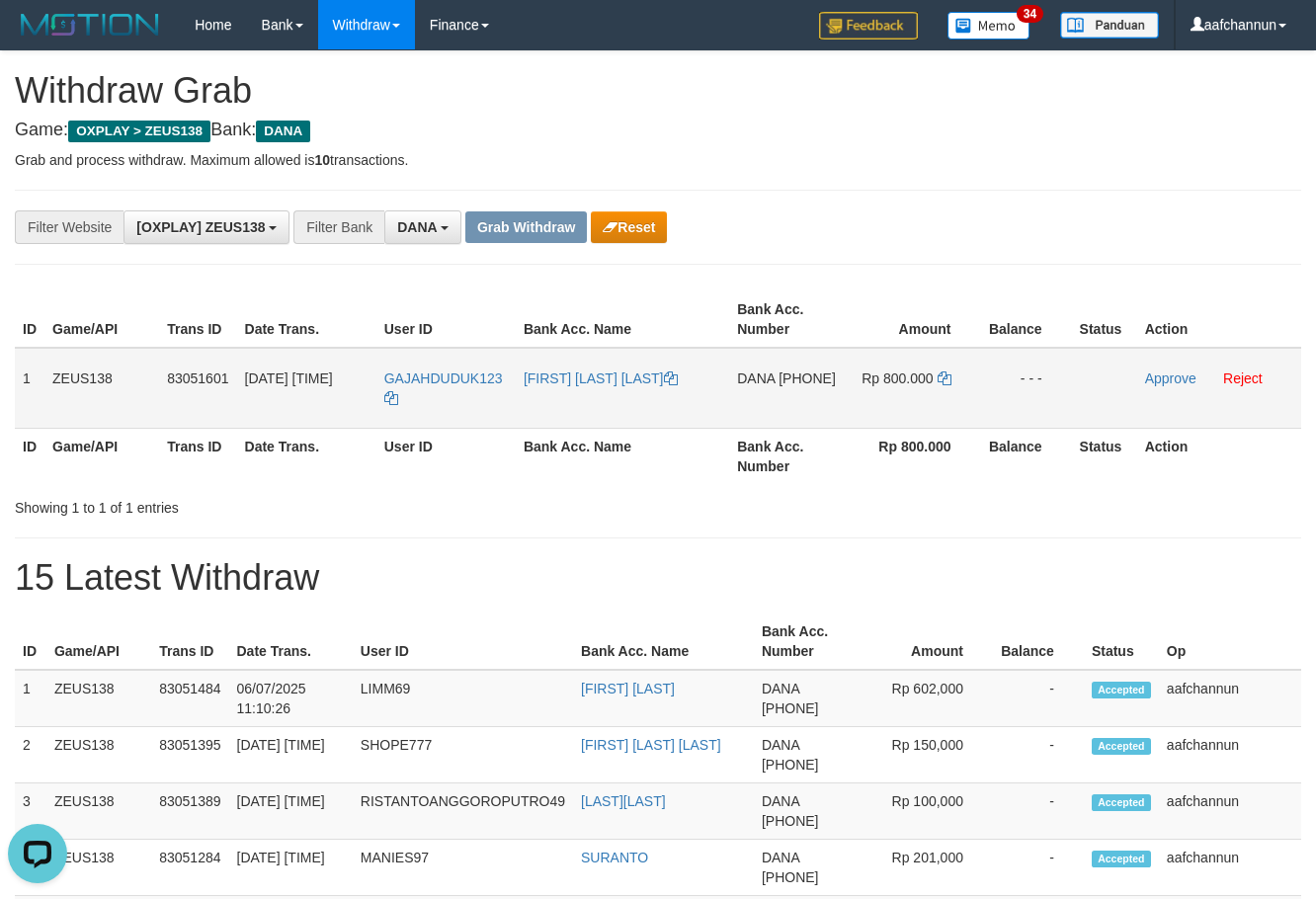 click on "Approve
Reject" at bounding box center (1219, 388) 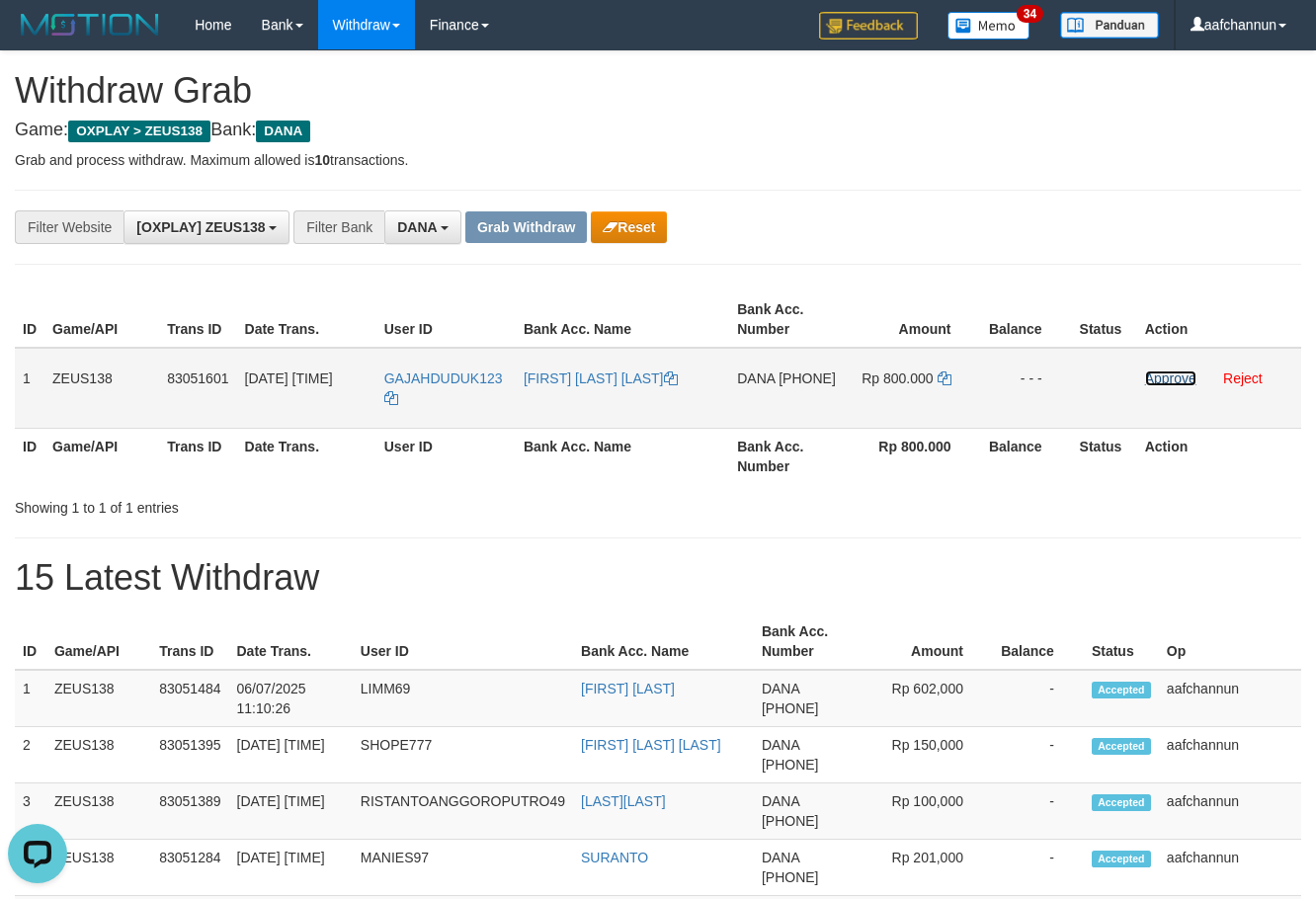 click on "Approve" at bounding box center (1171, 378) 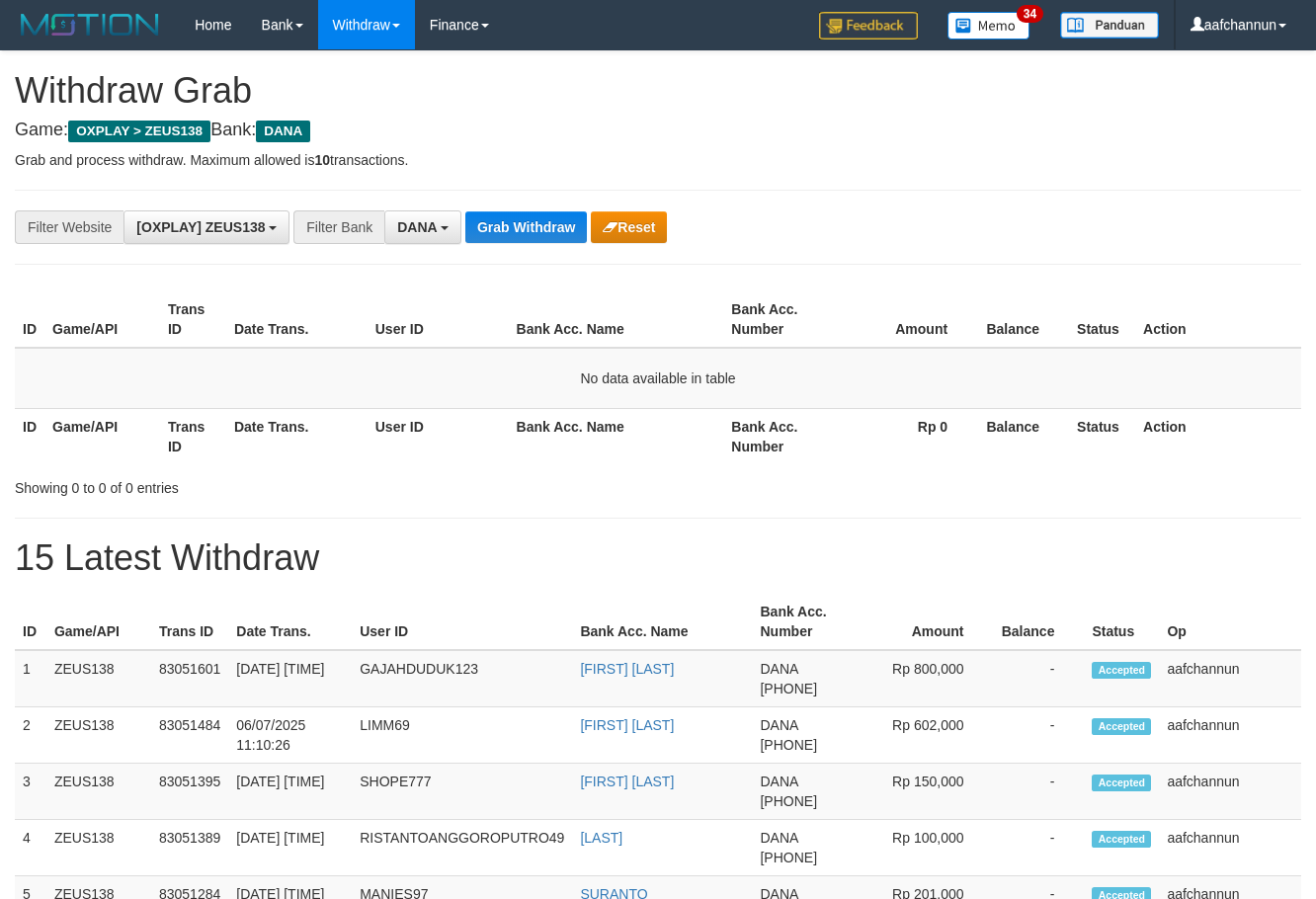 scroll, scrollTop: 0, scrollLeft: 0, axis: both 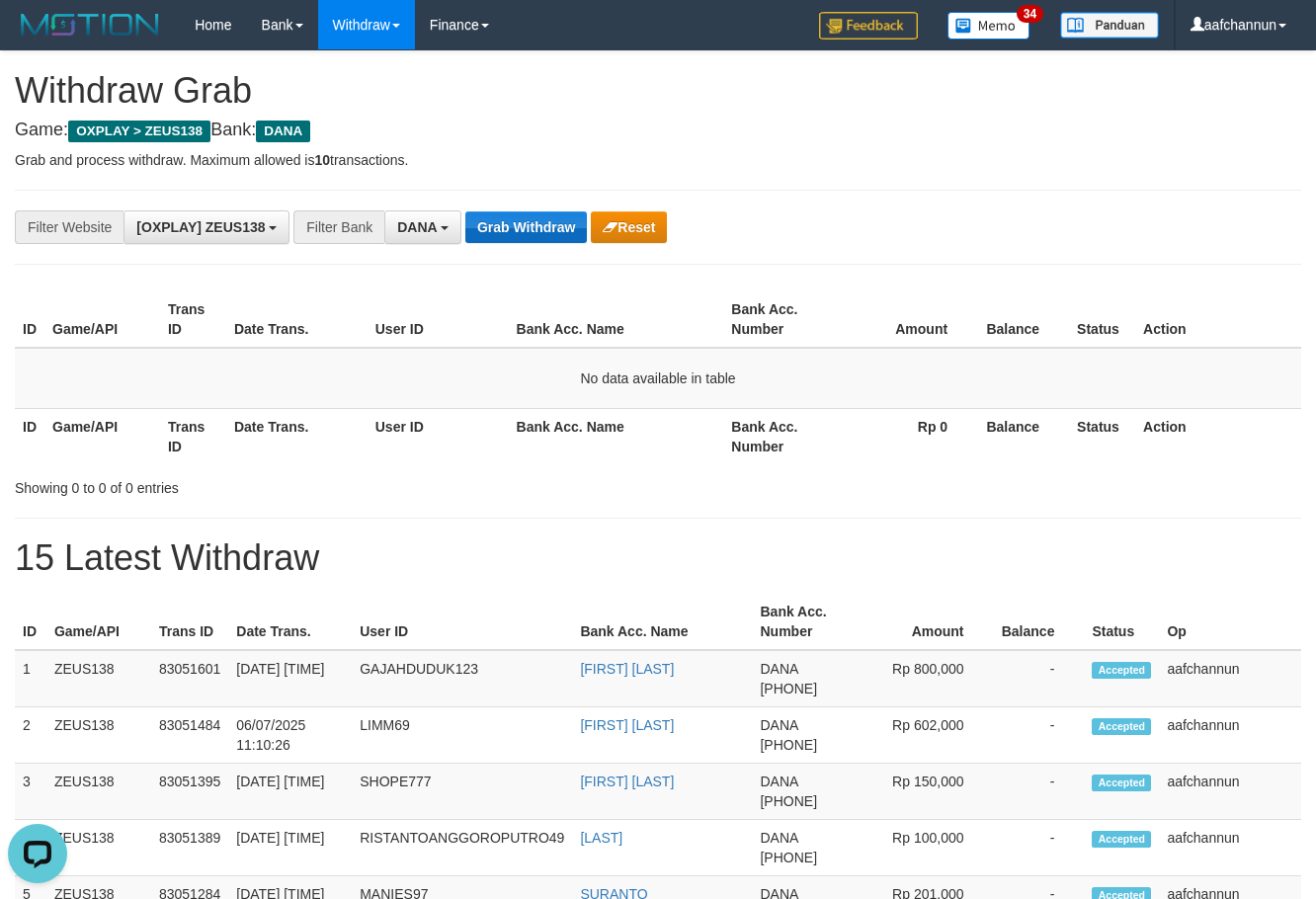 drag, startPoint x: 0, startPoint y: 0, endPoint x: 497, endPoint y: 225, distance: 545.5584 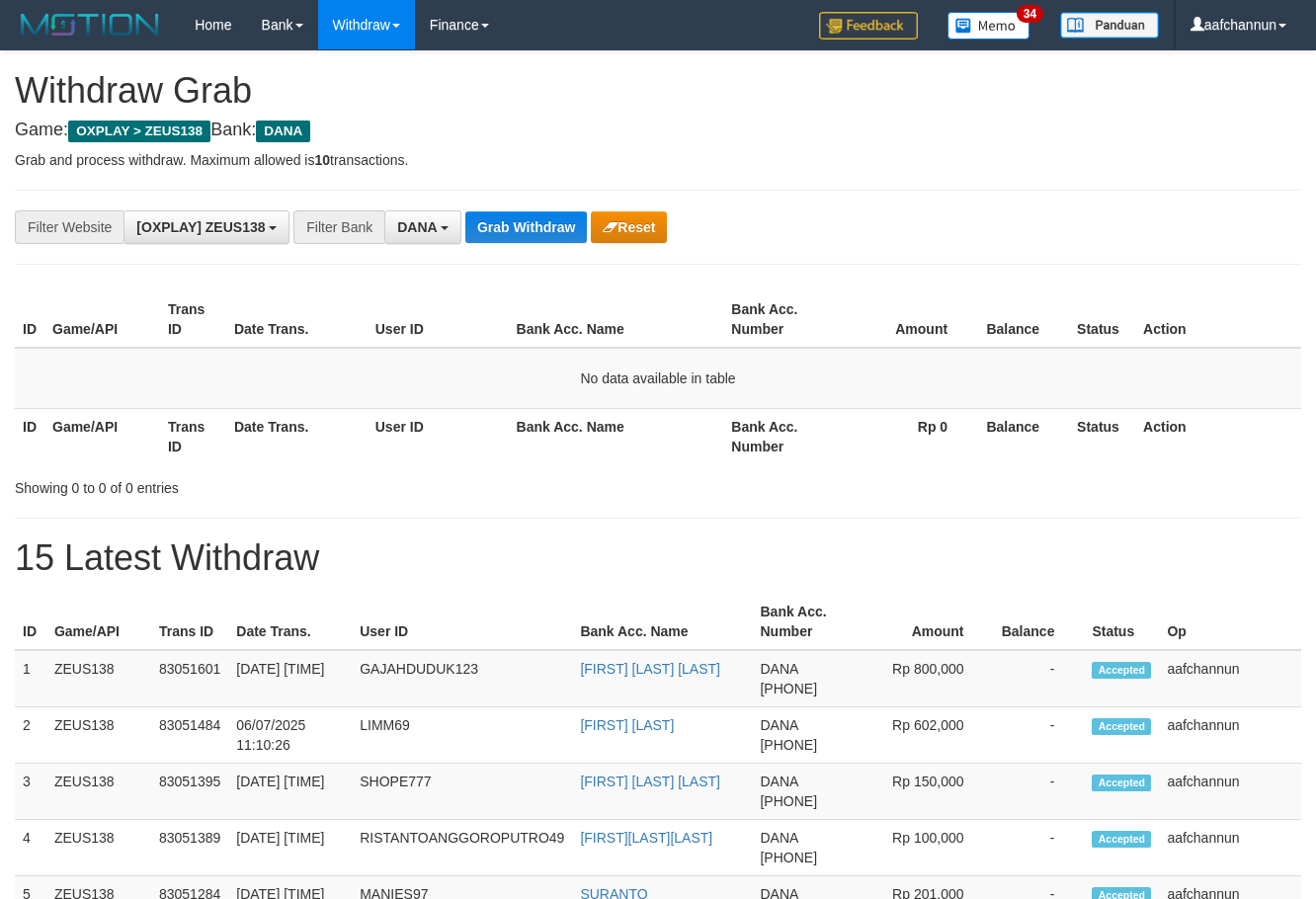 click on "Grab Withdraw" at bounding box center (526, 227) 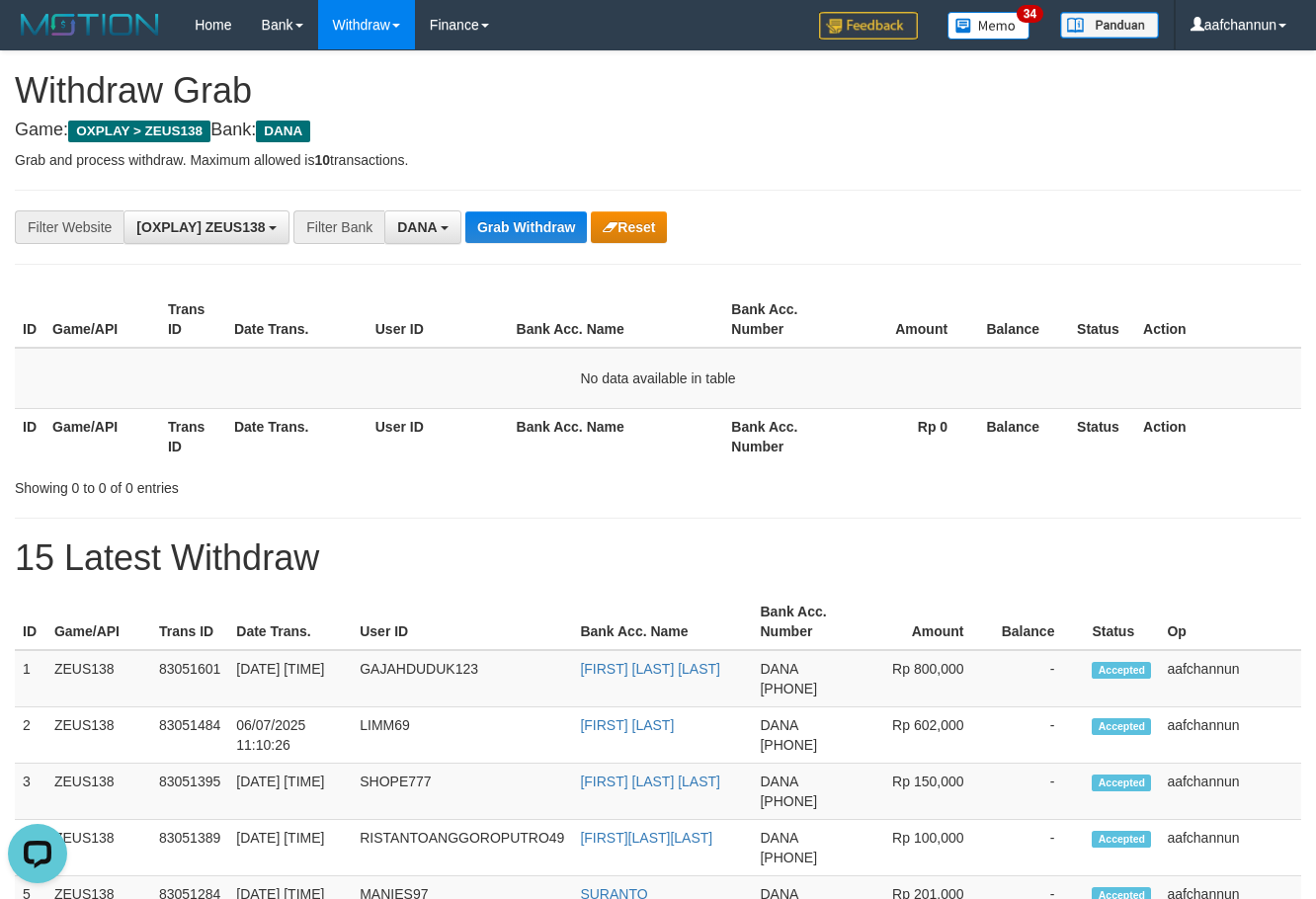 scroll, scrollTop: 0, scrollLeft: 0, axis: both 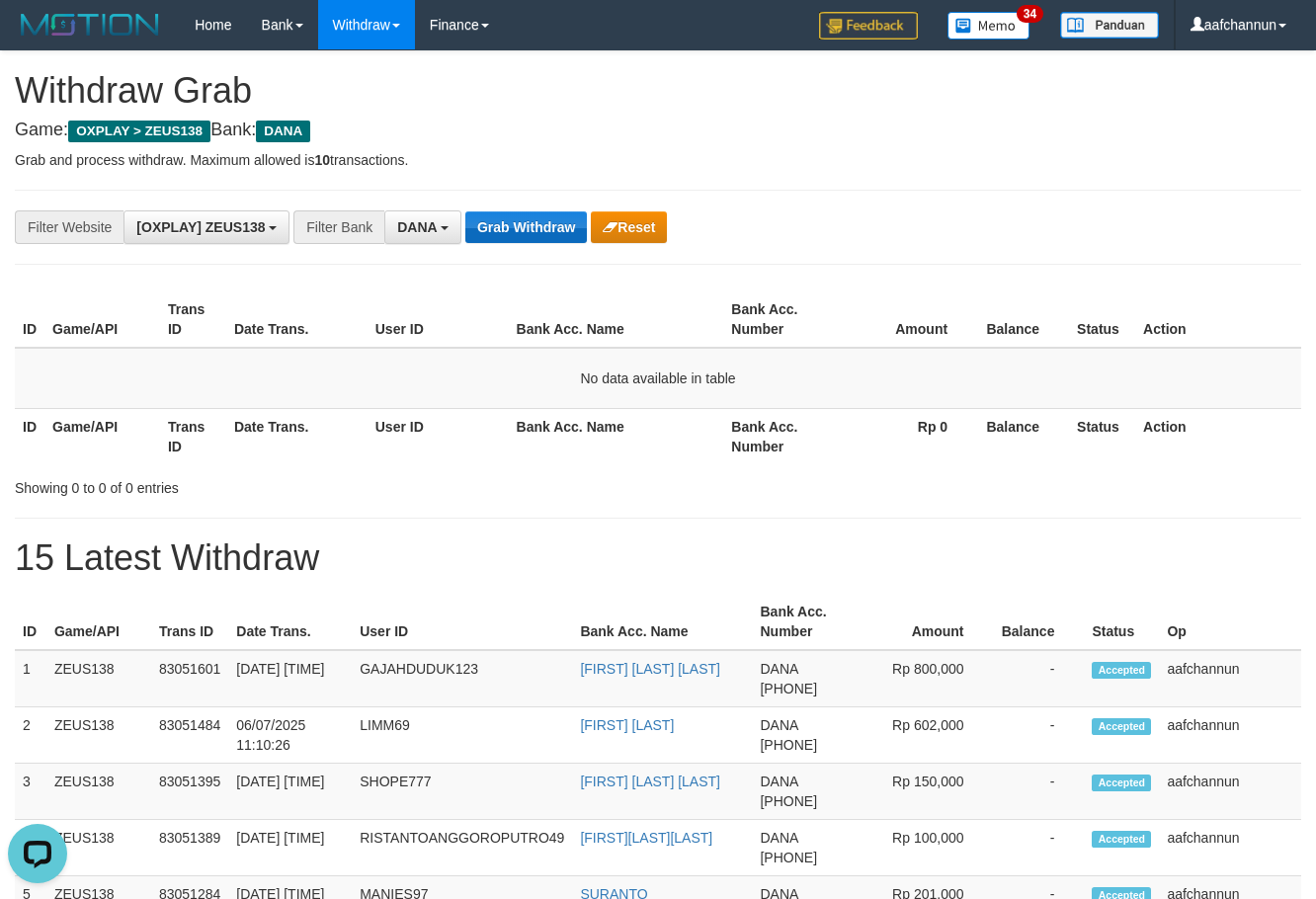 click on "Grab Withdraw" at bounding box center (526, 227) 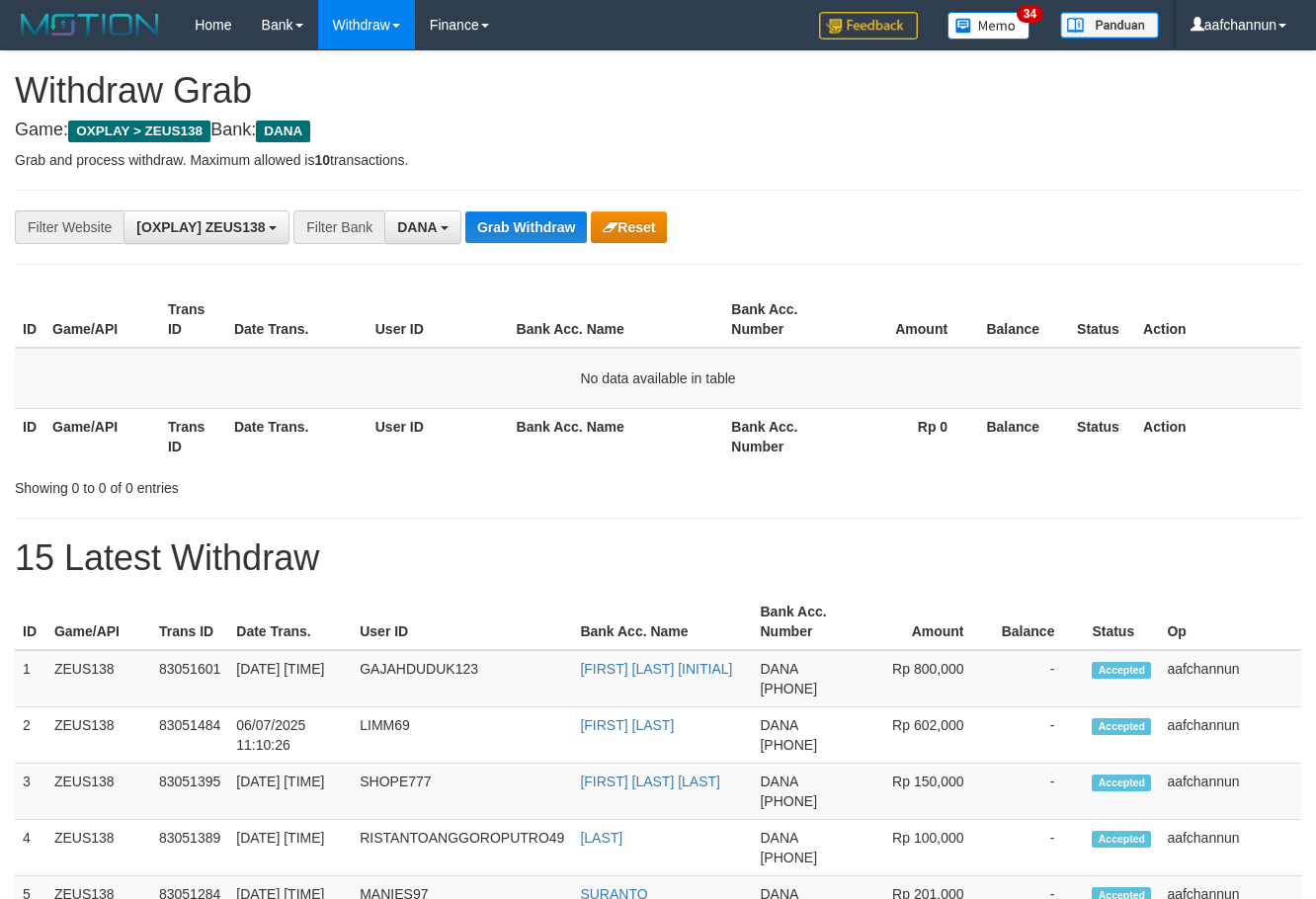 scroll, scrollTop: 0, scrollLeft: 0, axis: both 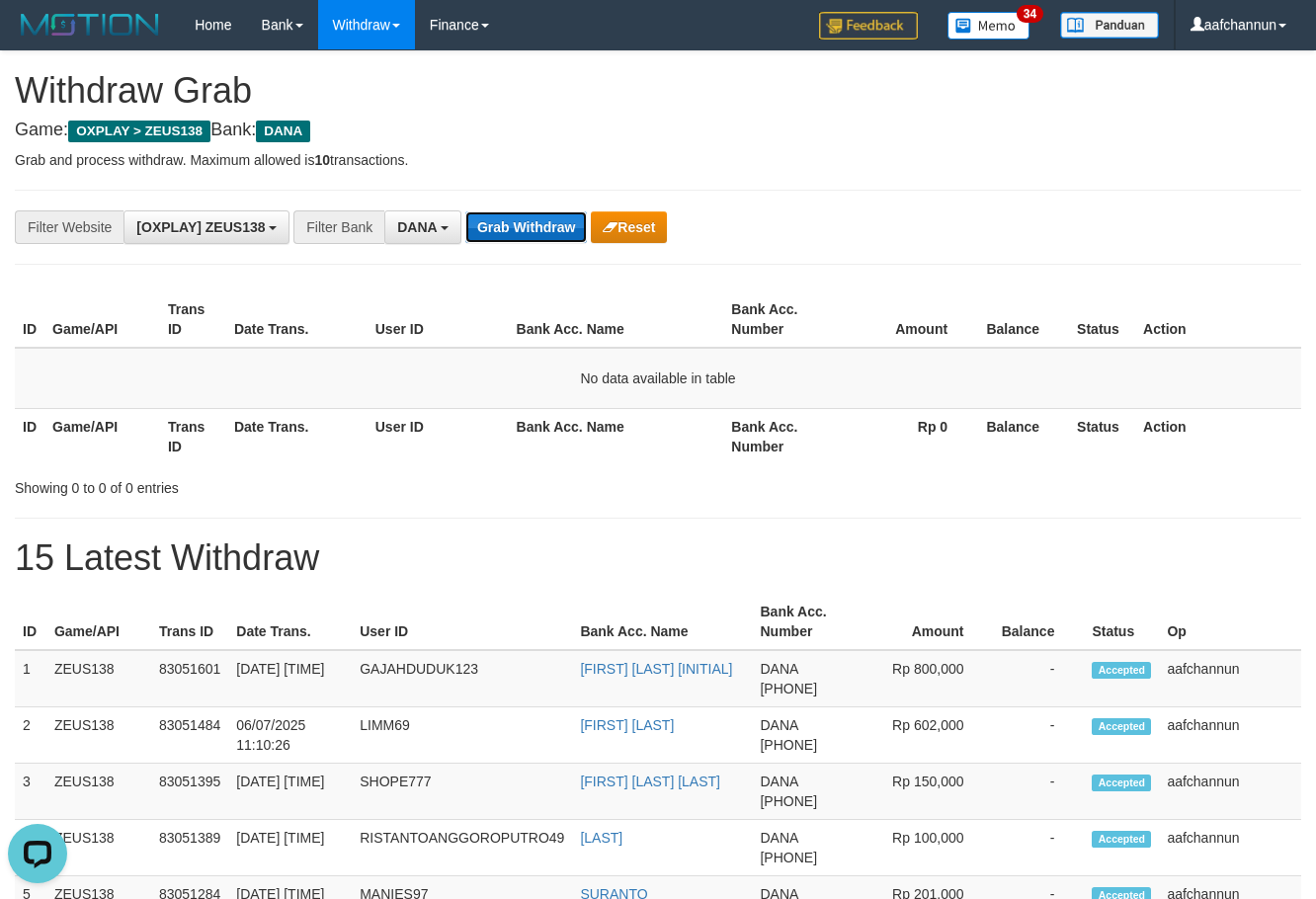 drag, startPoint x: 0, startPoint y: 0, endPoint x: 537, endPoint y: 225, distance: 582.2319 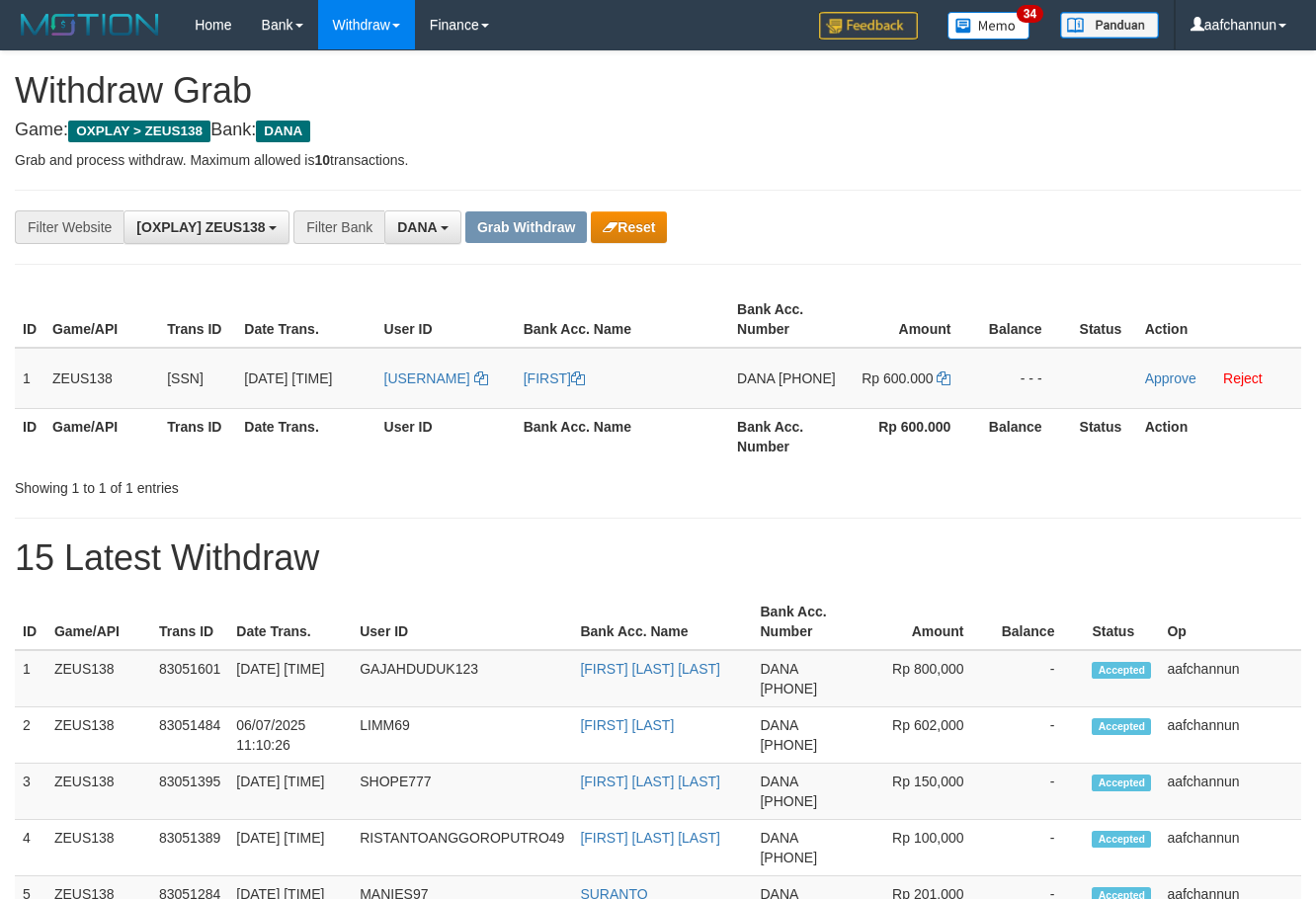 scroll, scrollTop: 0, scrollLeft: 0, axis: both 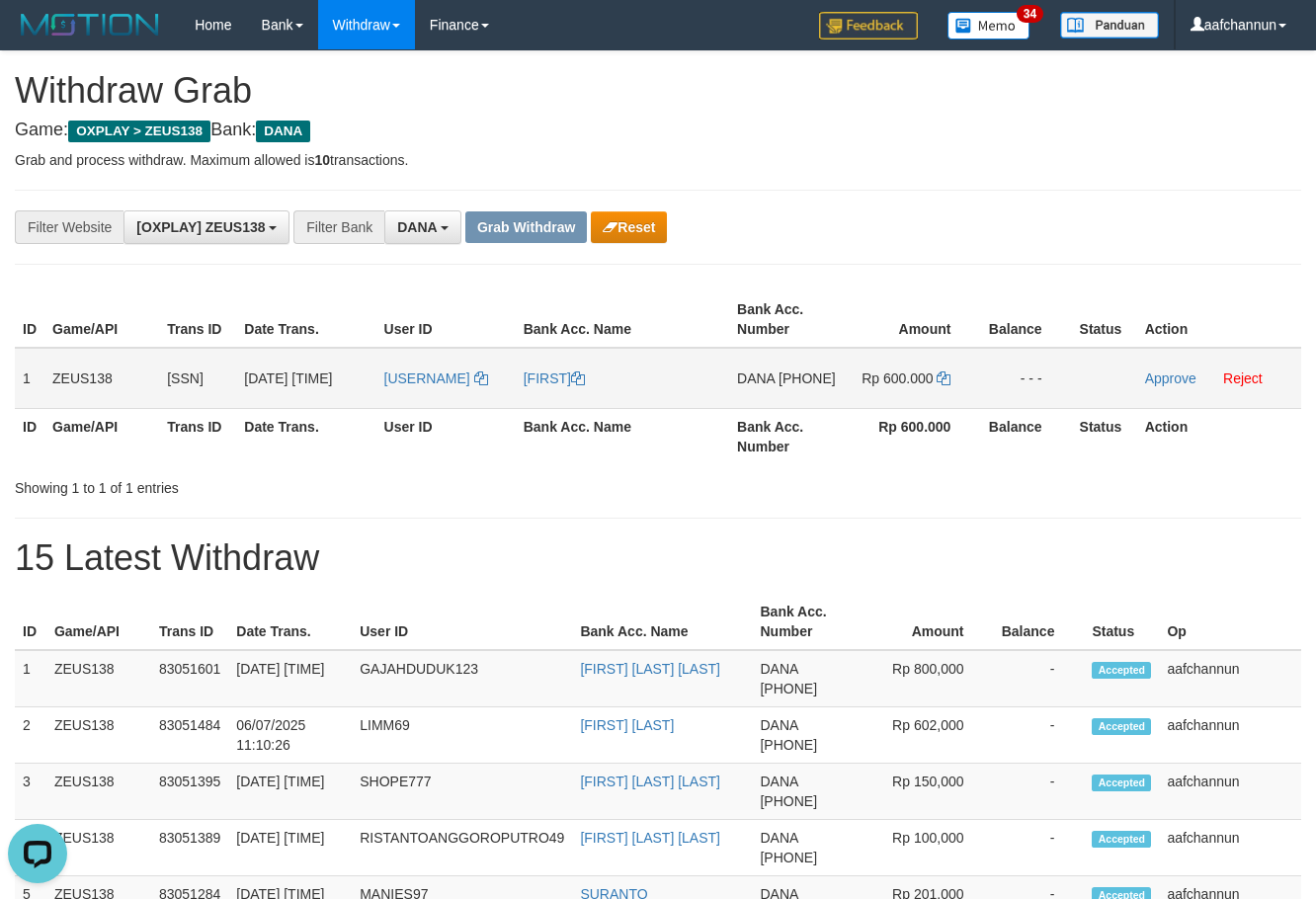 click on "[USERNAME]" at bounding box center (446, 378) 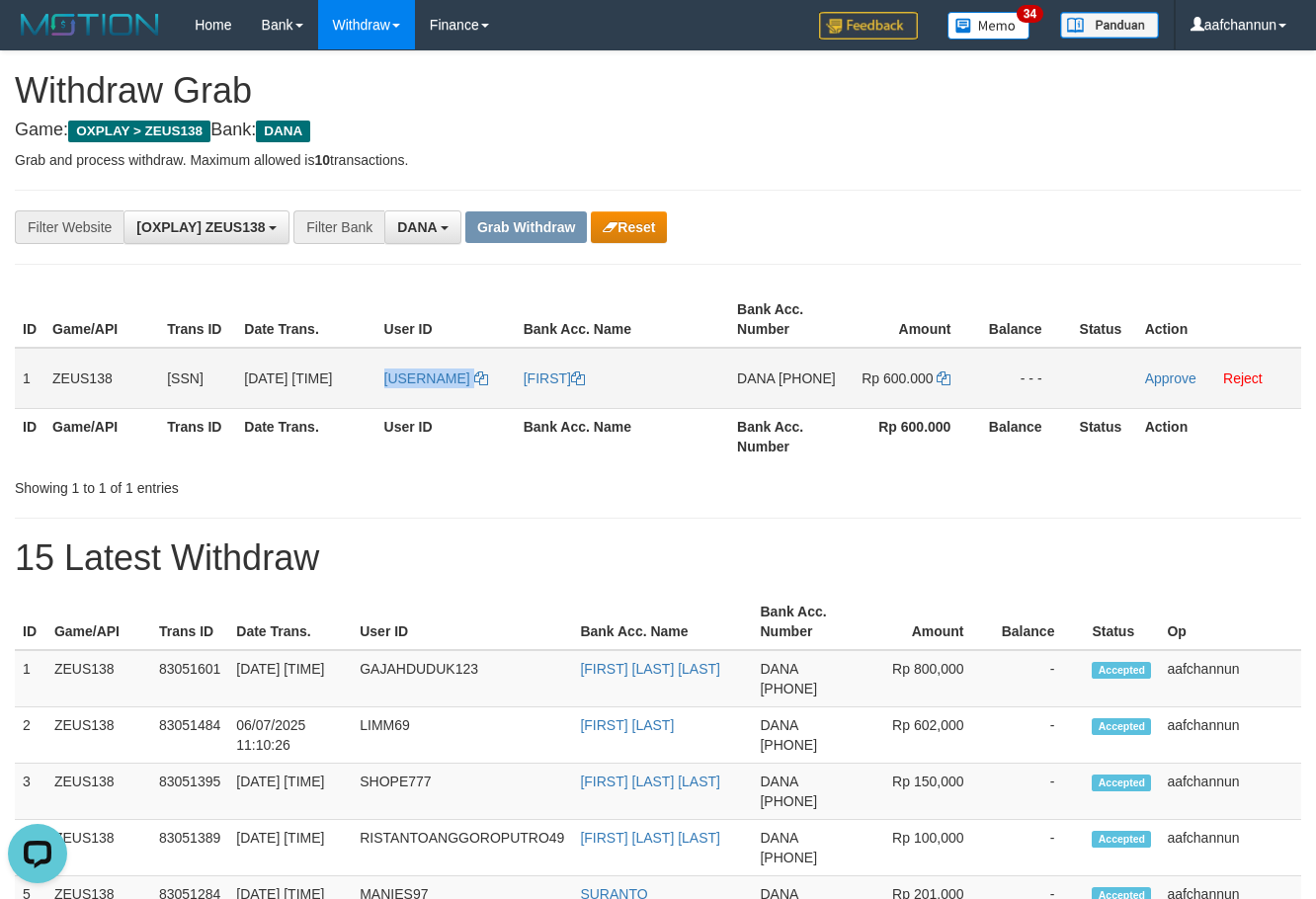 click on "[USERNAME]" at bounding box center [446, 378] 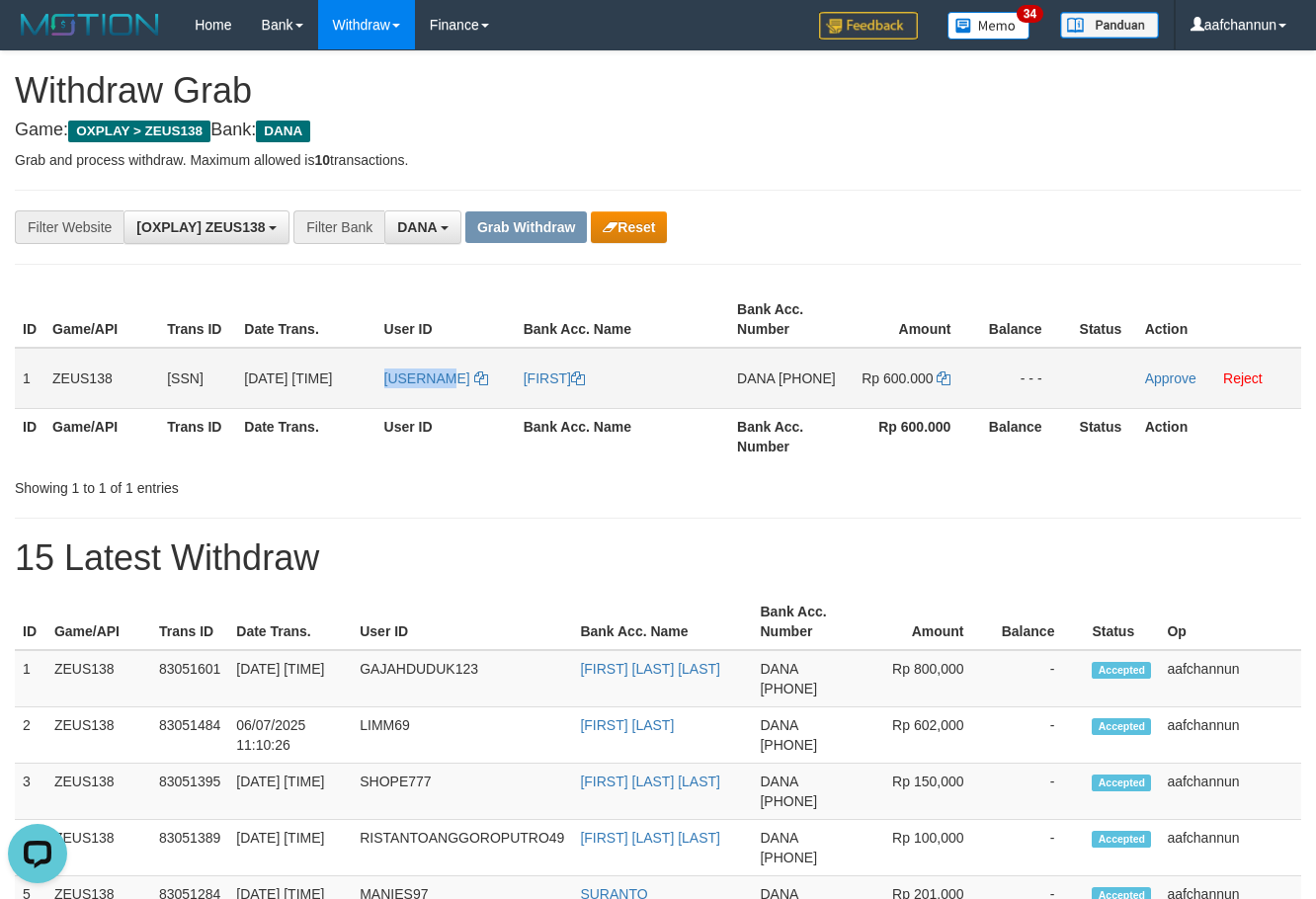 click on "ADELLA01" at bounding box center [446, 378] 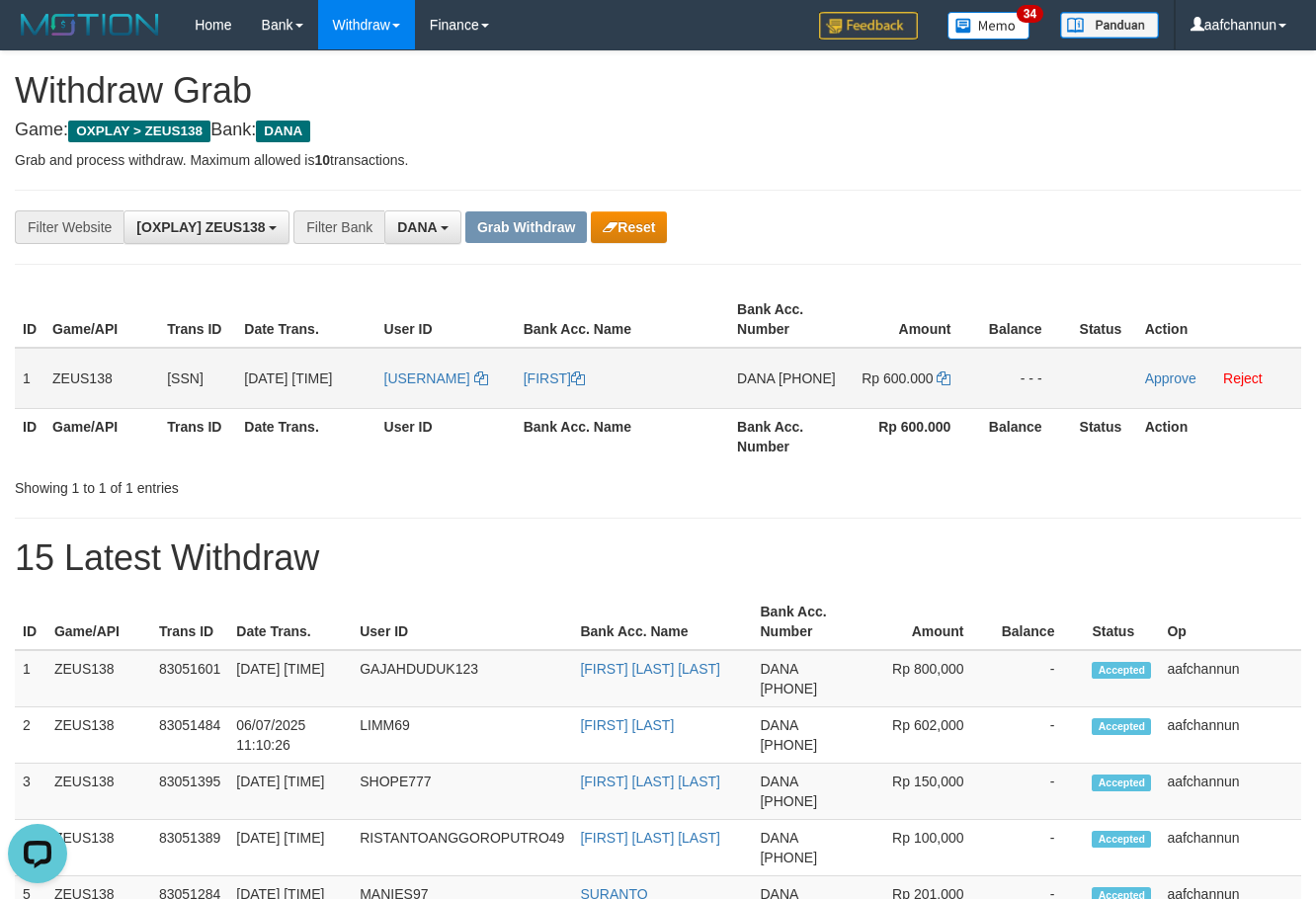 drag, startPoint x: 448, startPoint y: 532, endPoint x: 408, endPoint y: 409, distance: 129.34064 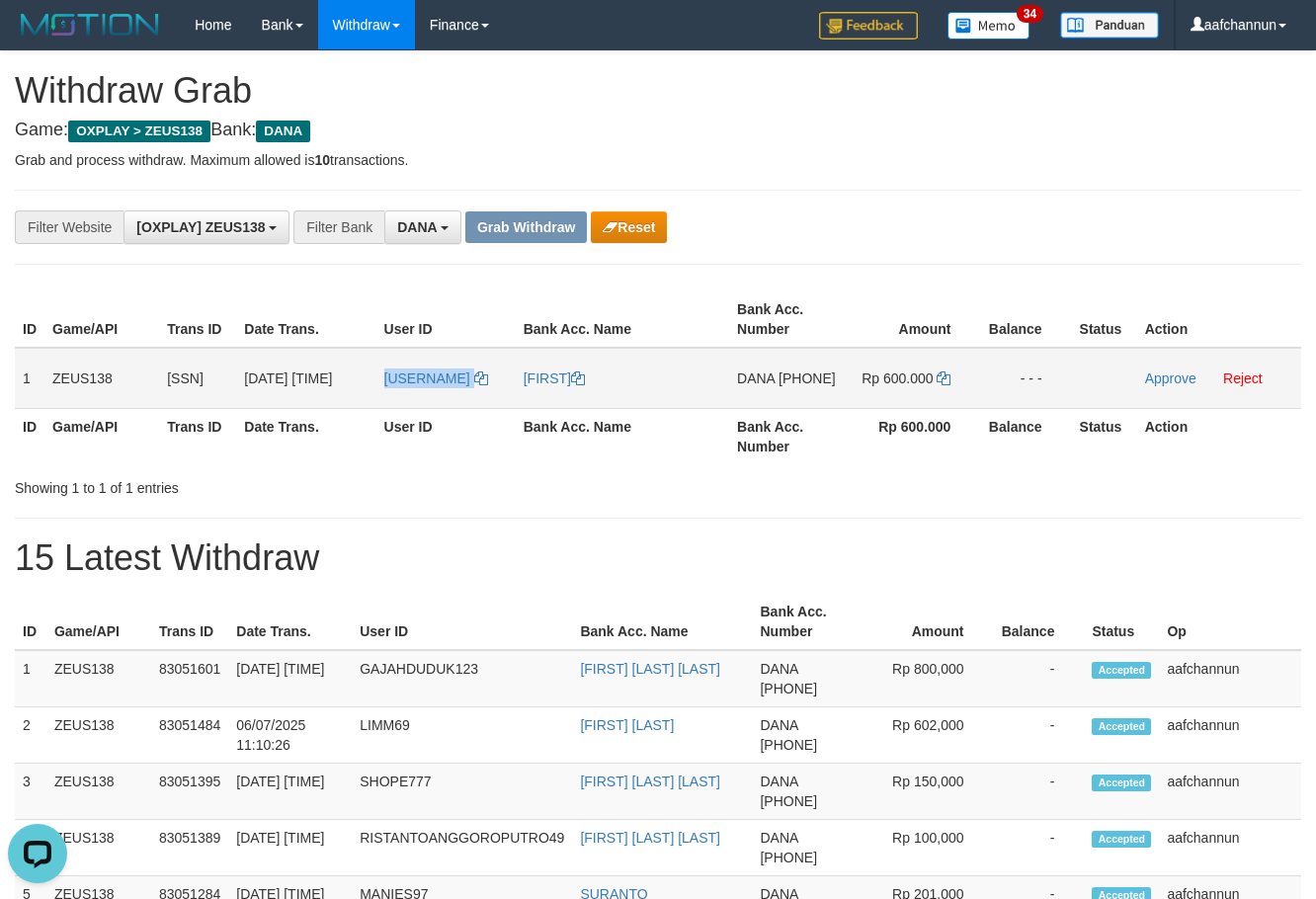 click on "ADELLA01" at bounding box center [446, 378] 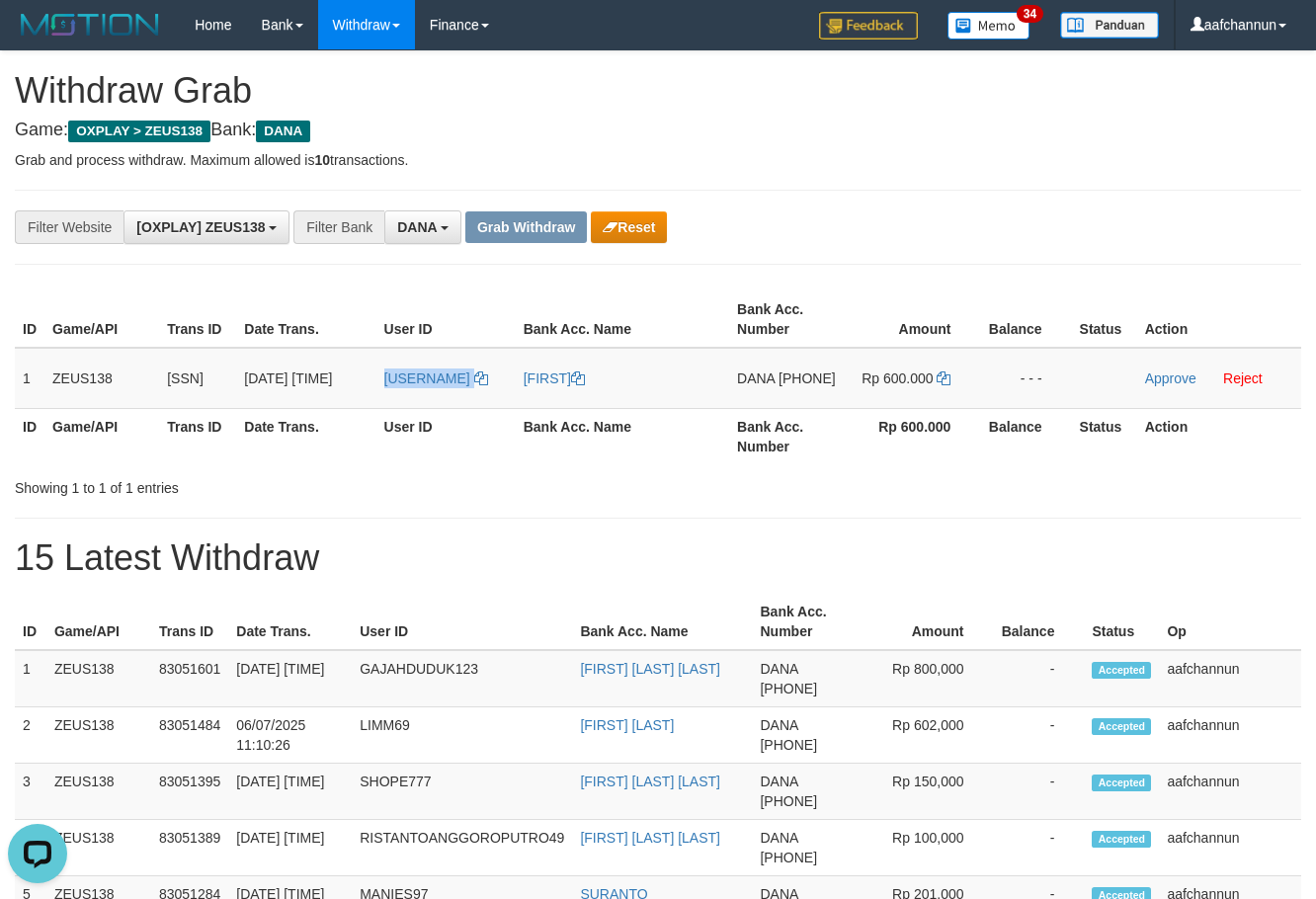copy on "ADELLA01" 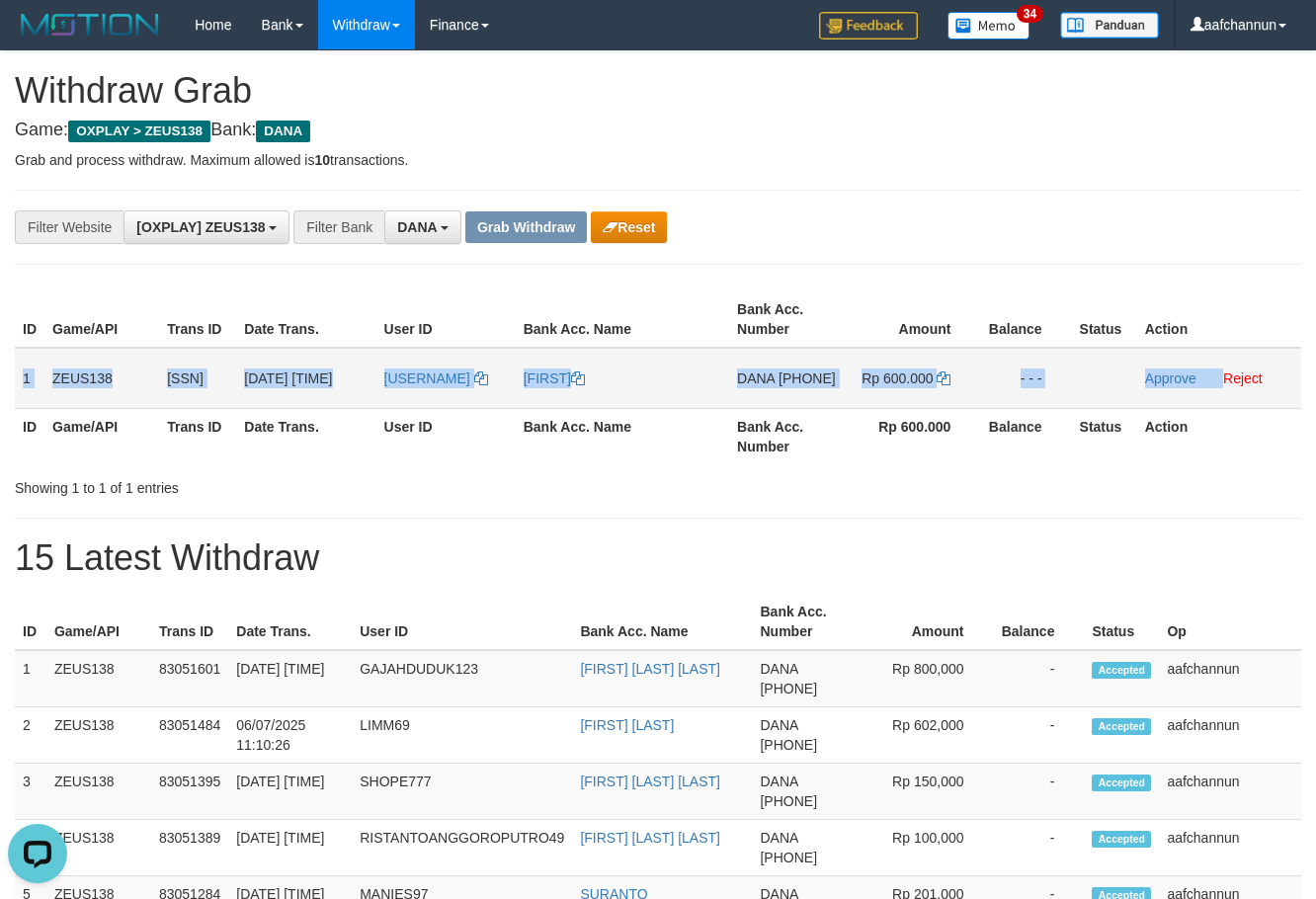 copy on "1
ZEUS138
83051649
06/07/2025 11:14:12
ADELLA01
DELA
DANA
083153299531
Rp 600.000
- - -
Approve" 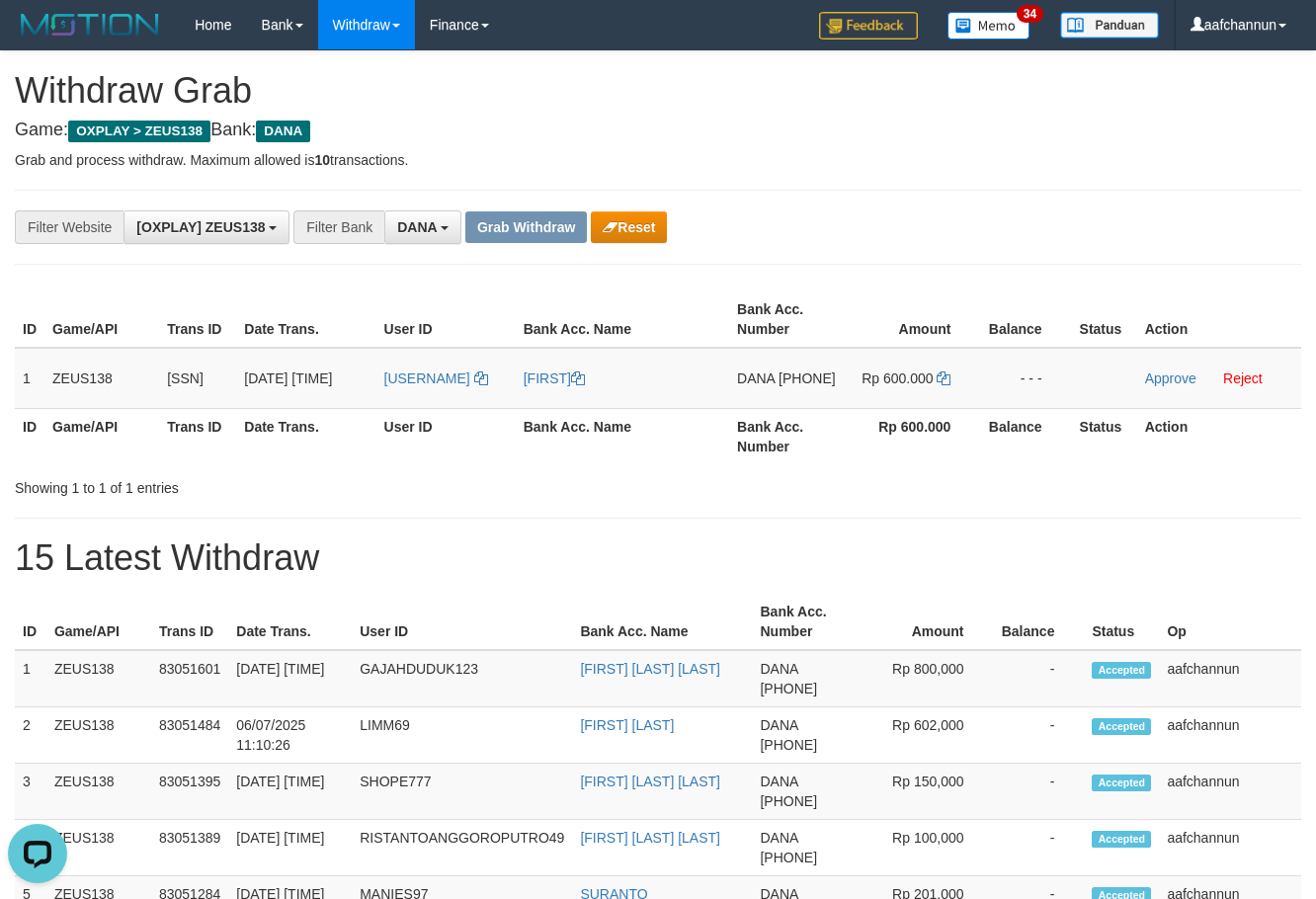 click on "Bank Acc. Name" at bounding box center (622, 436) 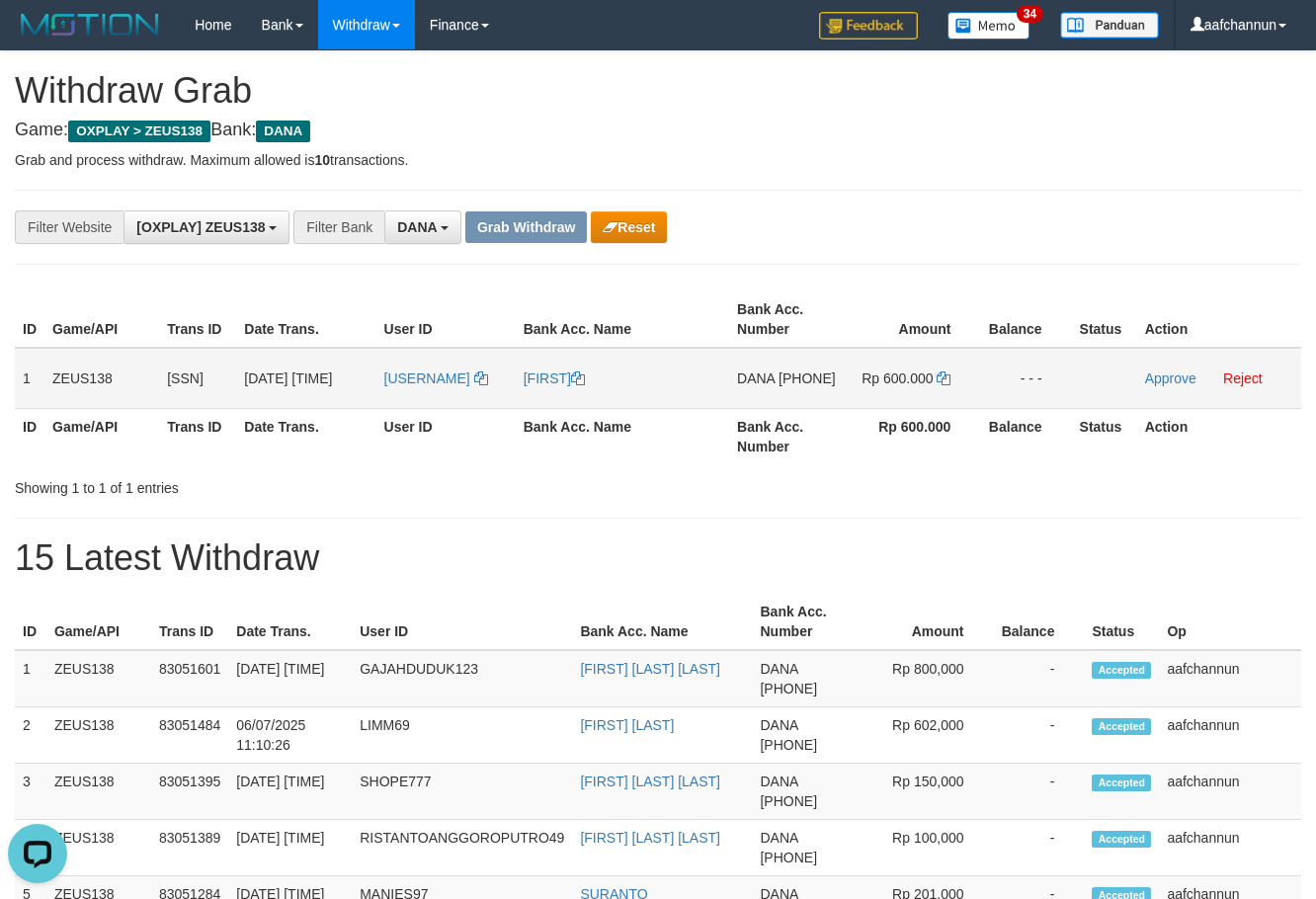 drag, startPoint x: 805, startPoint y: 392, endPoint x: 662, endPoint y: 414, distance: 144.68241 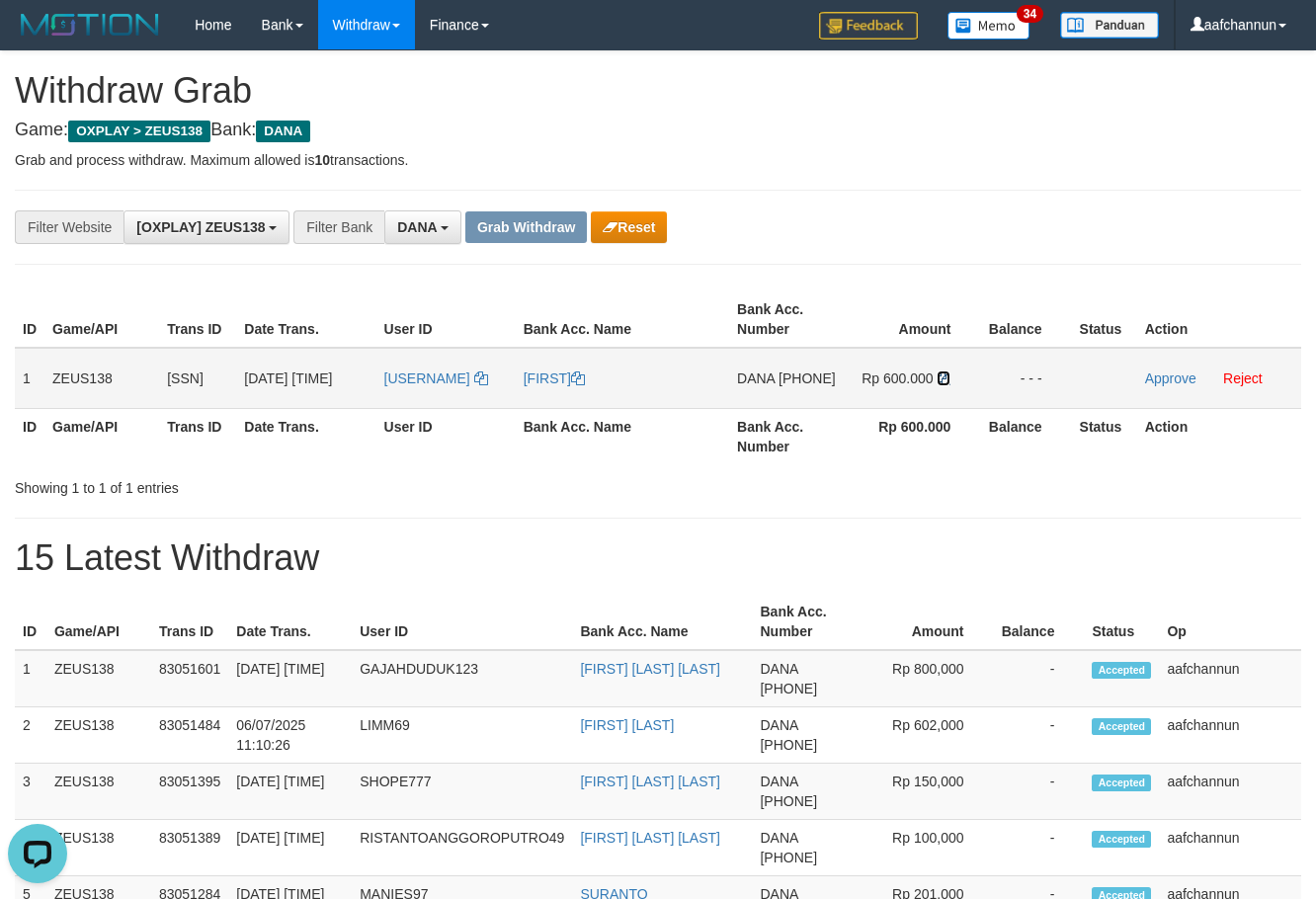 drag, startPoint x: 946, startPoint y: 382, endPoint x: 983, endPoint y: 383, distance: 37.01351 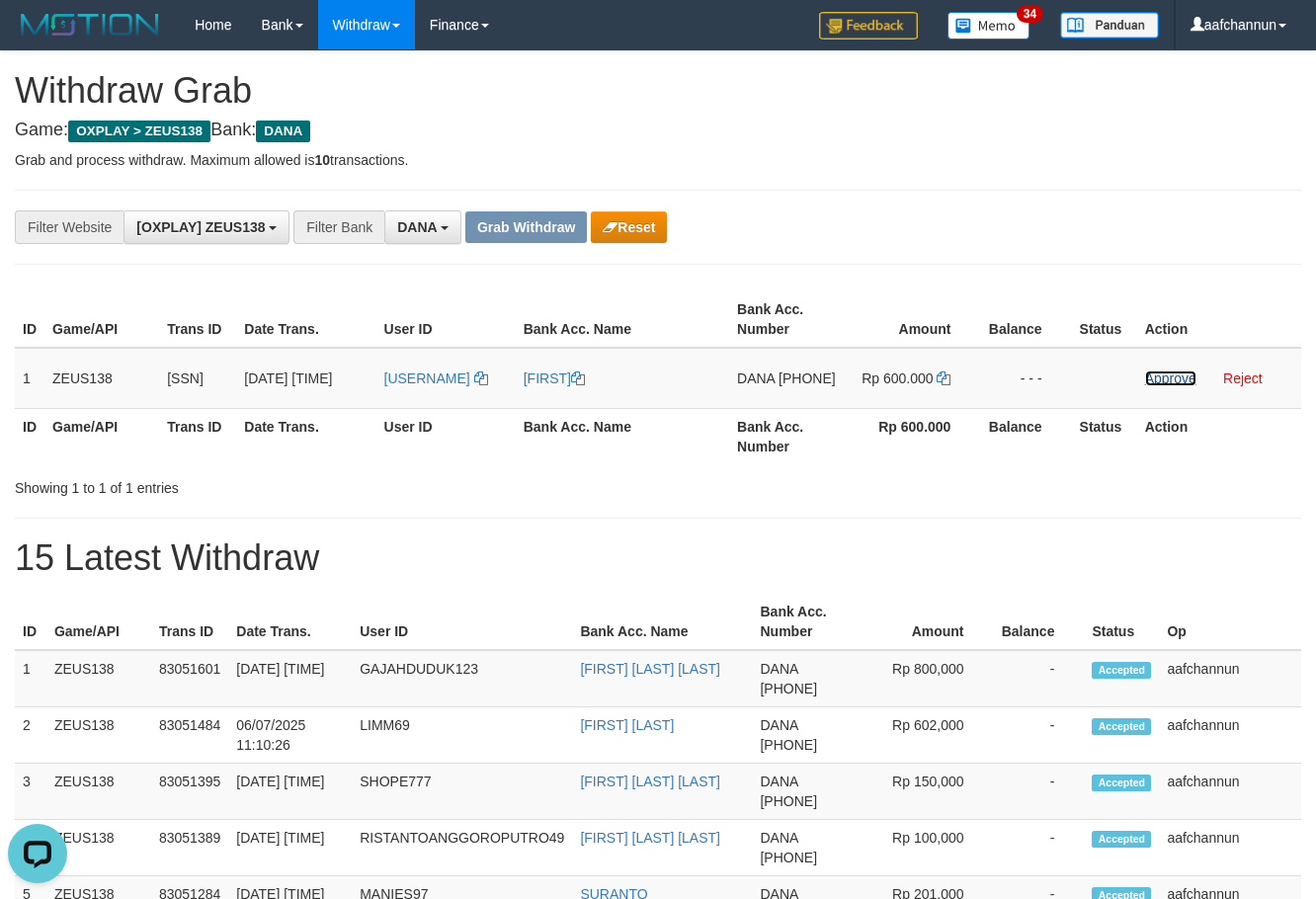click on "Approve" at bounding box center (1171, 378) 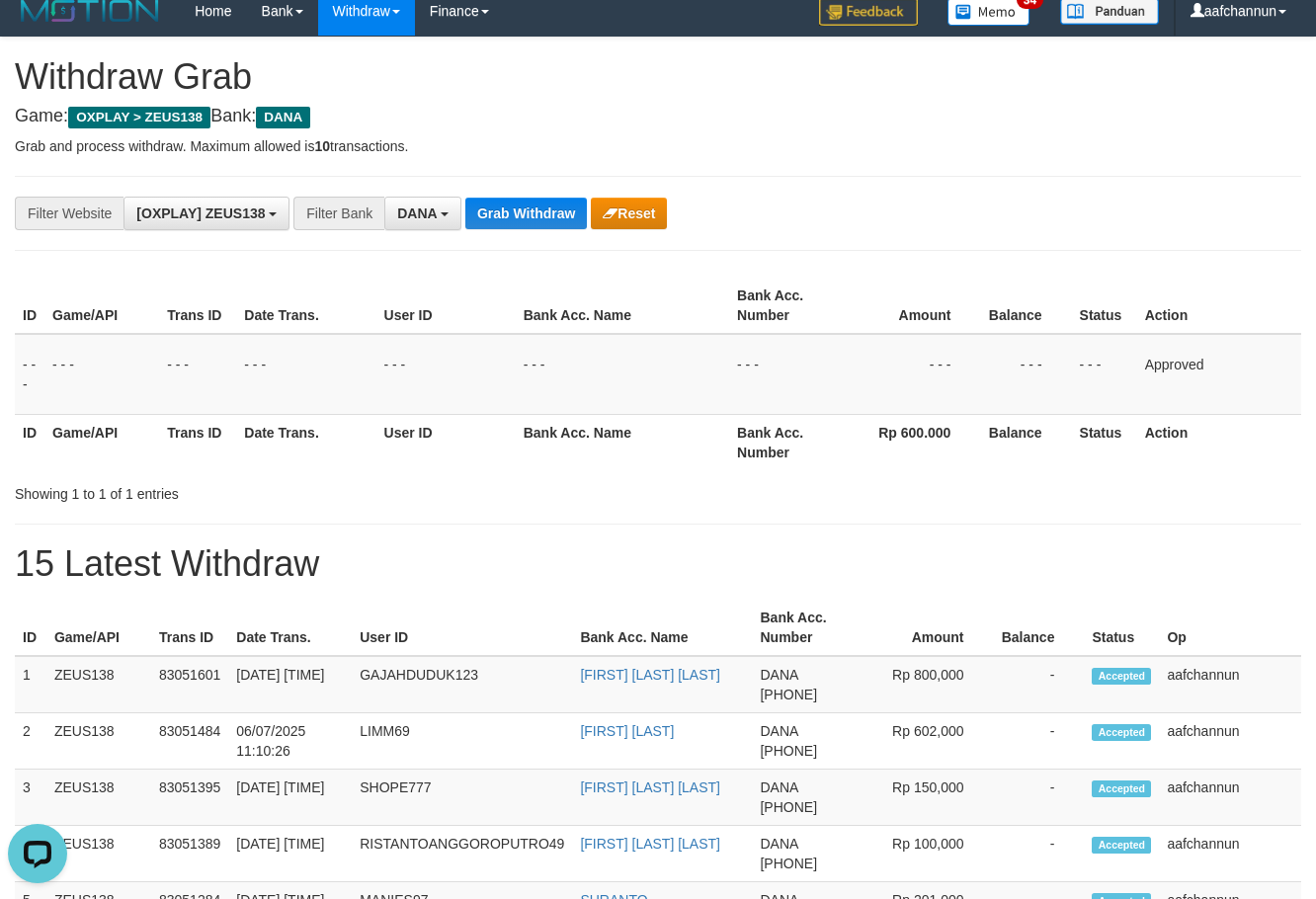 scroll, scrollTop: 0, scrollLeft: 0, axis: both 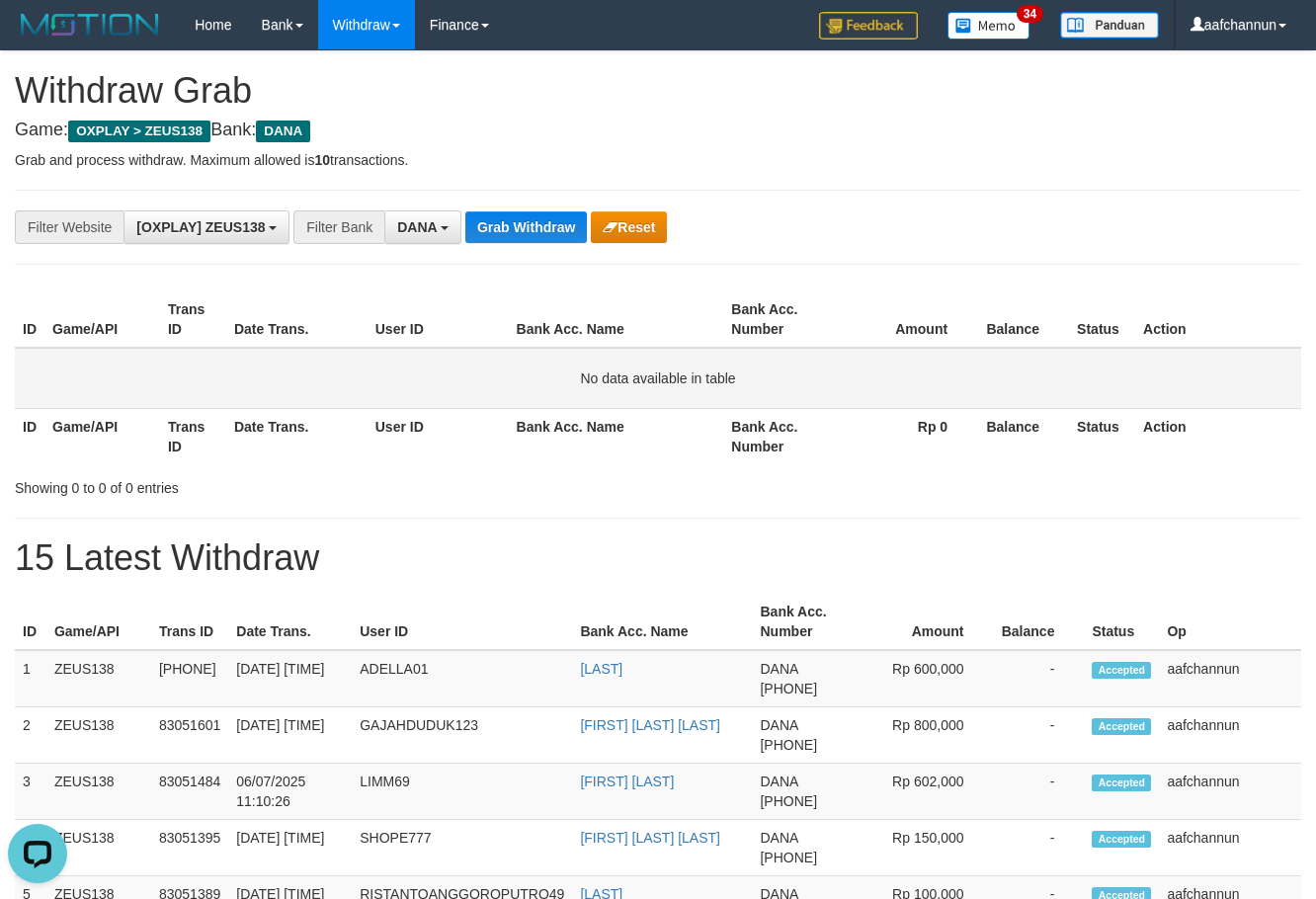 click on "No data available in table" at bounding box center [658, 378] 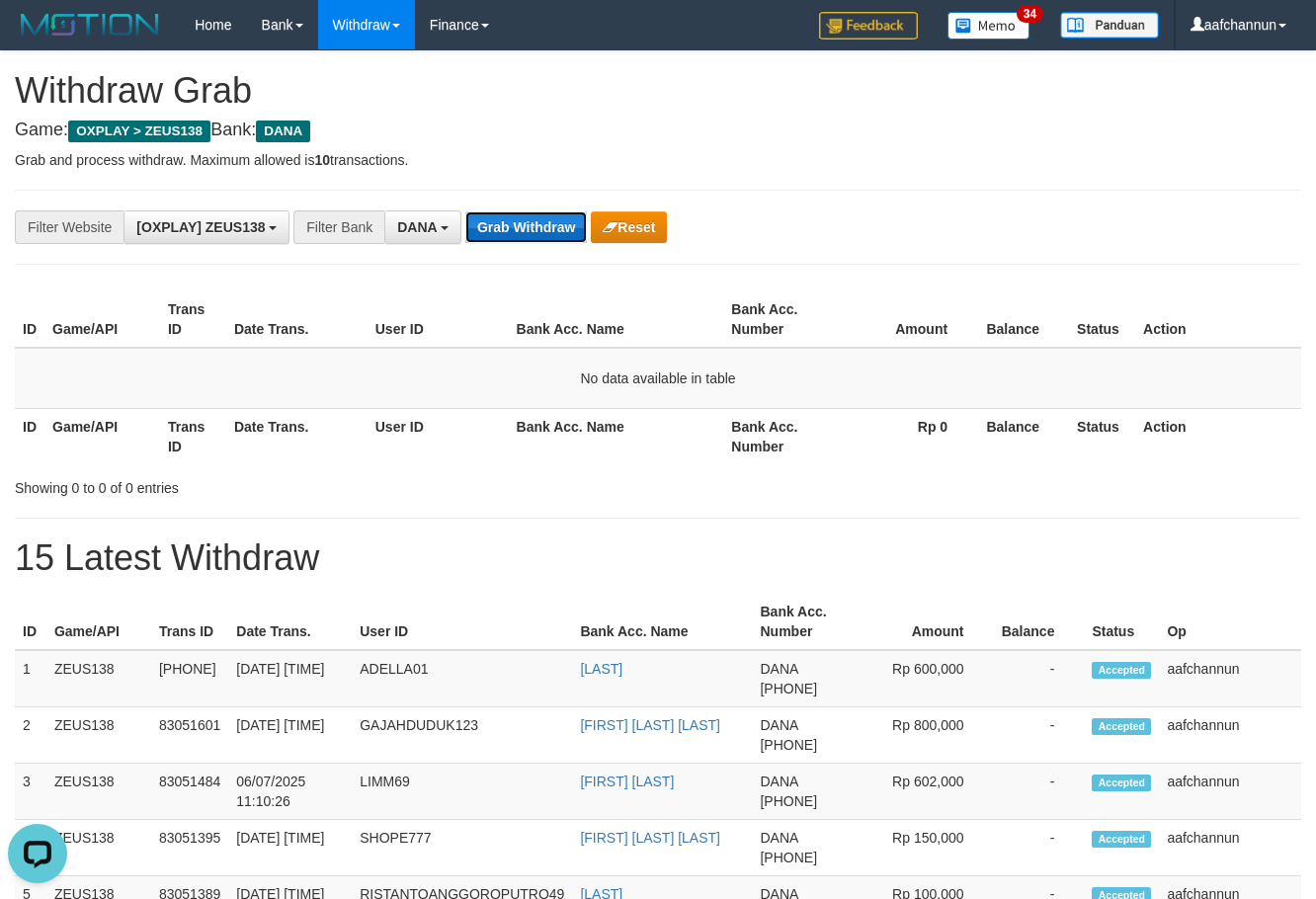 click on "Grab Withdraw" at bounding box center (526, 227) 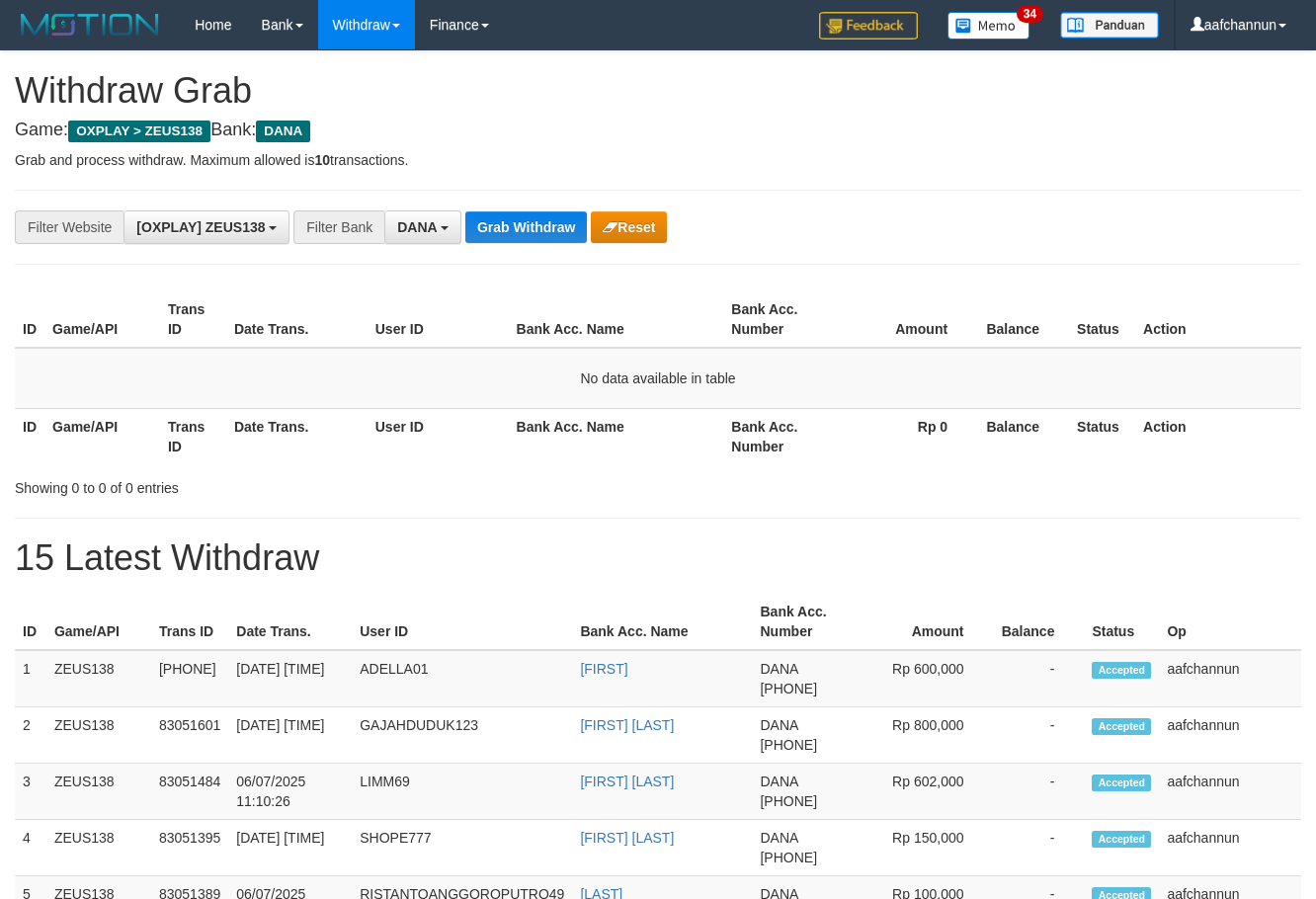 scroll, scrollTop: 0, scrollLeft: 0, axis: both 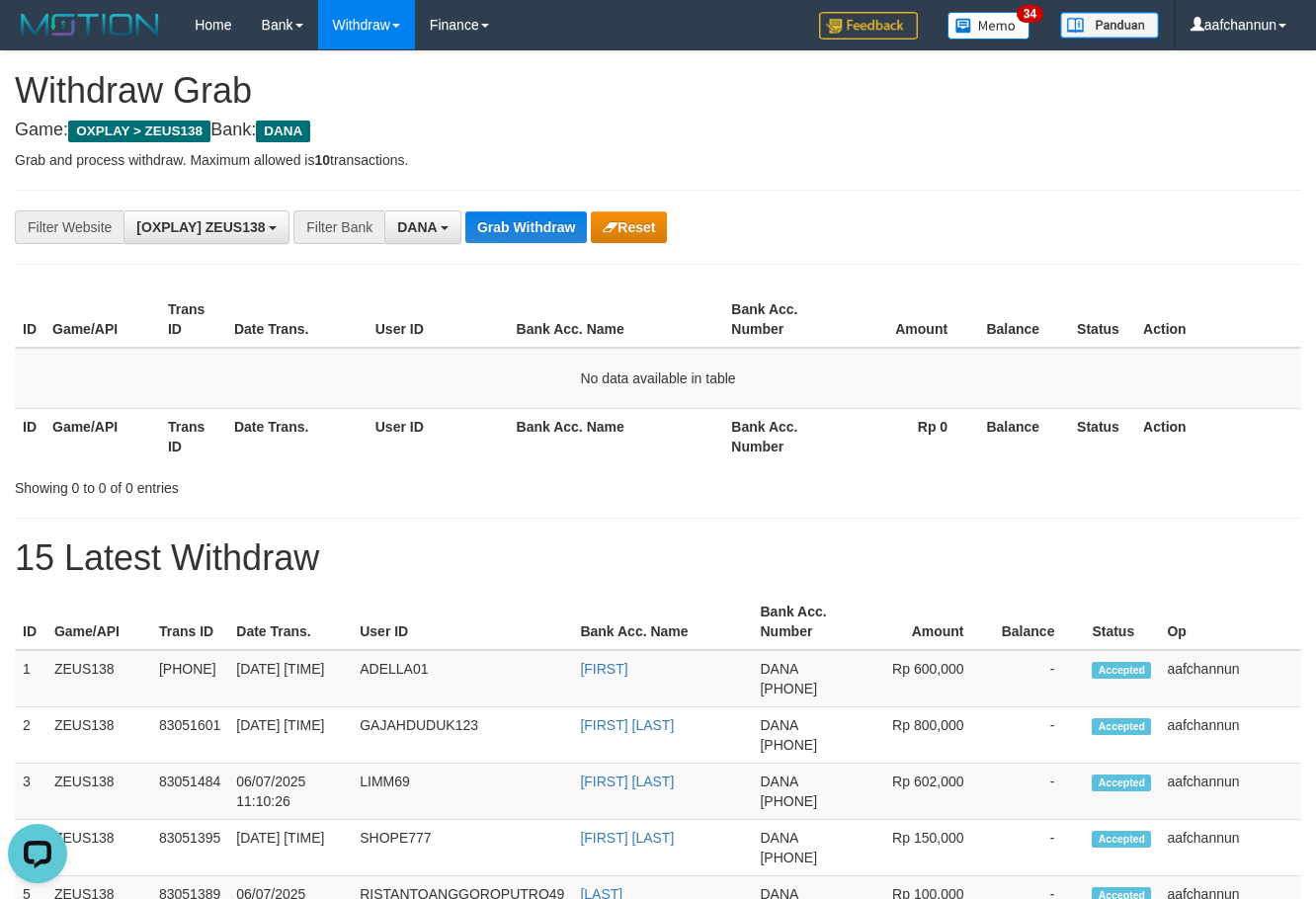 click on "Grab Withdraw" at bounding box center (526, 227) 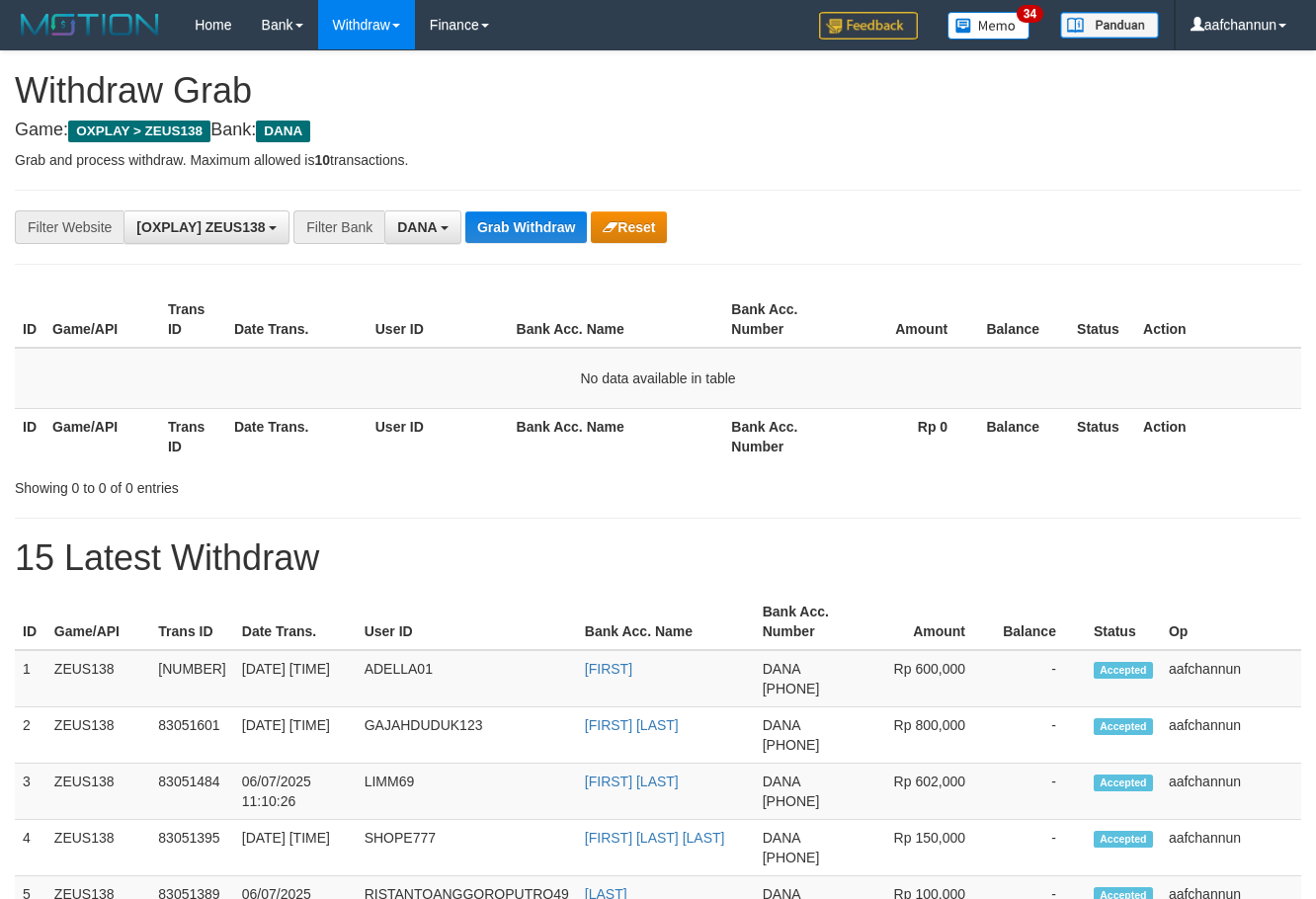 scroll, scrollTop: 0, scrollLeft: 0, axis: both 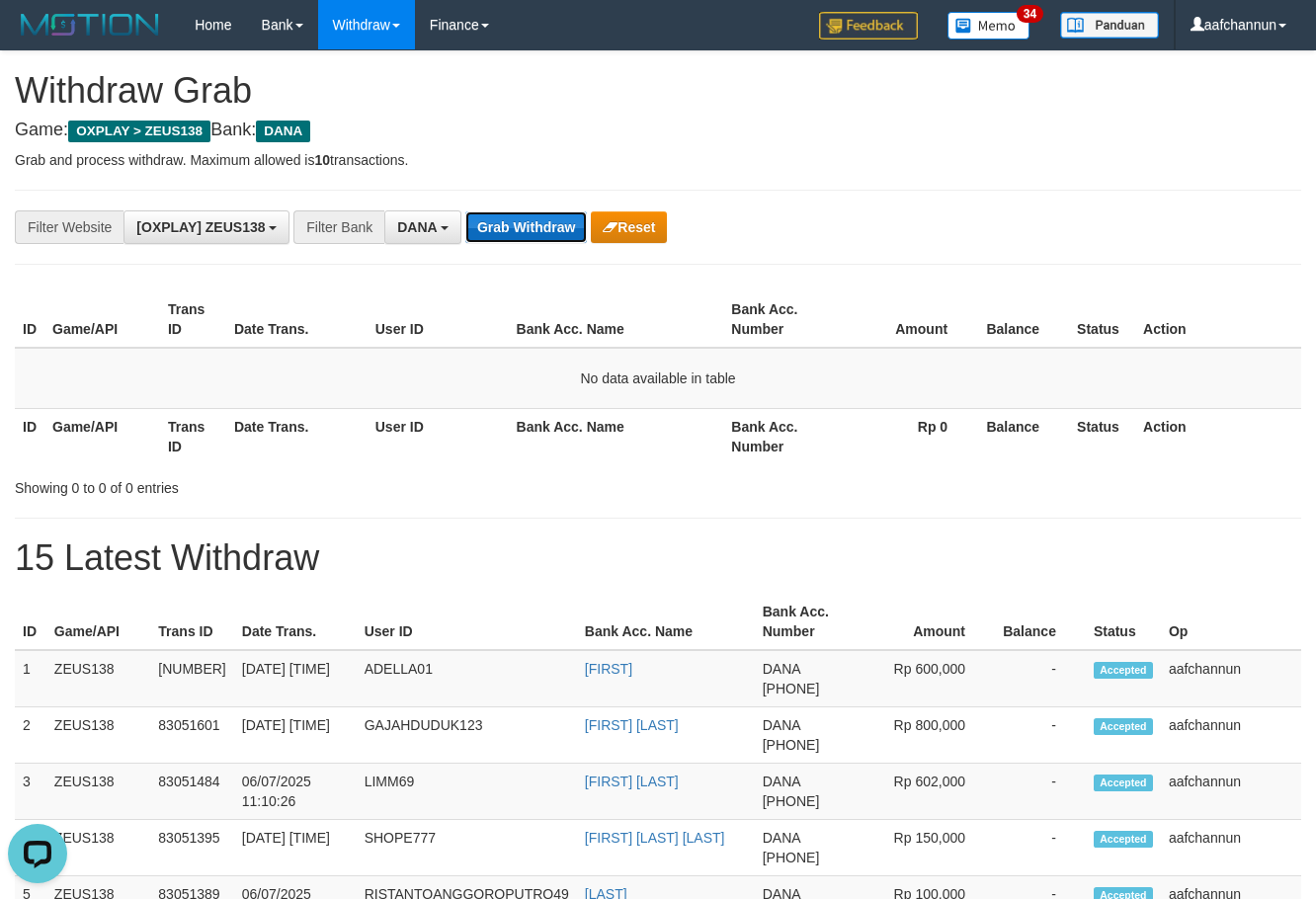 click on "Grab Withdraw" at bounding box center [526, 227] 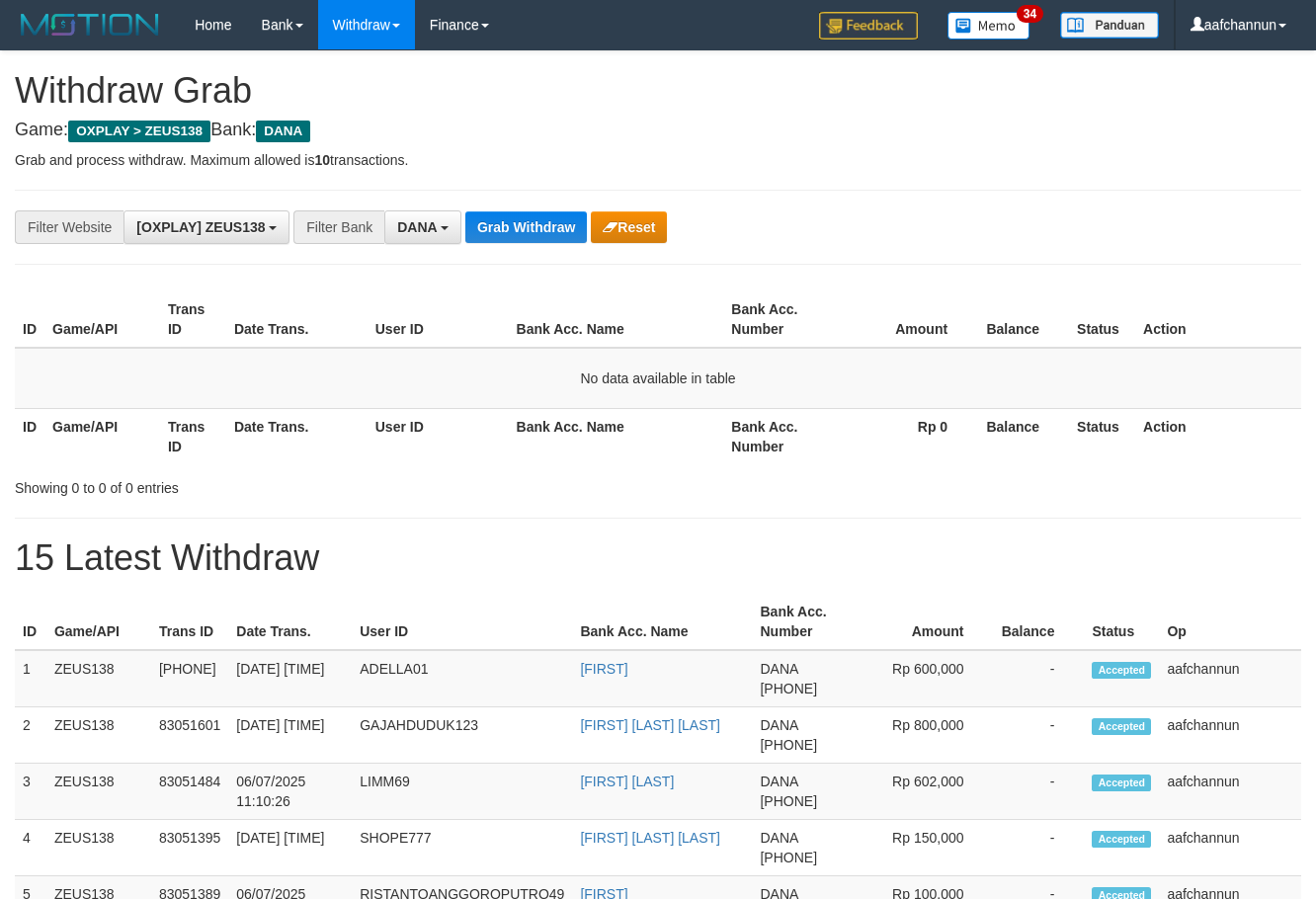 scroll, scrollTop: 0, scrollLeft: 0, axis: both 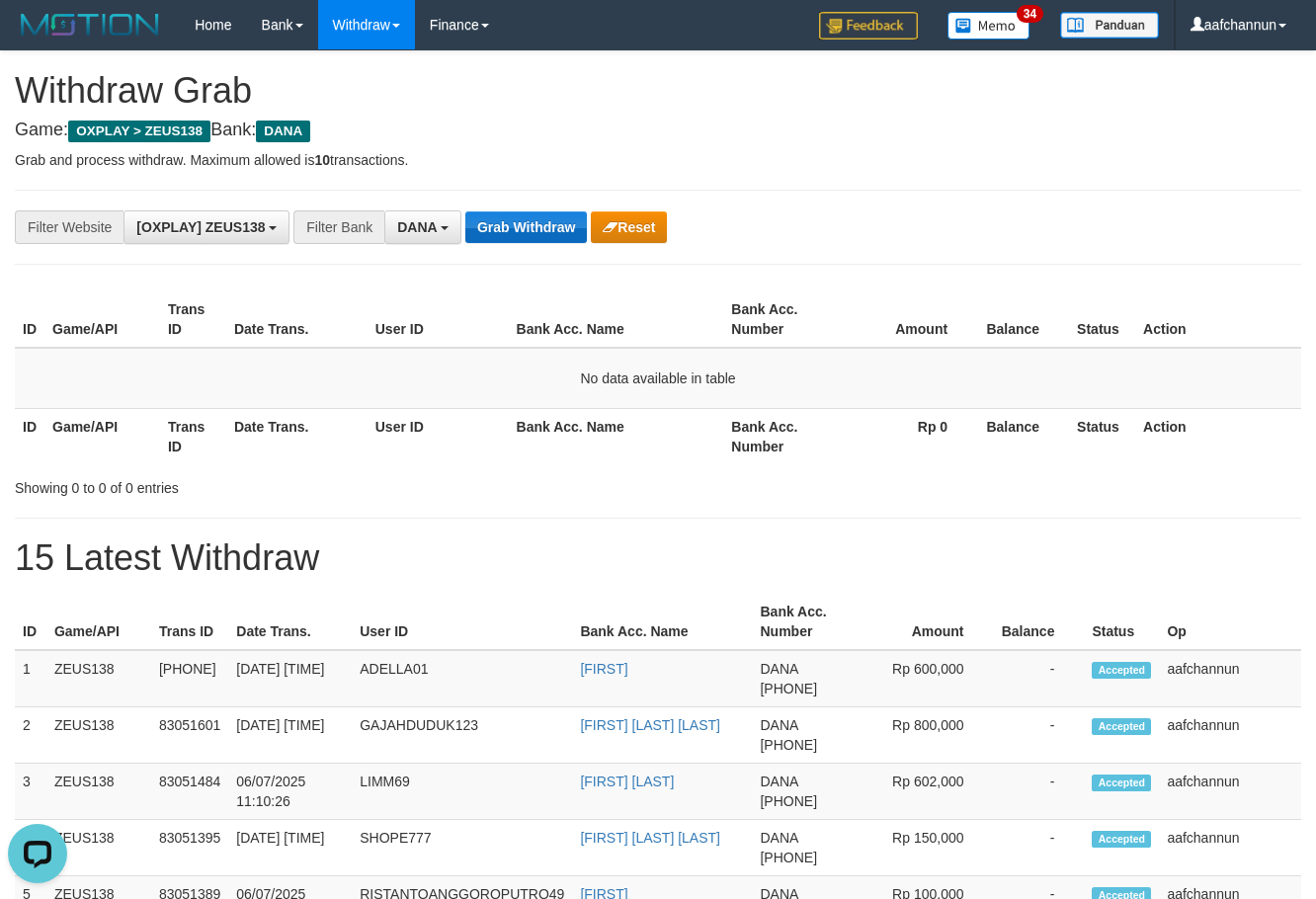 drag, startPoint x: 0, startPoint y: 0, endPoint x: 535, endPoint y: 226, distance: 580.7762 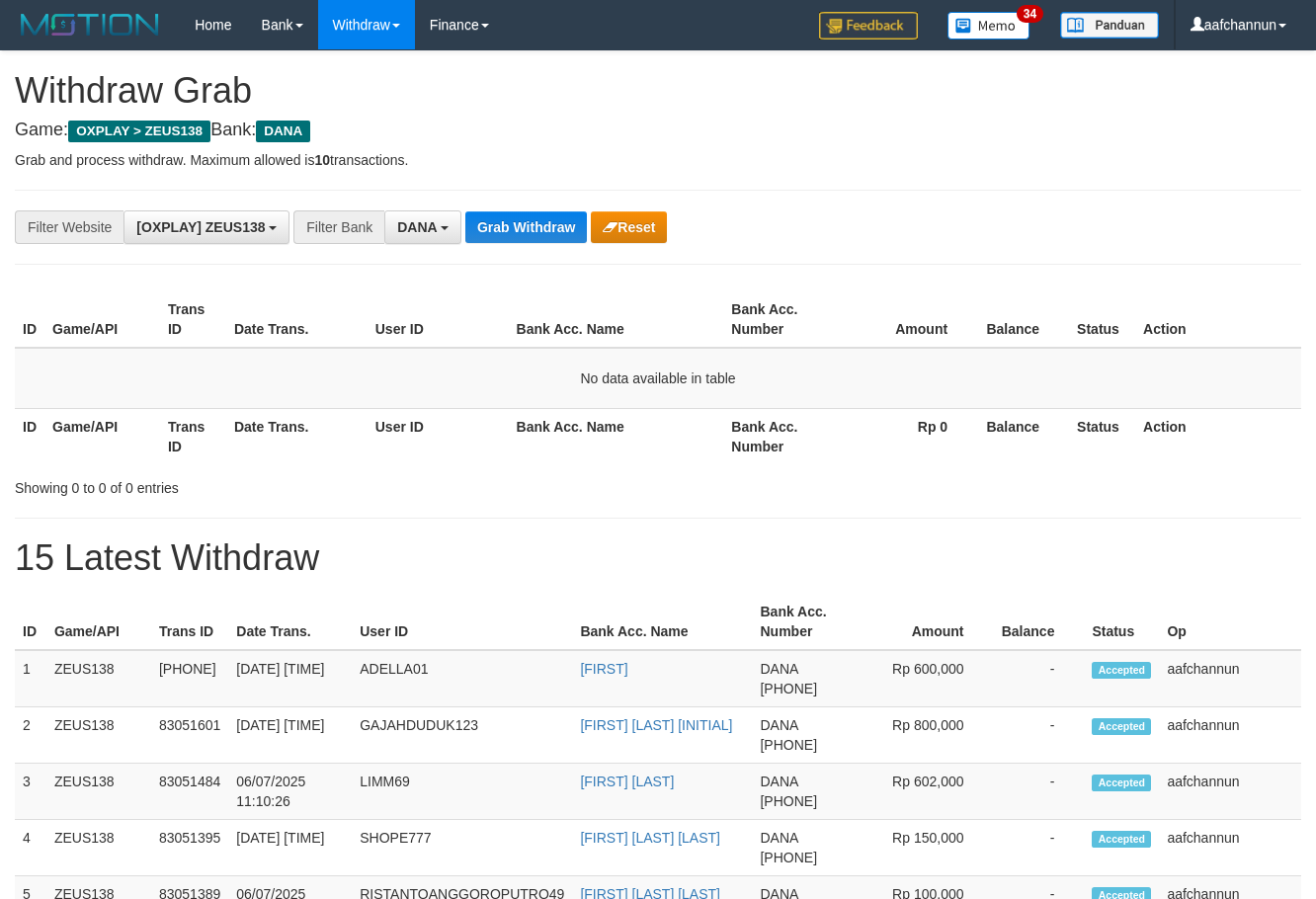 scroll, scrollTop: 0, scrollLeft: 0, axis: both 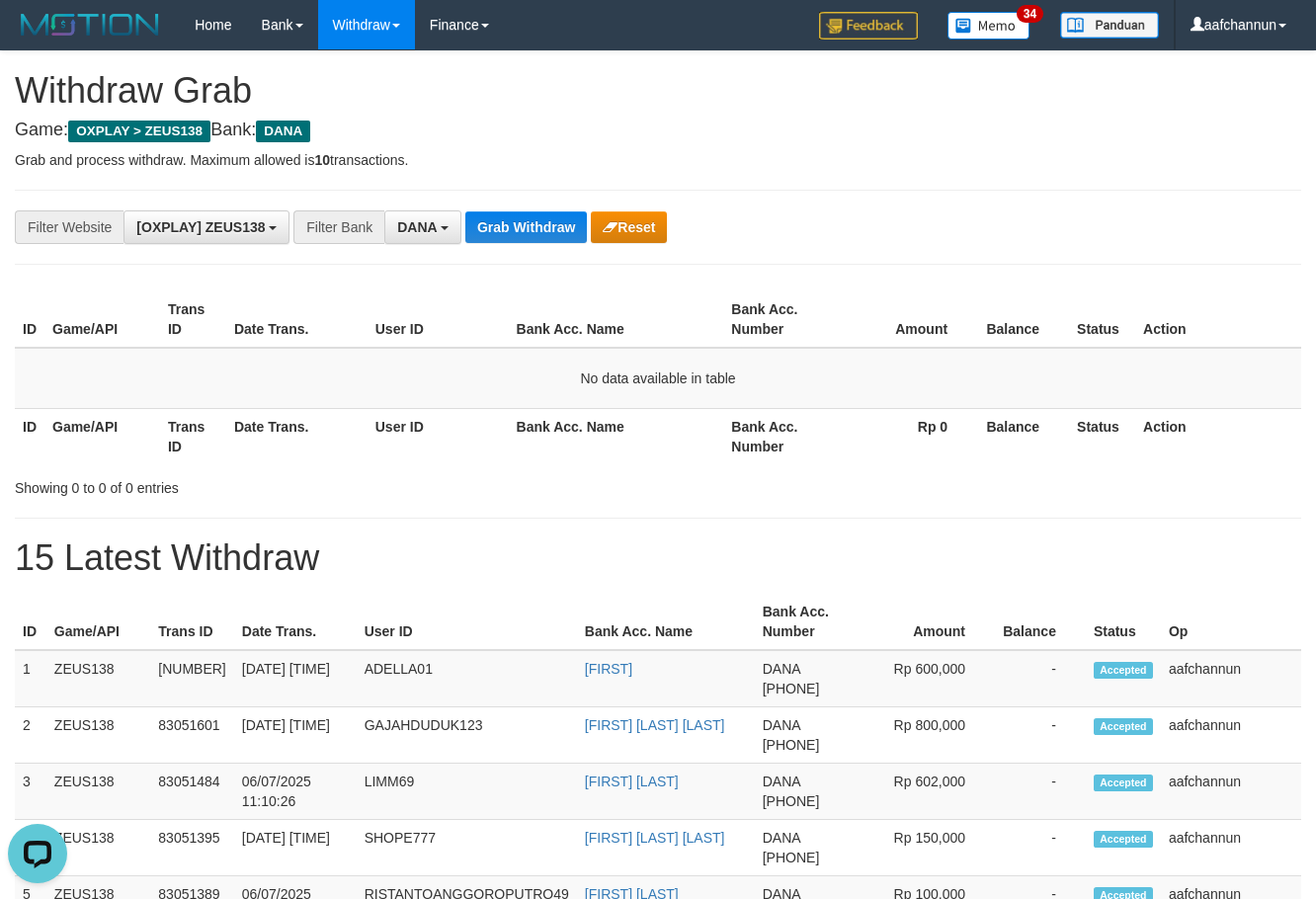 click on "Grab Withdraw" at bounding box center [526, 227] 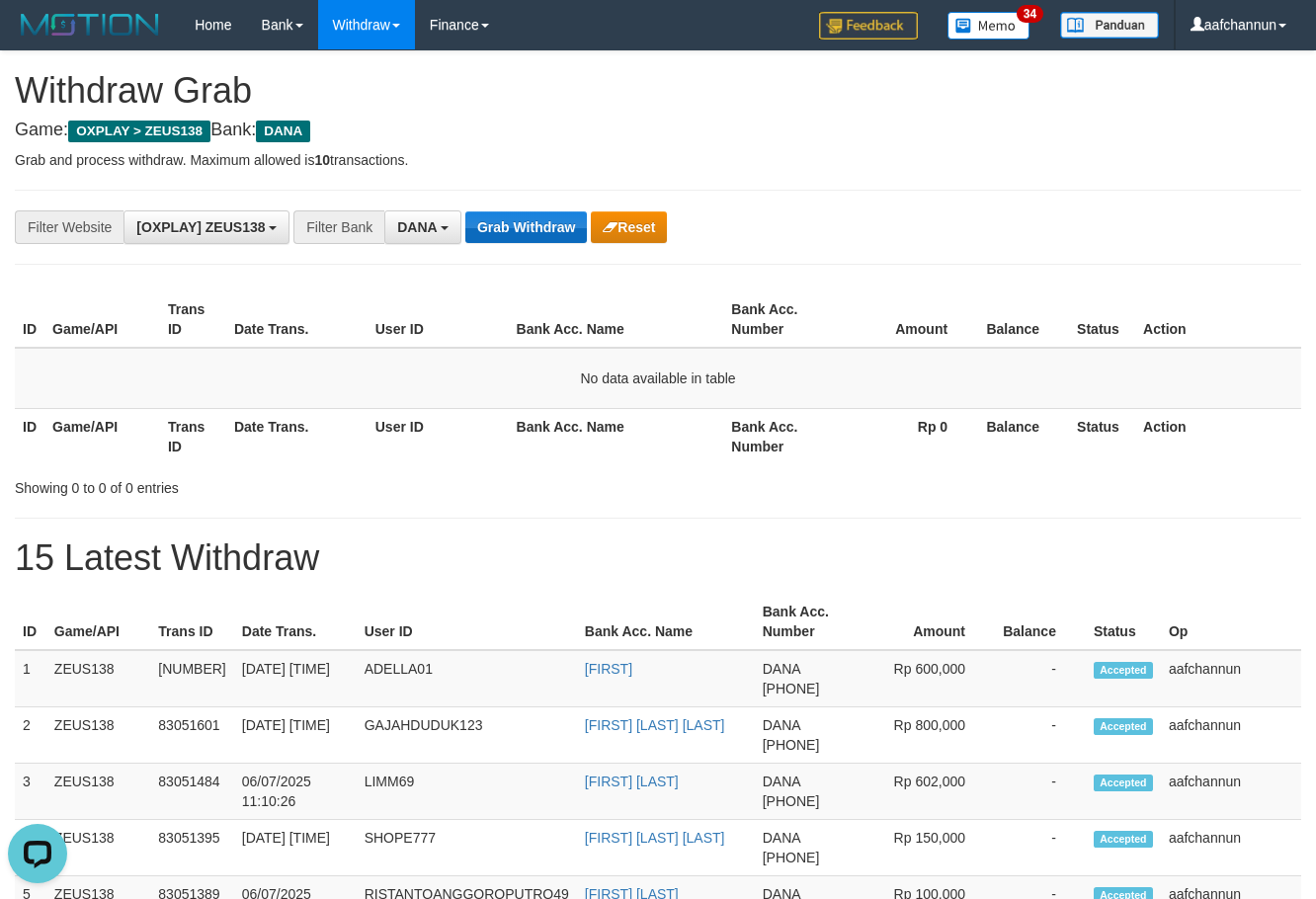 drag, startPoint x: 0, startPoint y: 0, endPoint x: 521, endPoint y: 224, distance: 567.11286 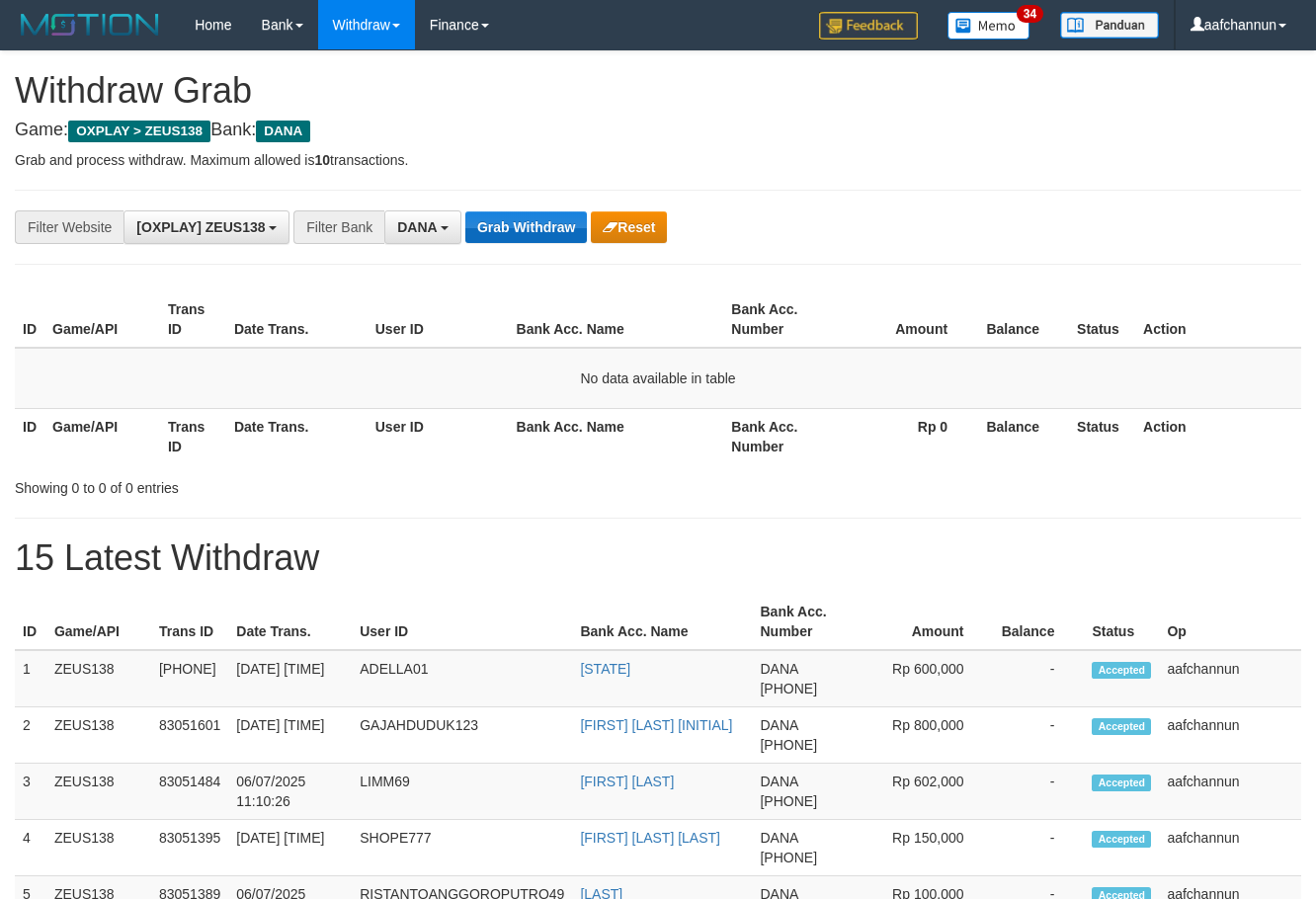 scroll, scrollTop: 0, scrollLeft: 0, axis: both 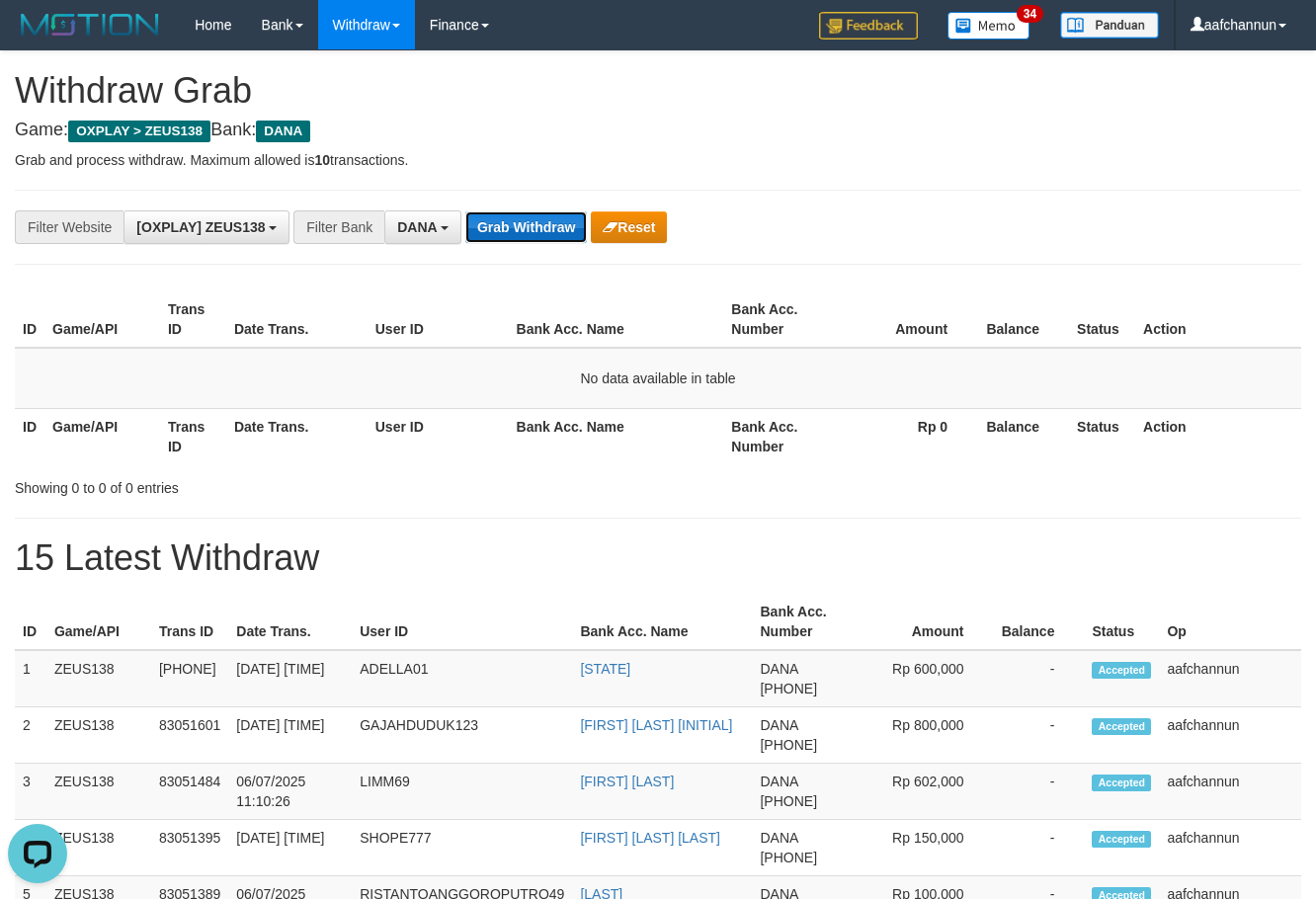 click on "Grab Withdraw" at bounding box center (526, 227) 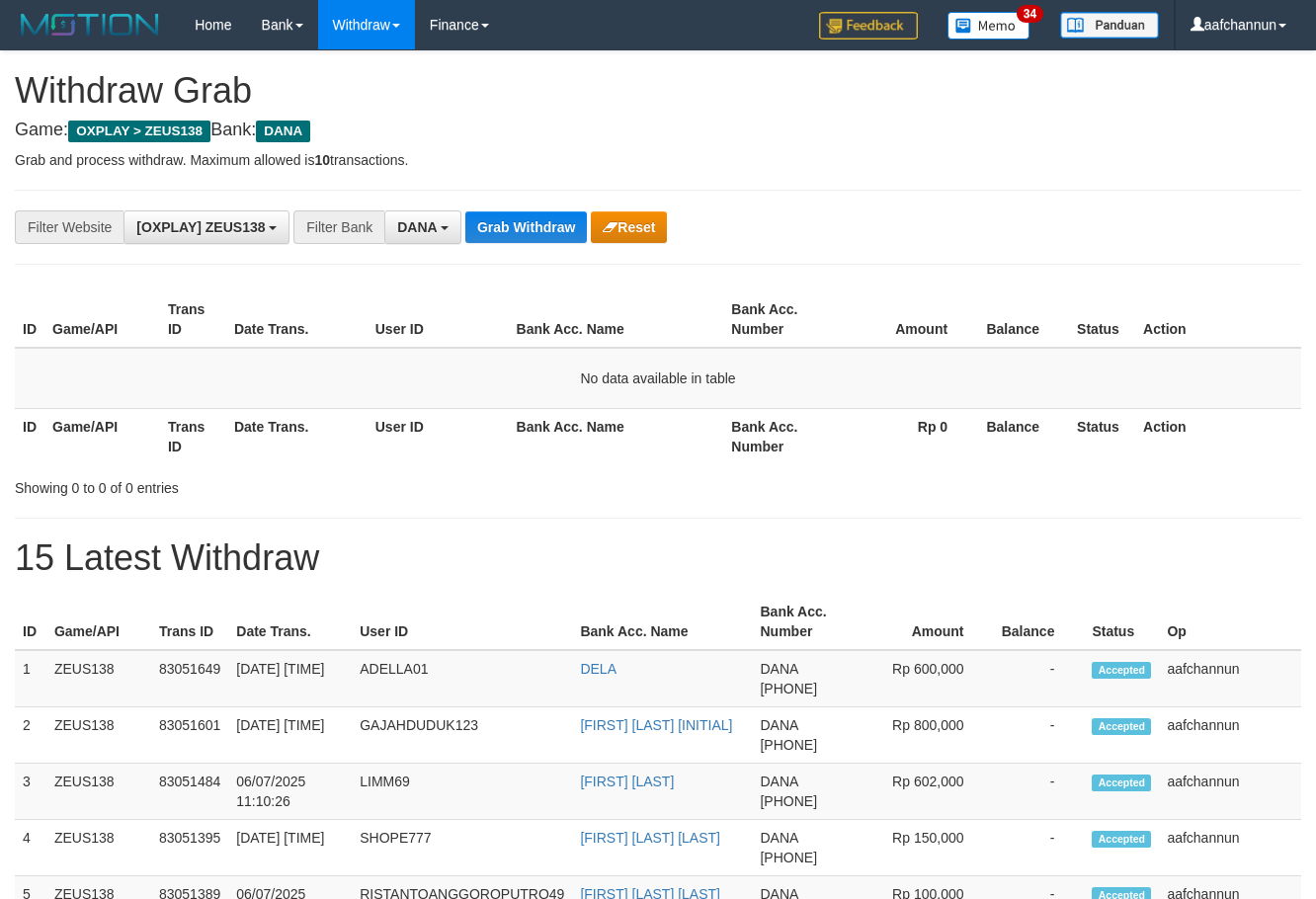 scroll, scrollTop: 0, scrollLeft: 0, axis: both 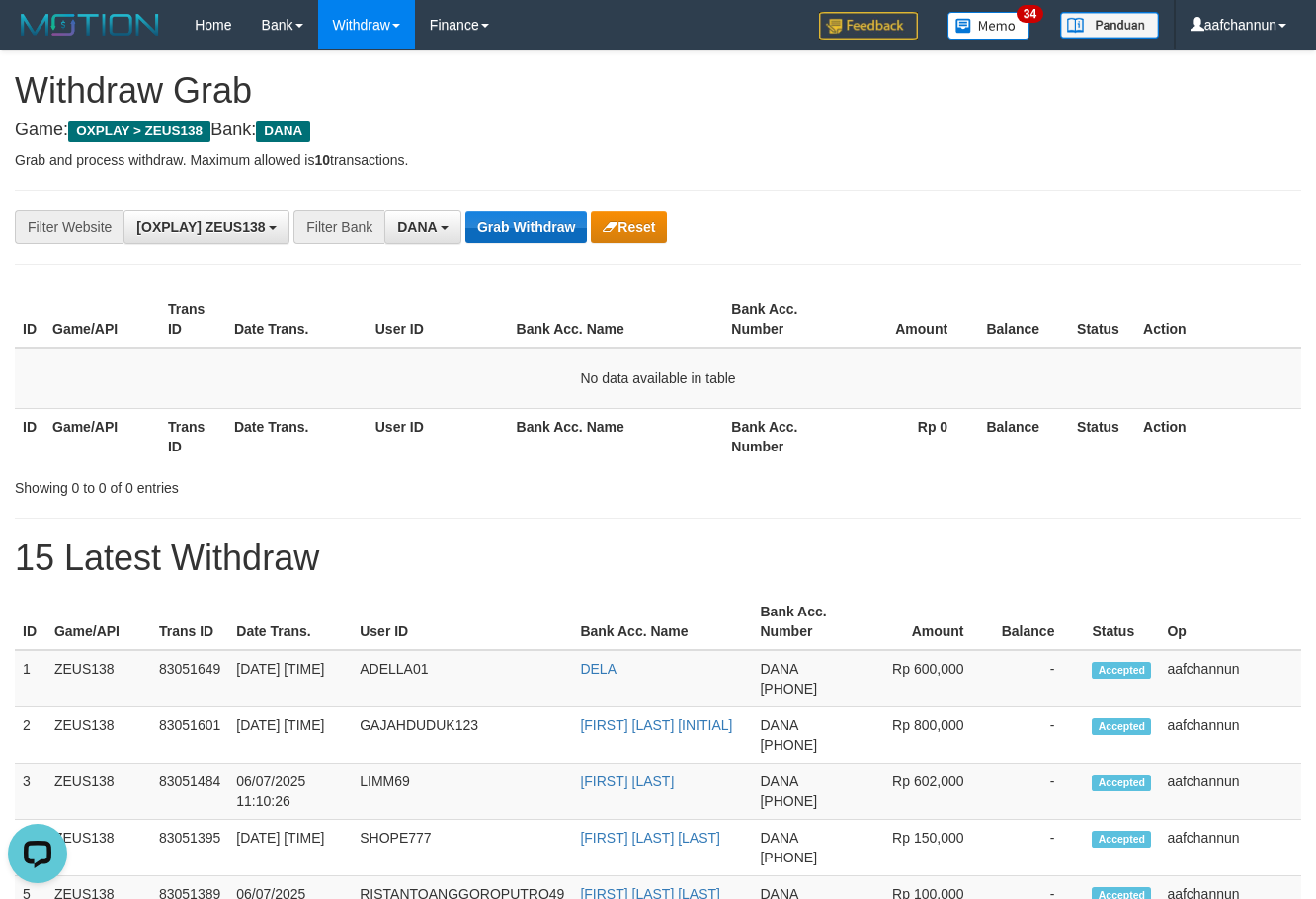 click on "Grab Withdraw" at bounding box center [526, 227] 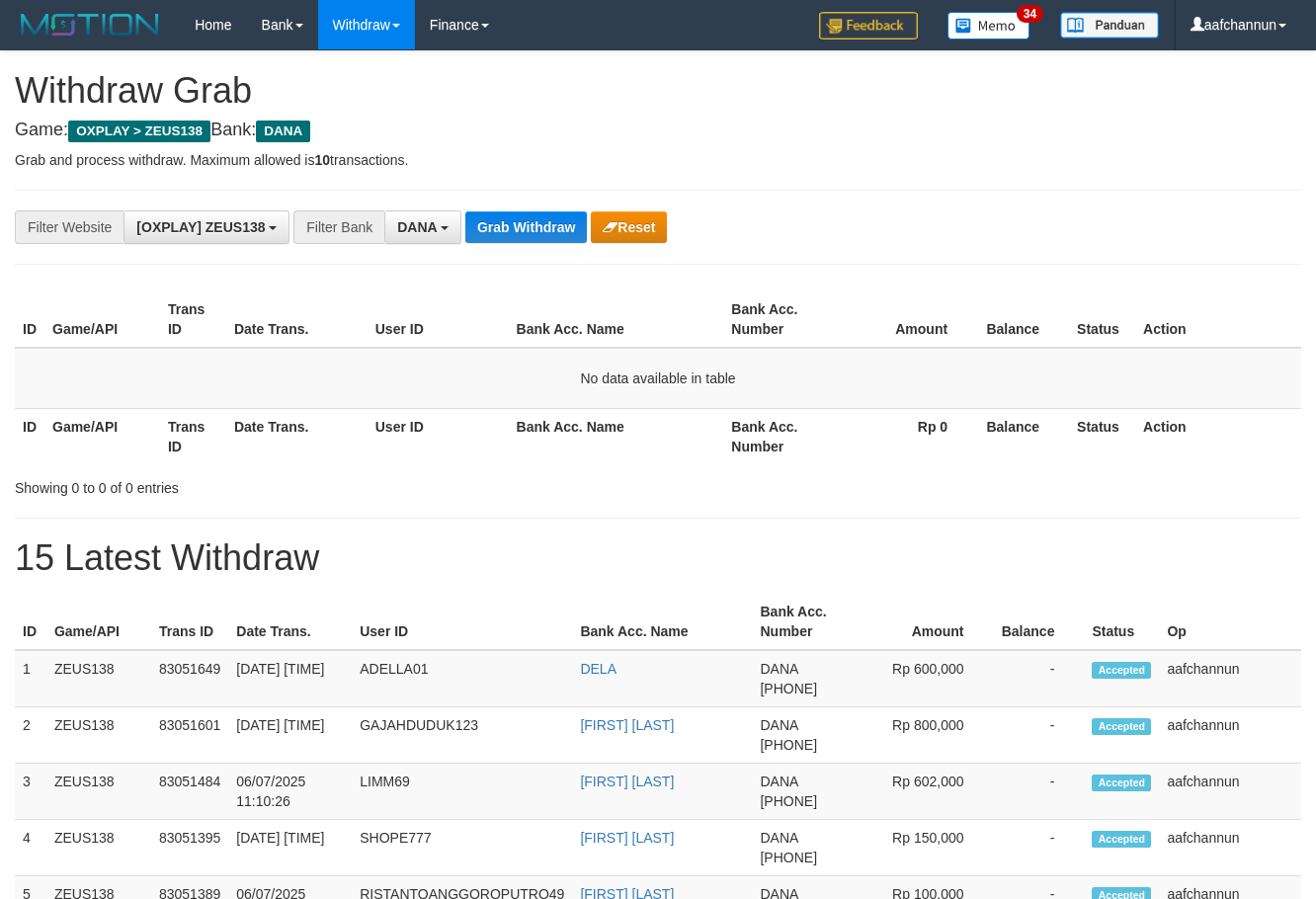 scroll, scrollTop: 0, scrollLeft: 0, axis: both 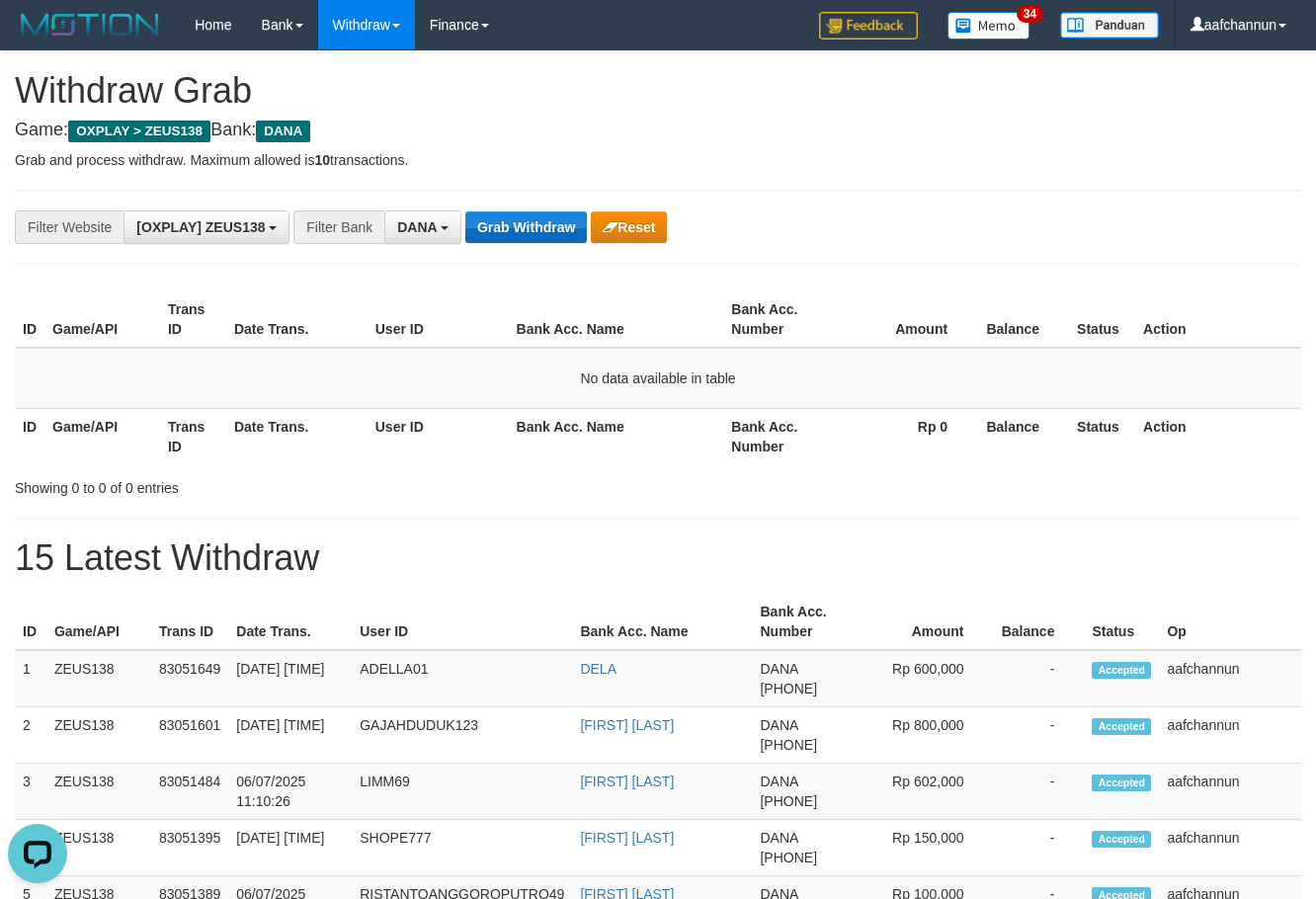 drag, startPoint x: 0, startPoint y: 0, endPoint x: 553, endPoint y: 229, distance: 598.5399 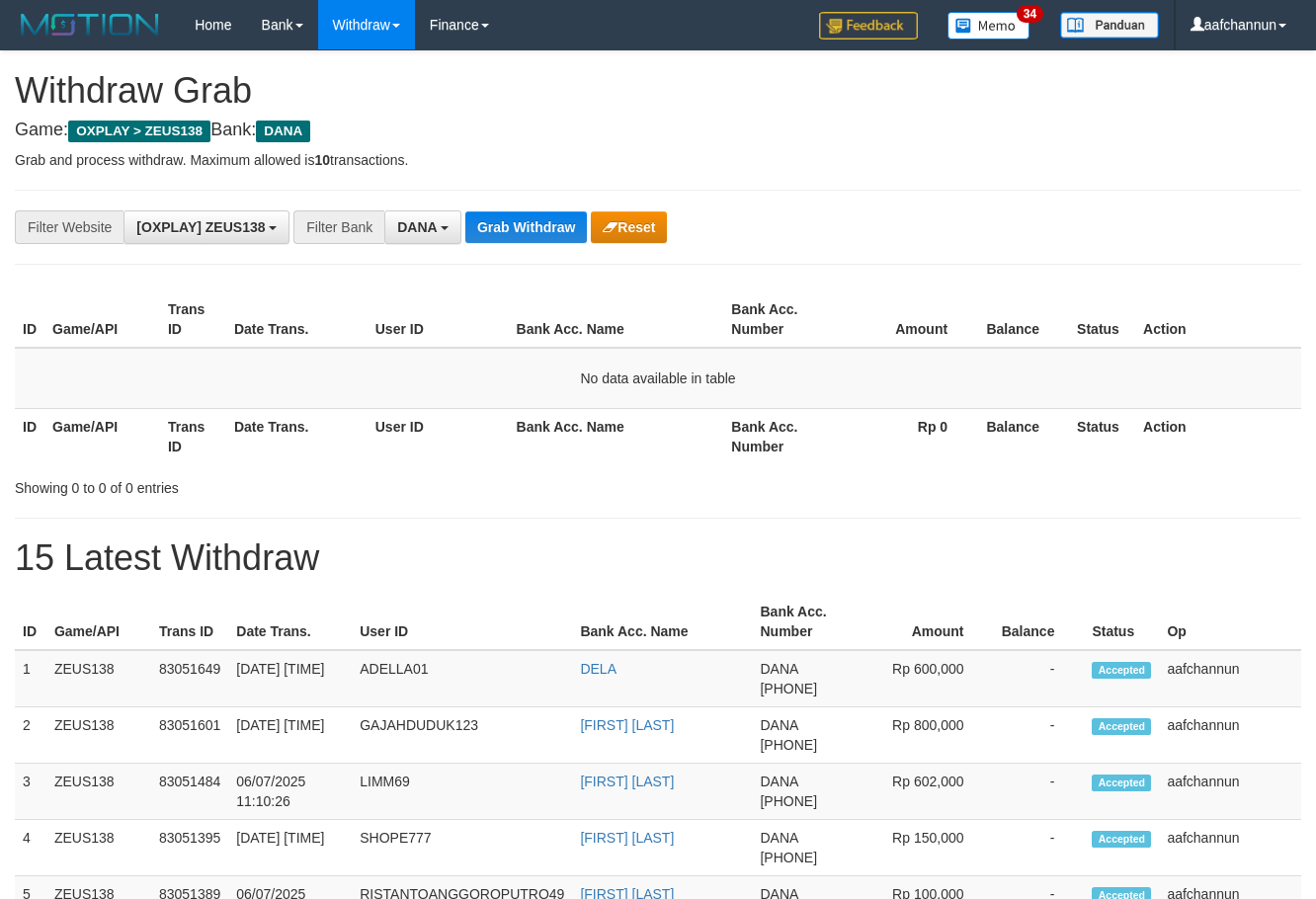 scroll, scrollTop: 0, scrollLeft: 0, axis: both 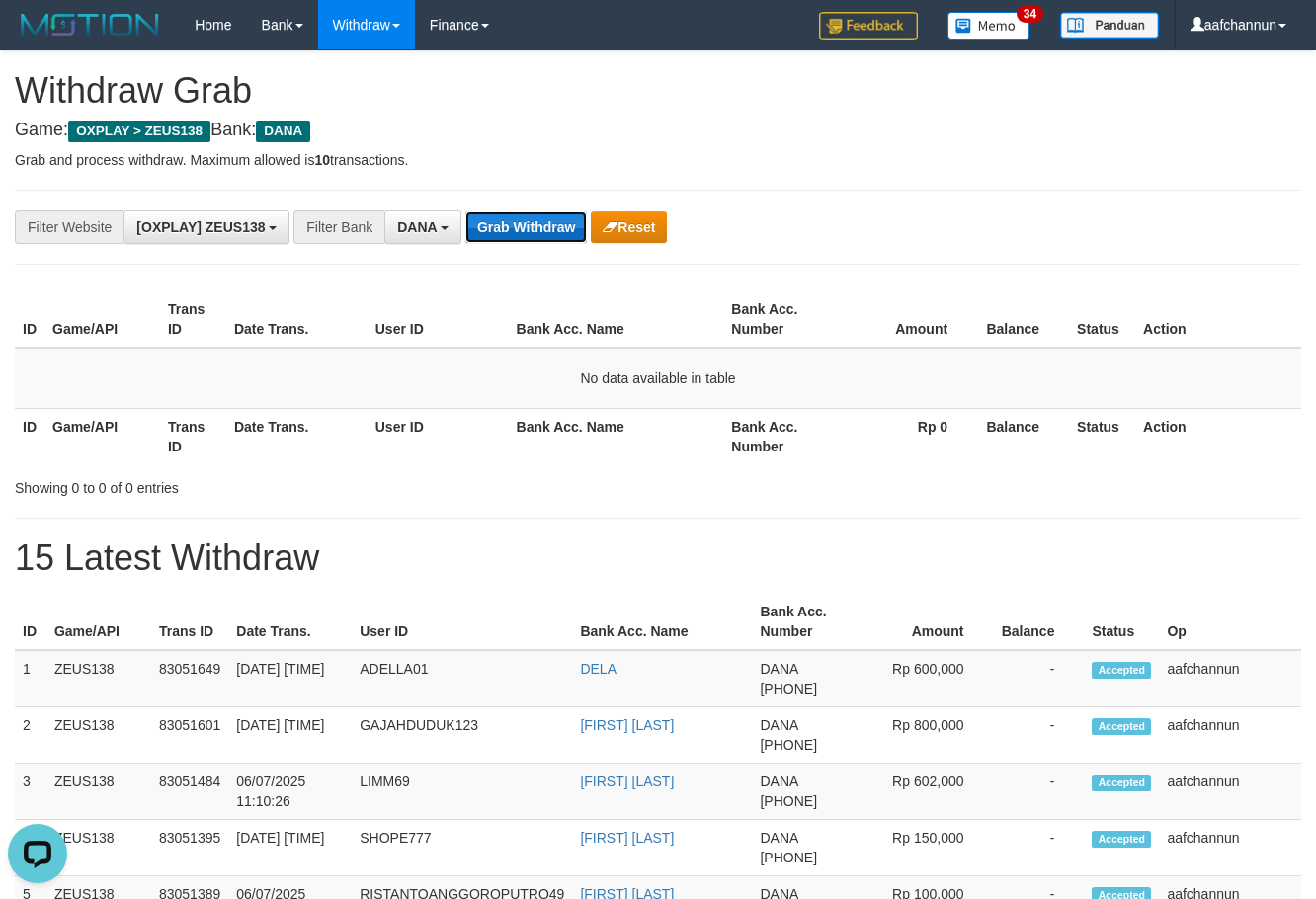click on "Grab Withdraw" at bounding box center (526, 227) 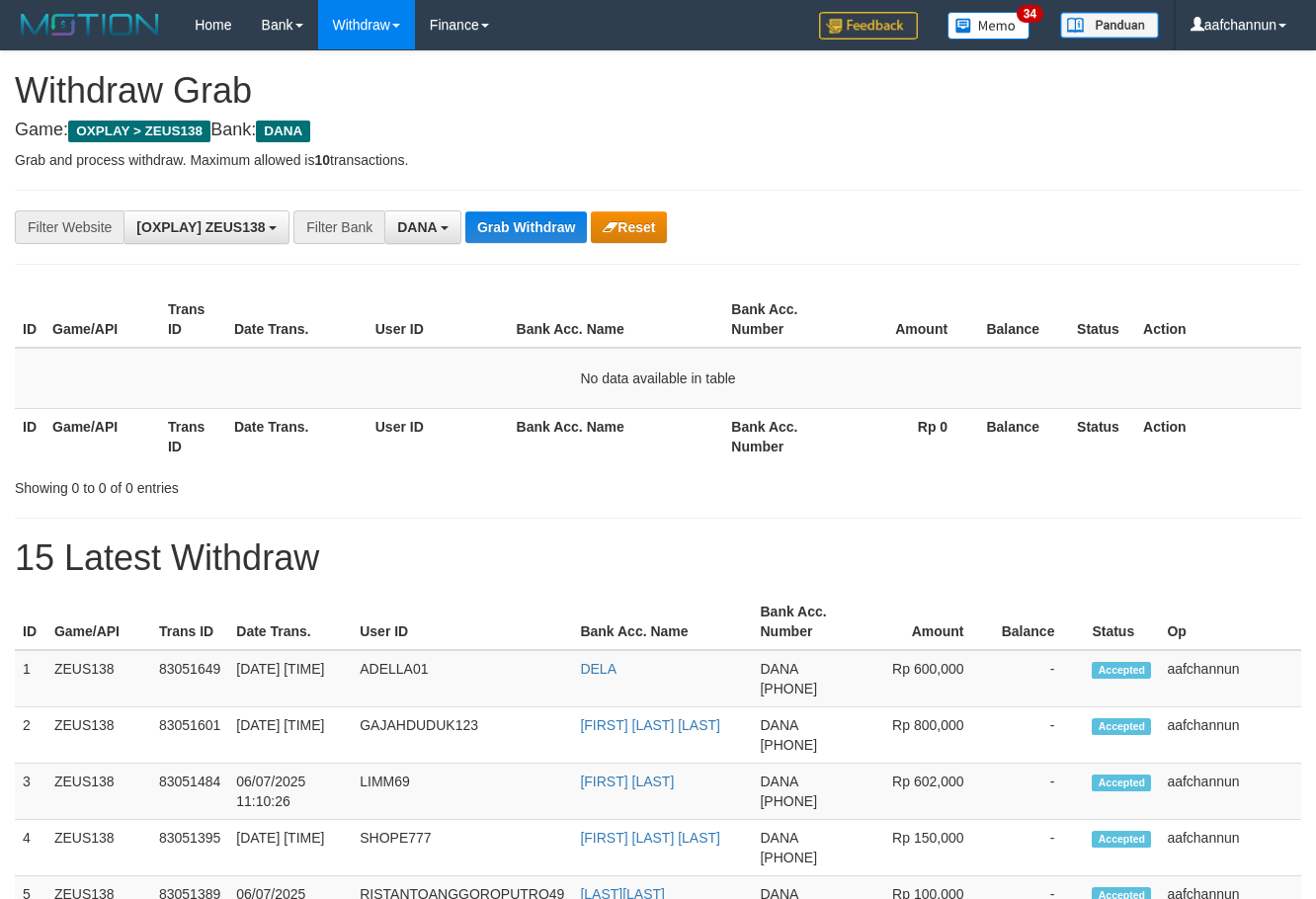 scroll, scrollTop: 0, scrollLeft: 0, axis: both 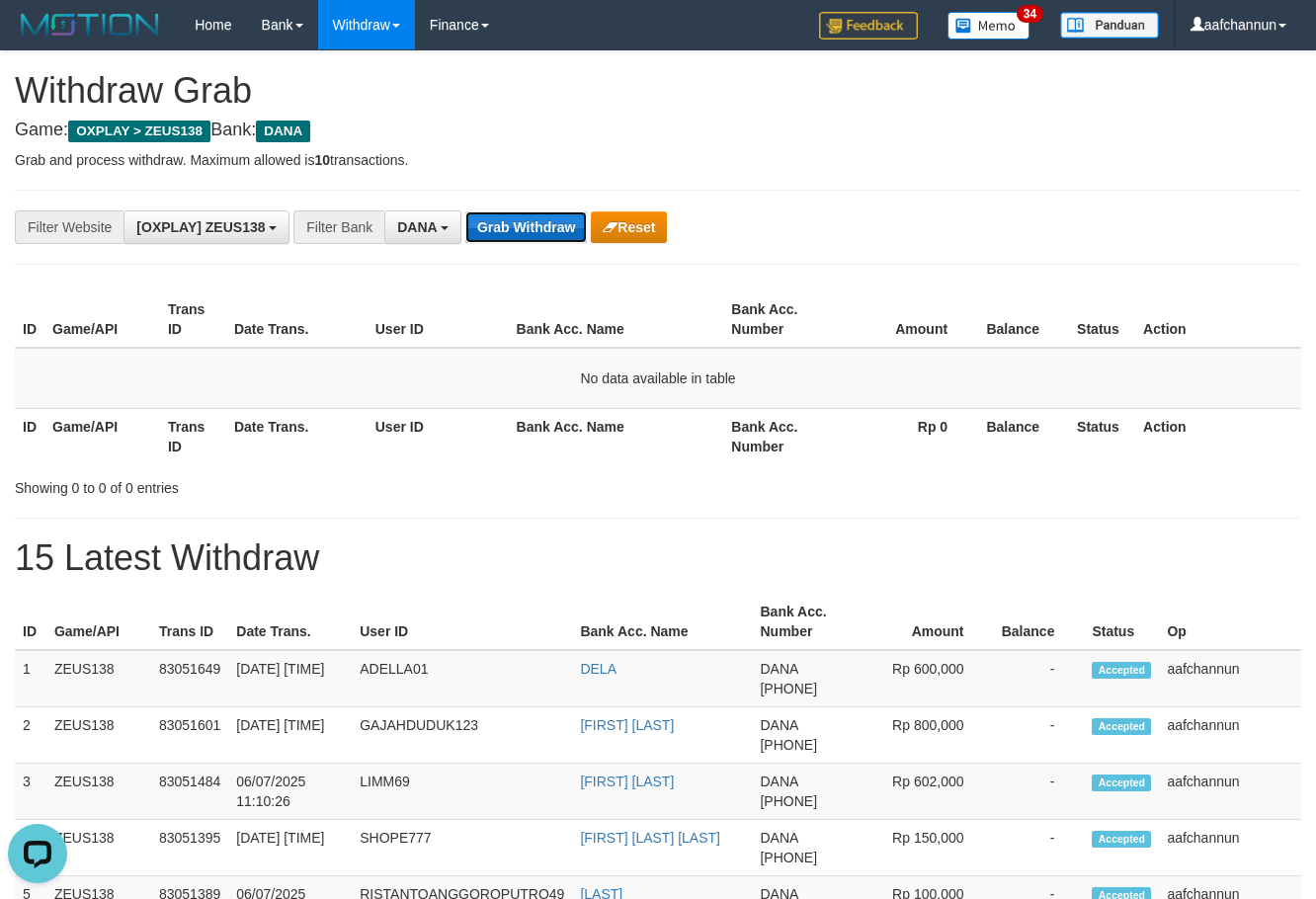 click on "Grab Withdraw" at bounding box center (526, 227) 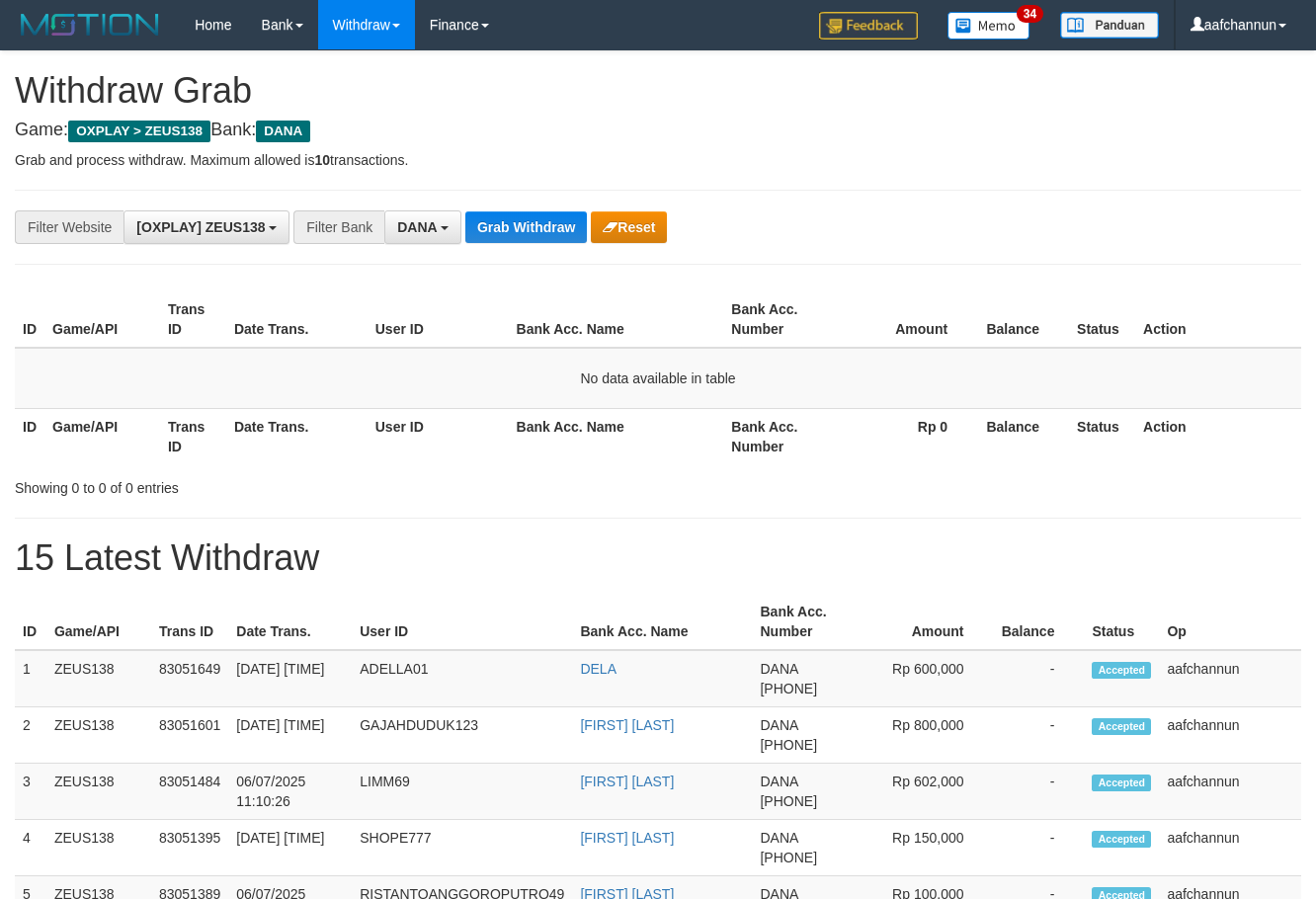 scroll, scrollTop: 0, scrollLeft: 0, axis: both 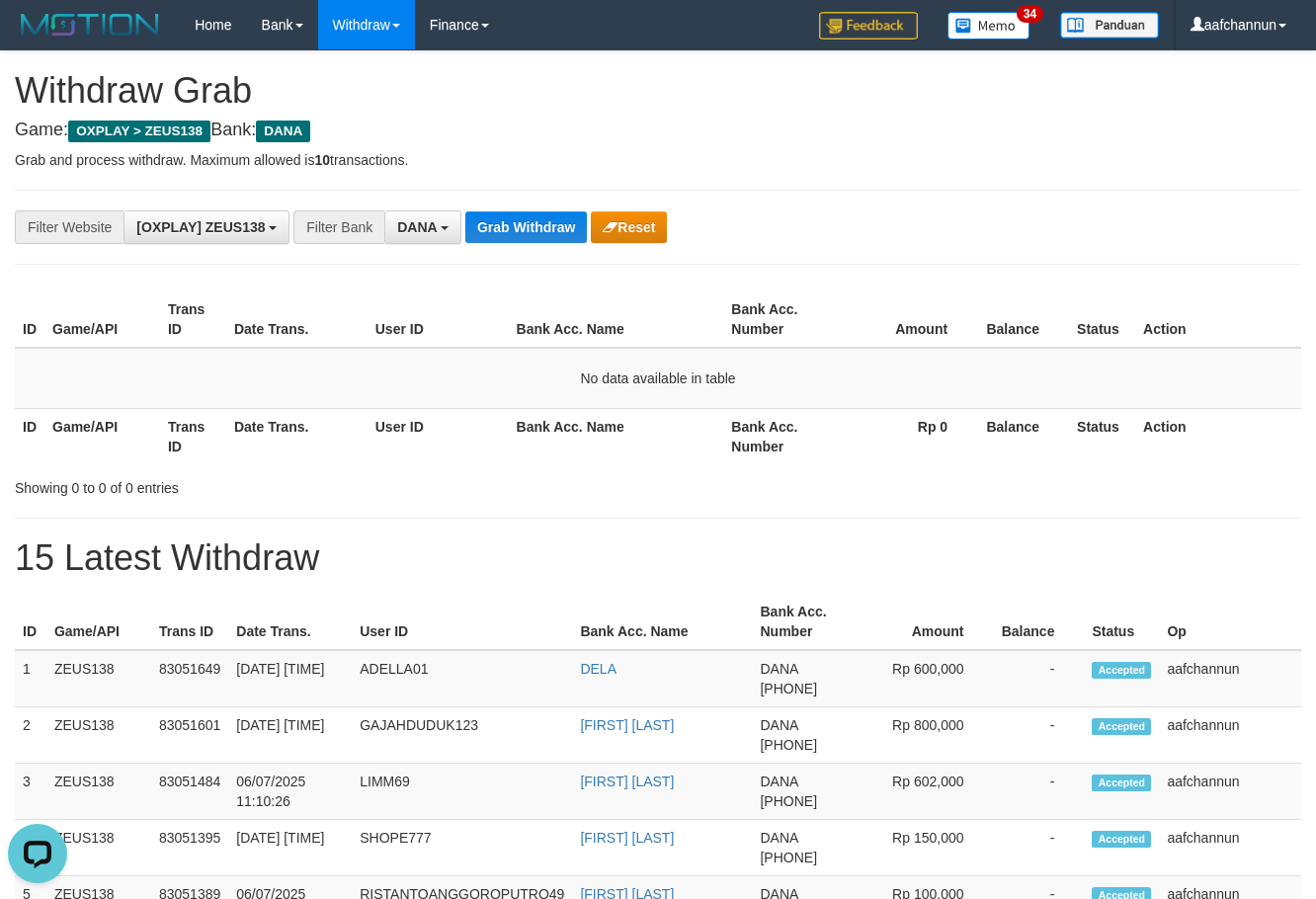 click on "**********" at bounding box center (658, 227) 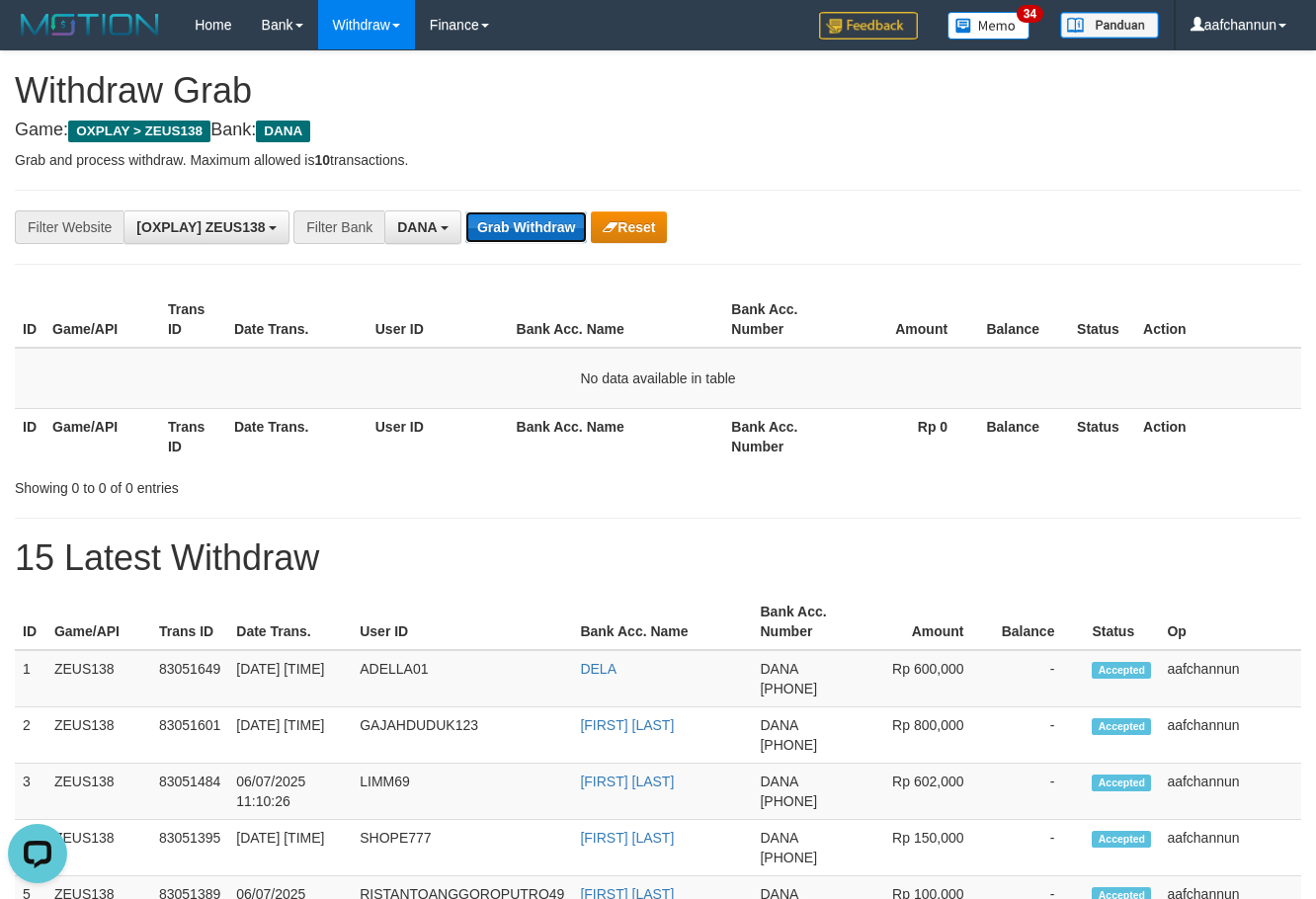 click on "Grab Withdraw" at bounding box center [526, 227] 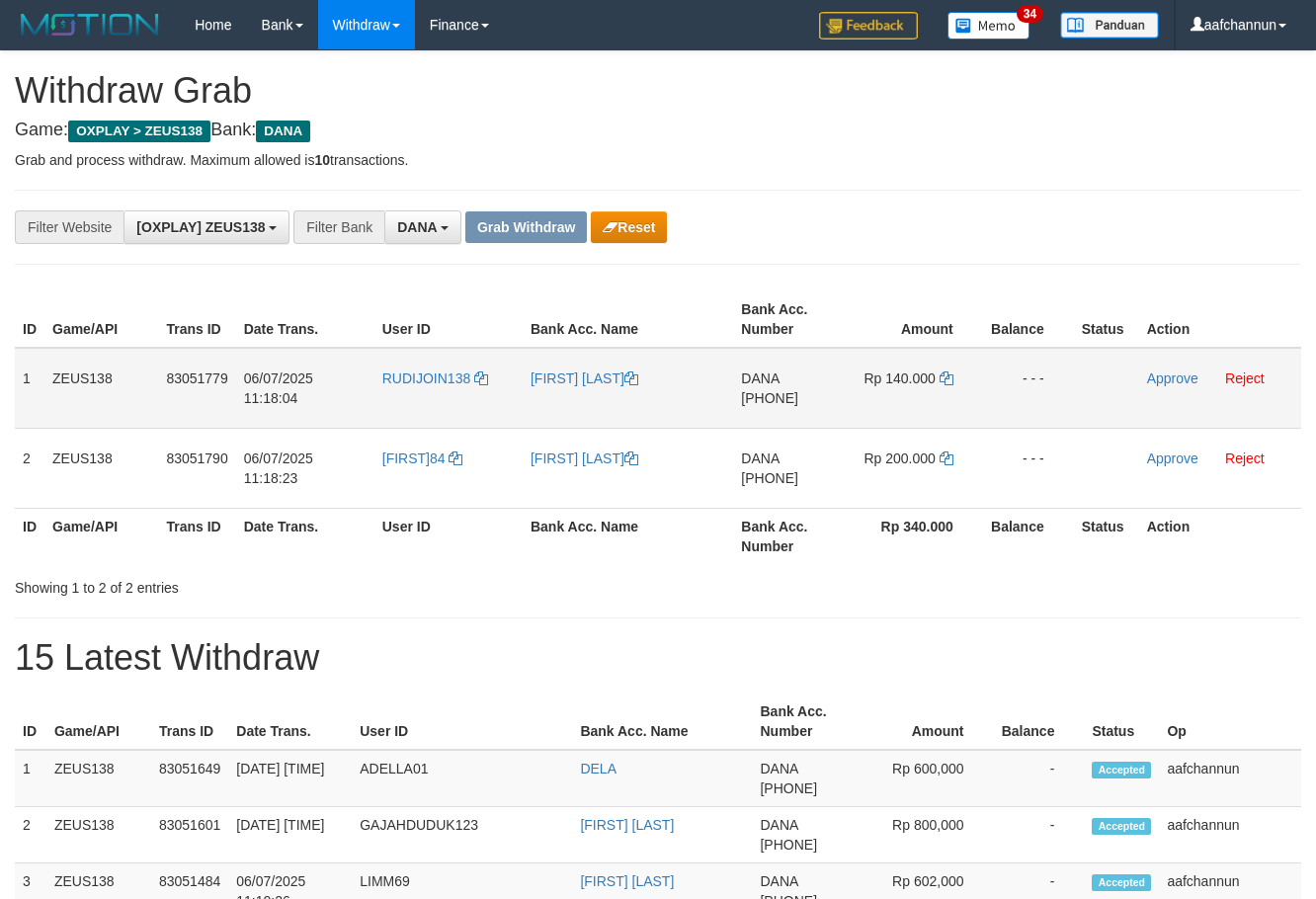 scroll, scrollTop: 0, scrollLeft: 0, axis: both 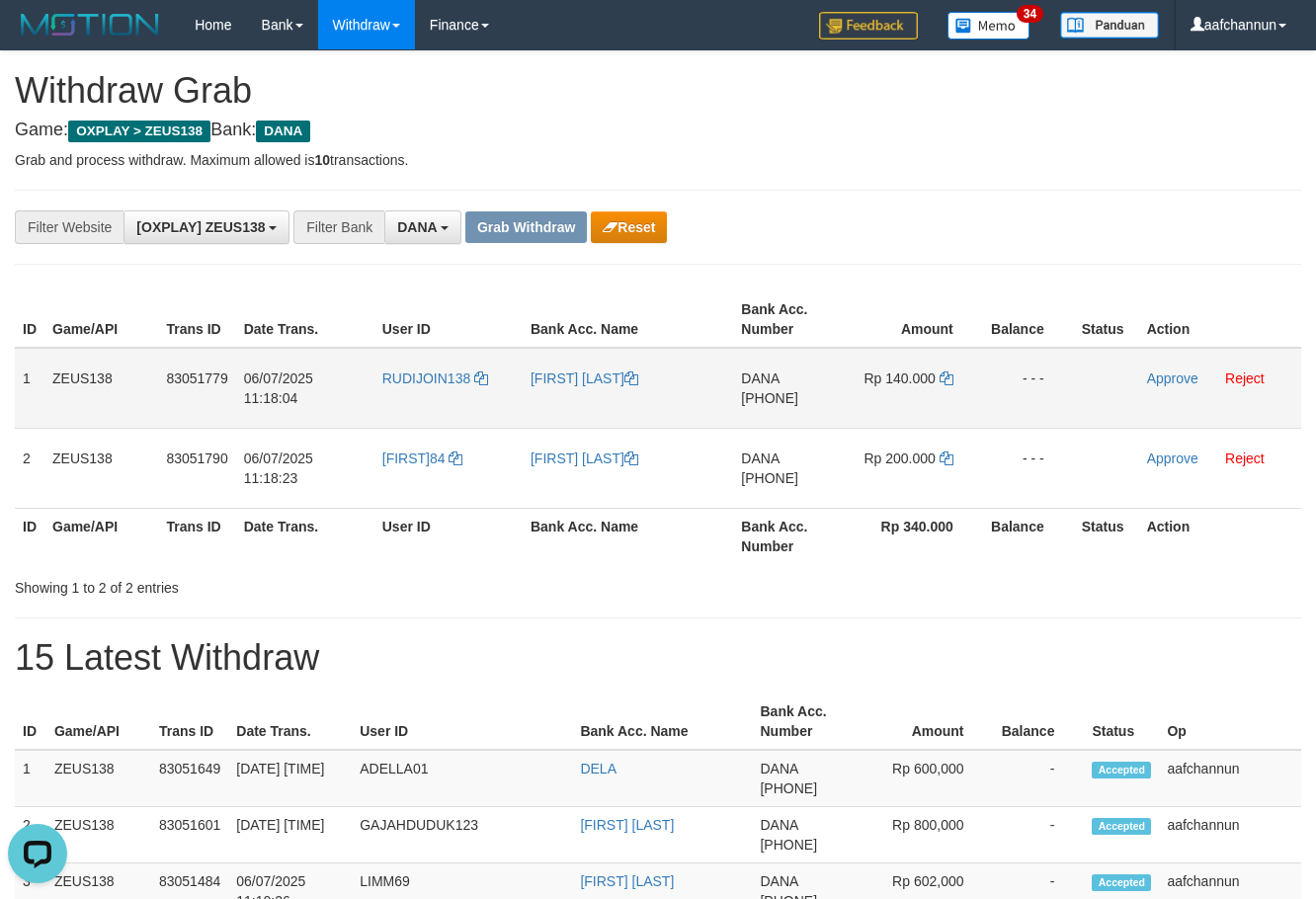 click on "RUDIJOIN138" at bounding box center (449, 388) 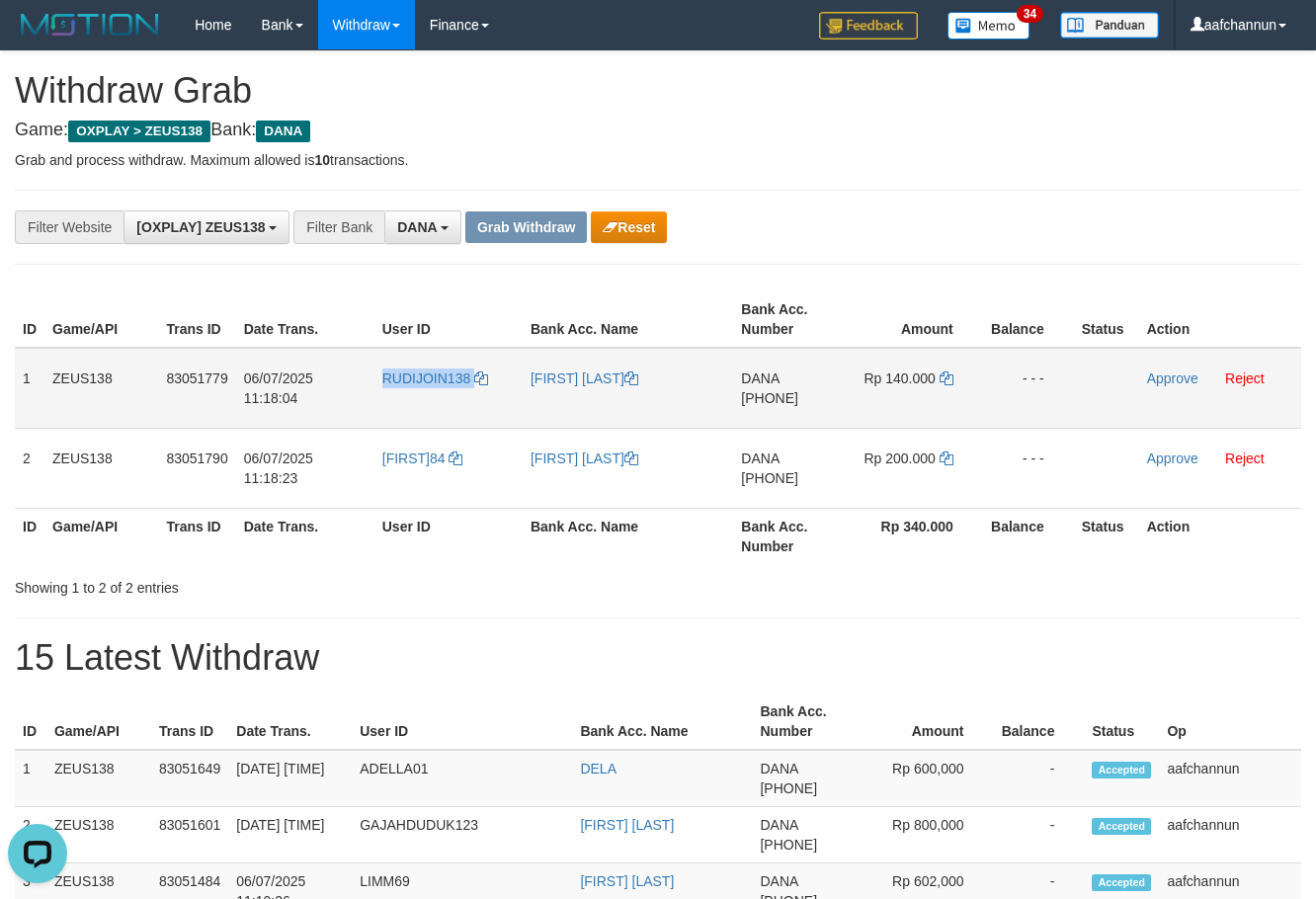 click on "RUDIJOIN138" at bounding box center [449, 388] 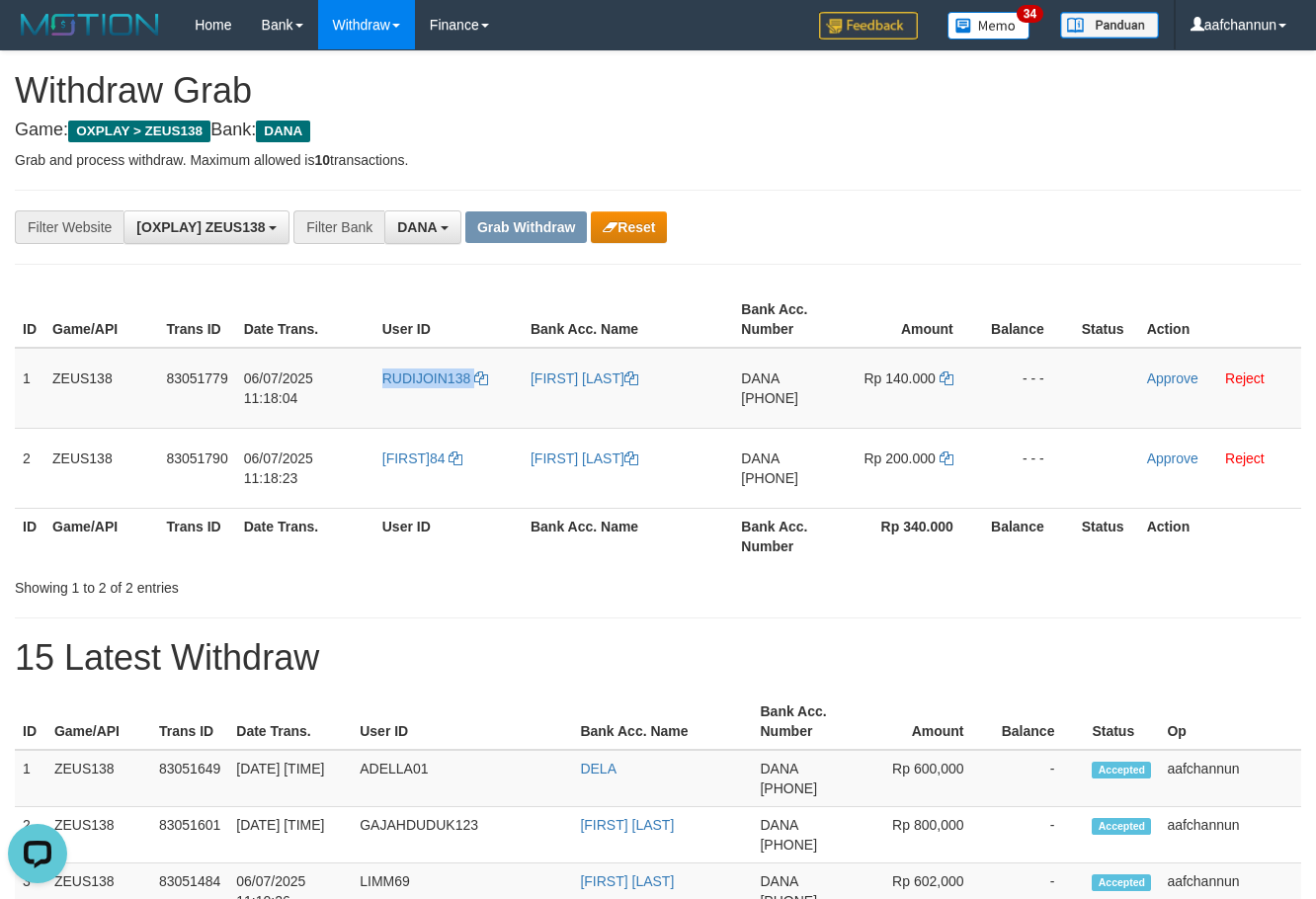 copy on "RUDIJOIN138" 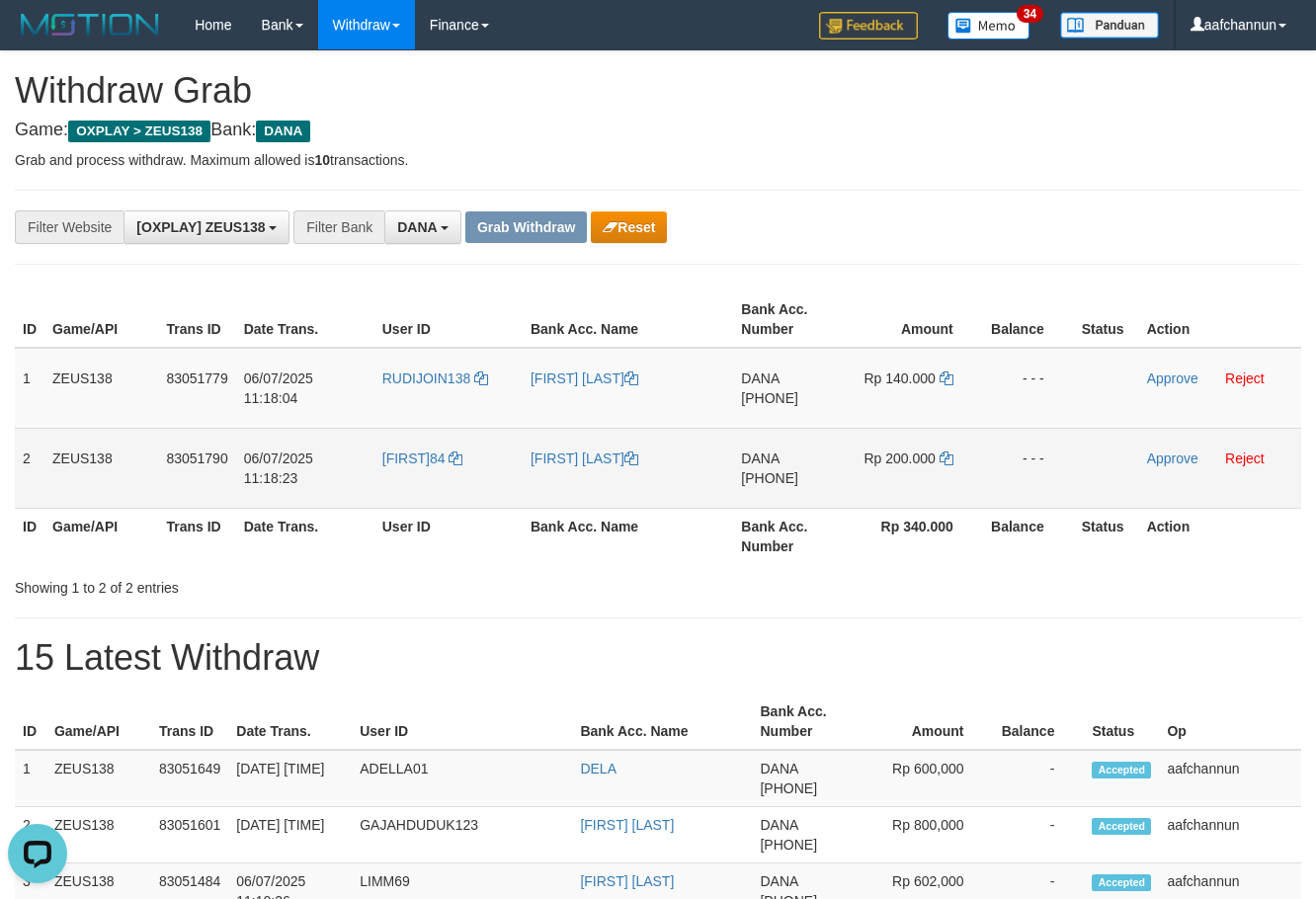 click on "[FIRST]84" at bounding box center (449, 467) 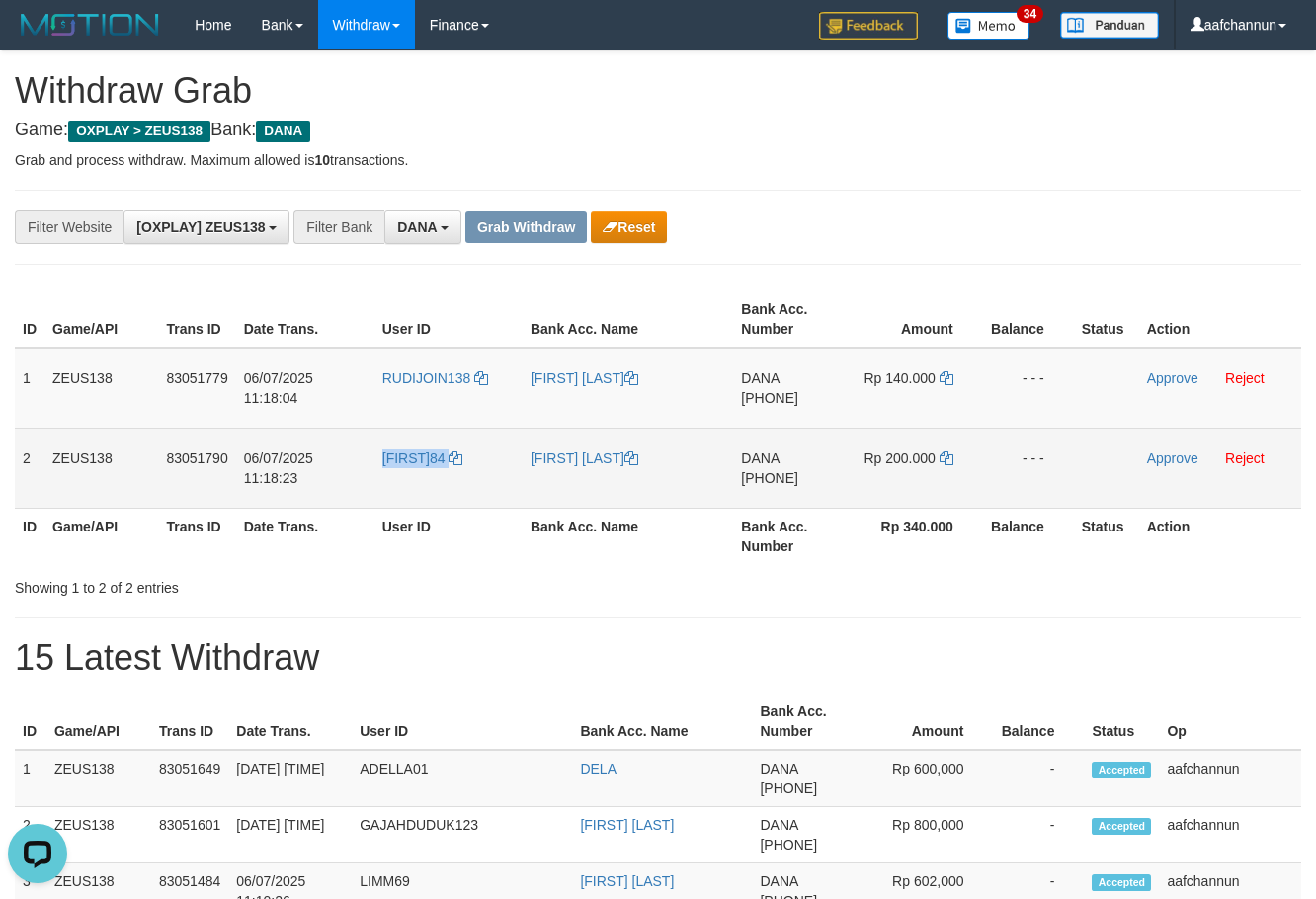 click on "[FIRST]84" at bounding box center [449, 467] 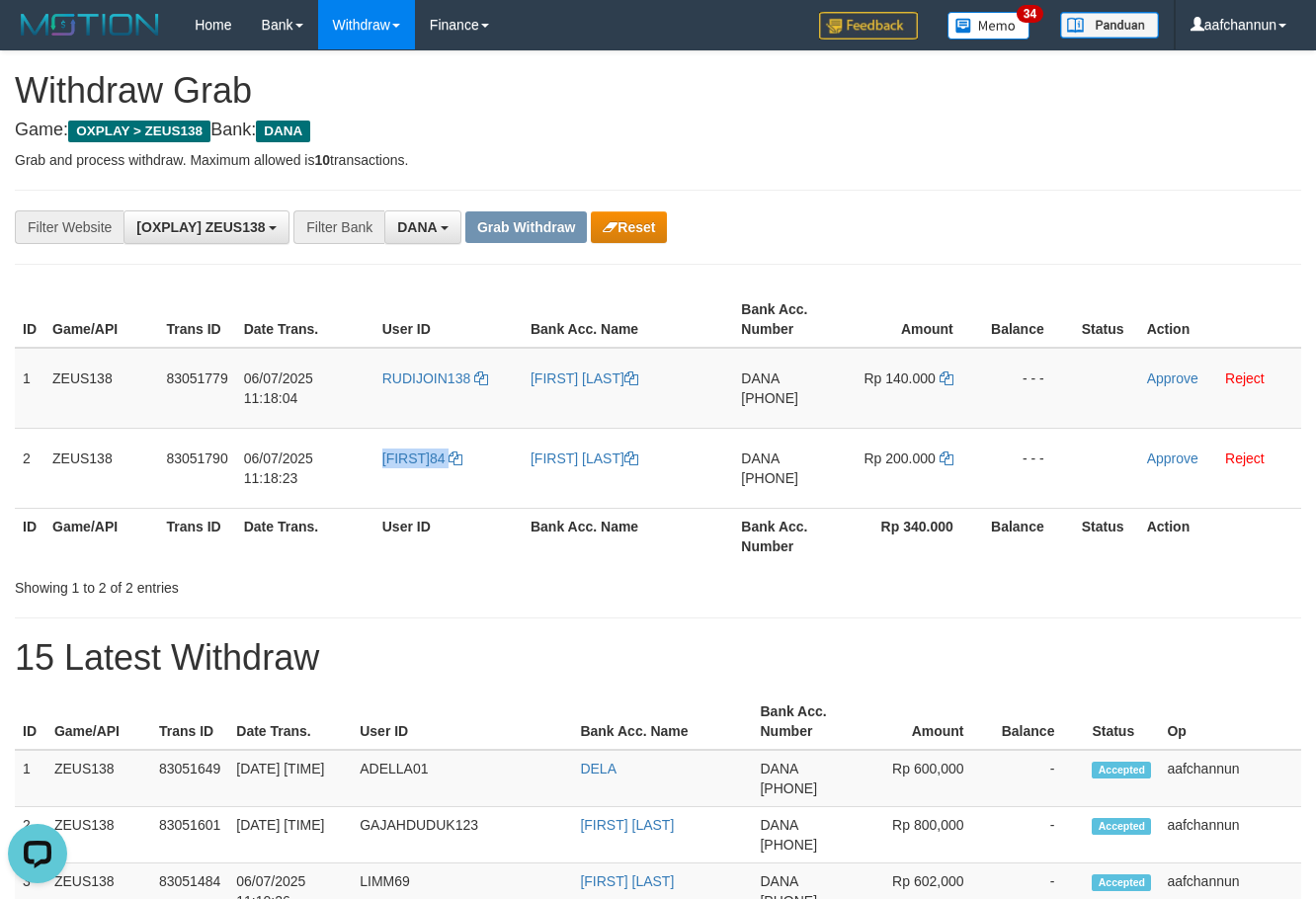 copy on "[FIRST]84" 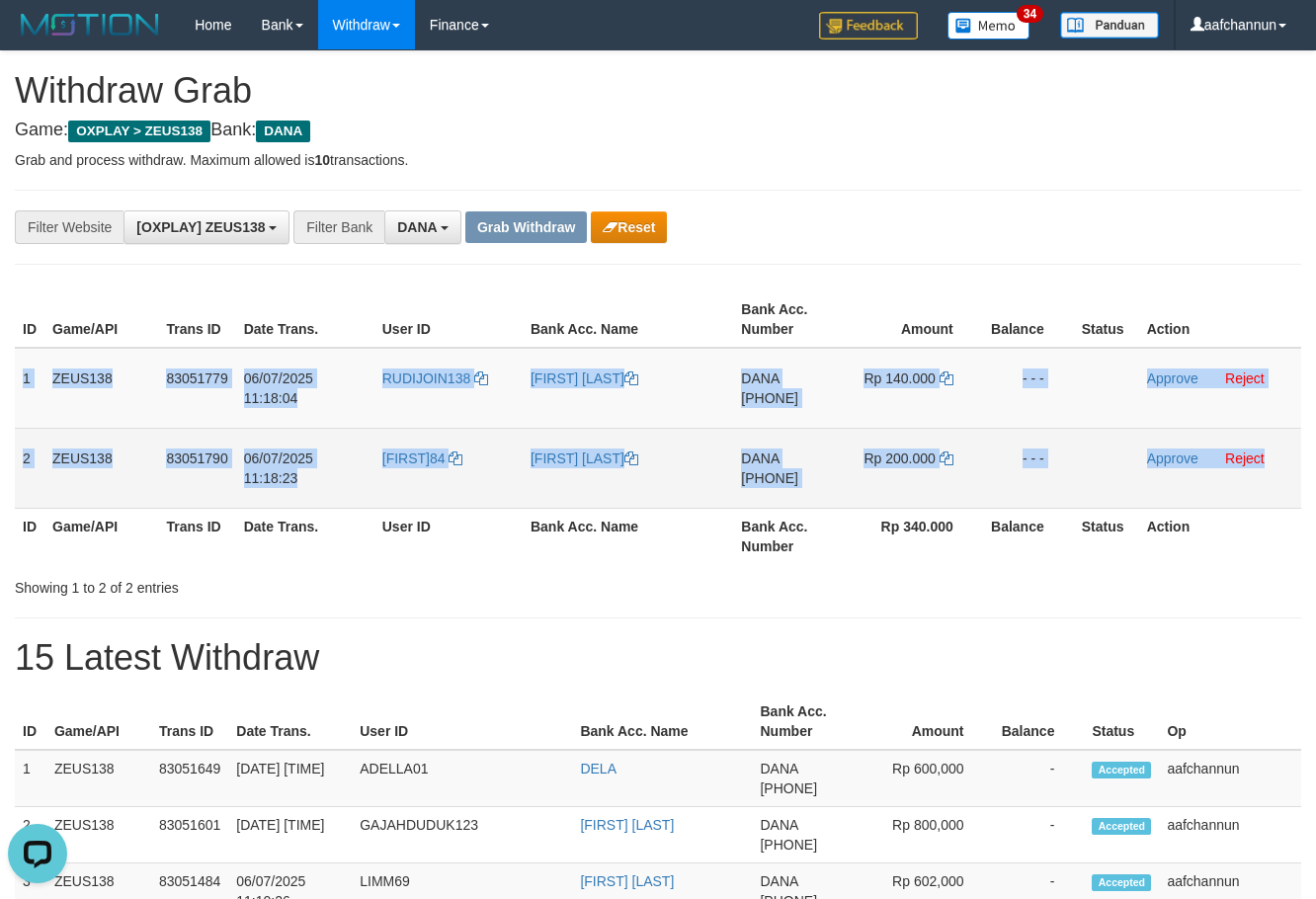 drag, startPoint x: 21, startPoint y: 378, endPoint x: 773, endPoint y: 438, distance: 754.38982 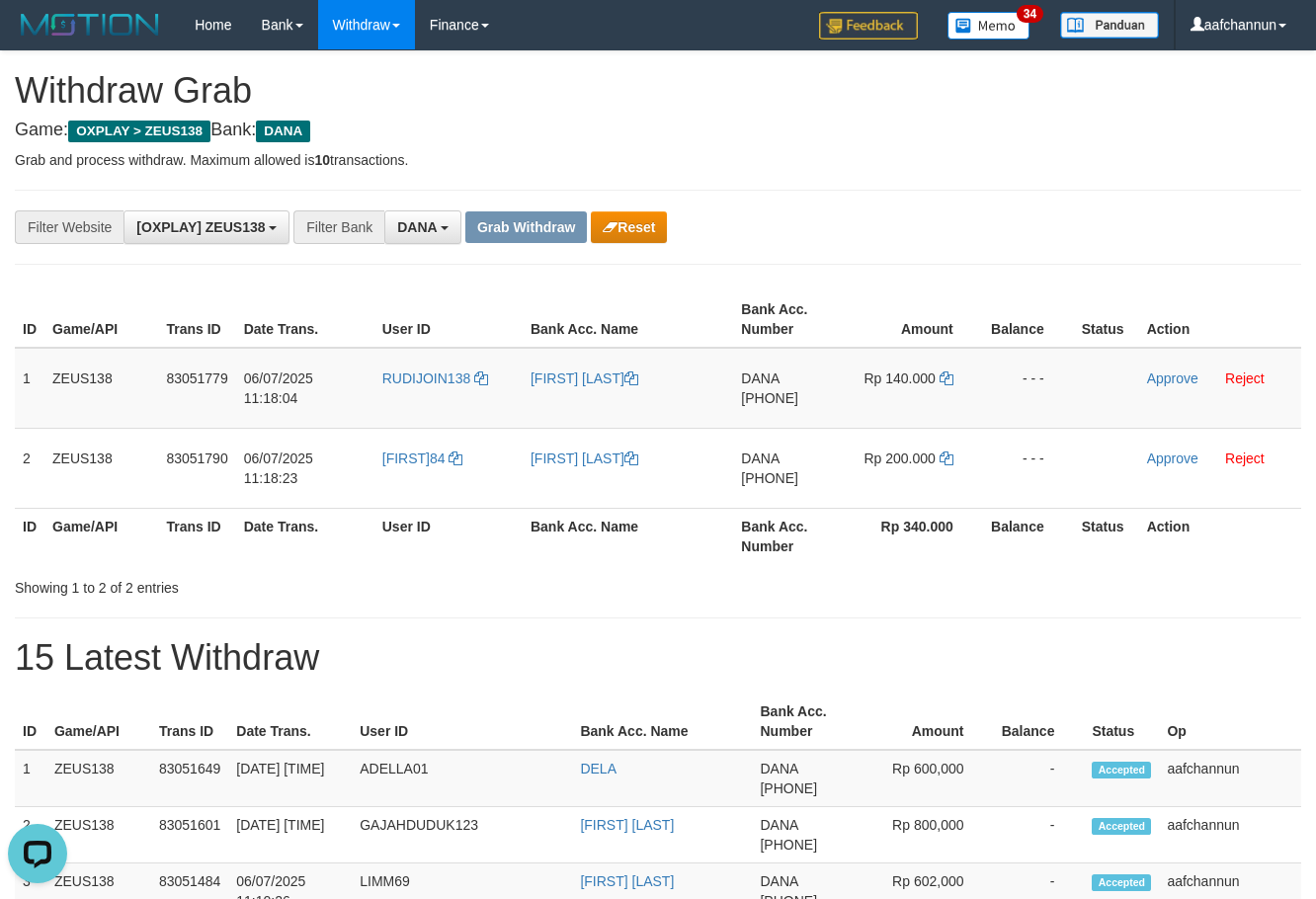 drag, startPoint x: 804, startPoint y: 618, endPoint x: 801, endPoint y: 604, distance: 14.317821 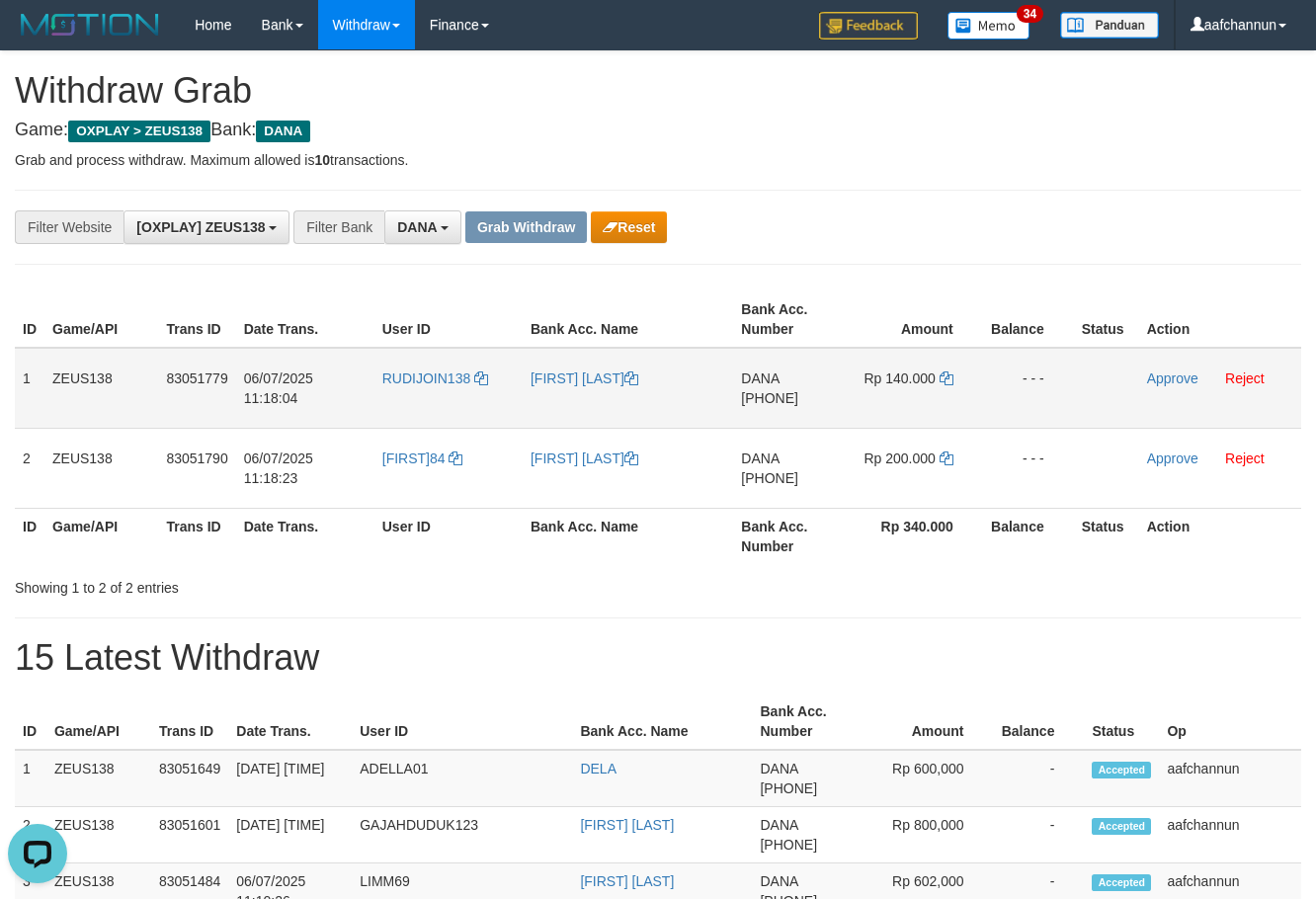 click on "[PHONE]" at bounding box center (770, 398) 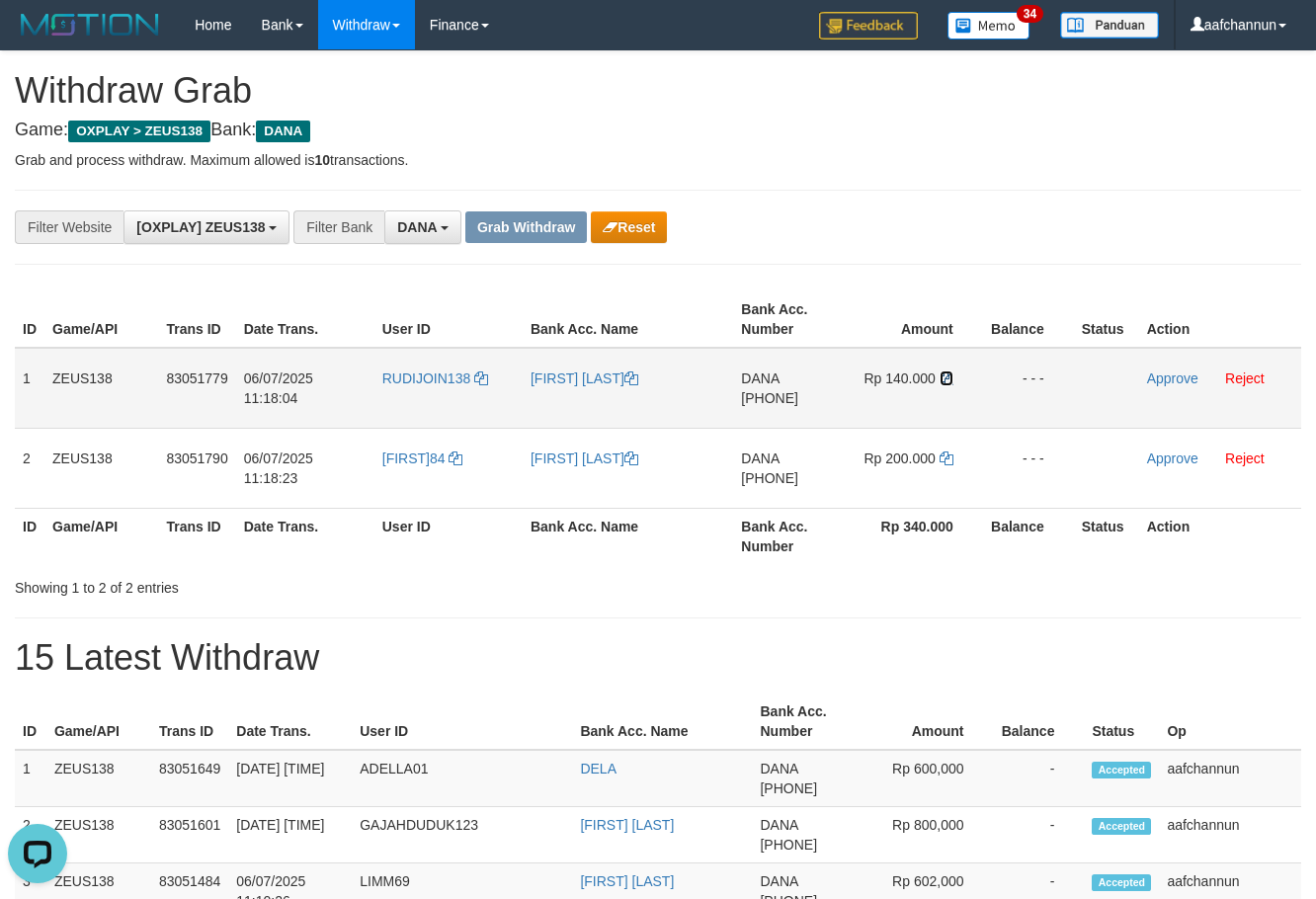 click at bounding box center (631, 378) 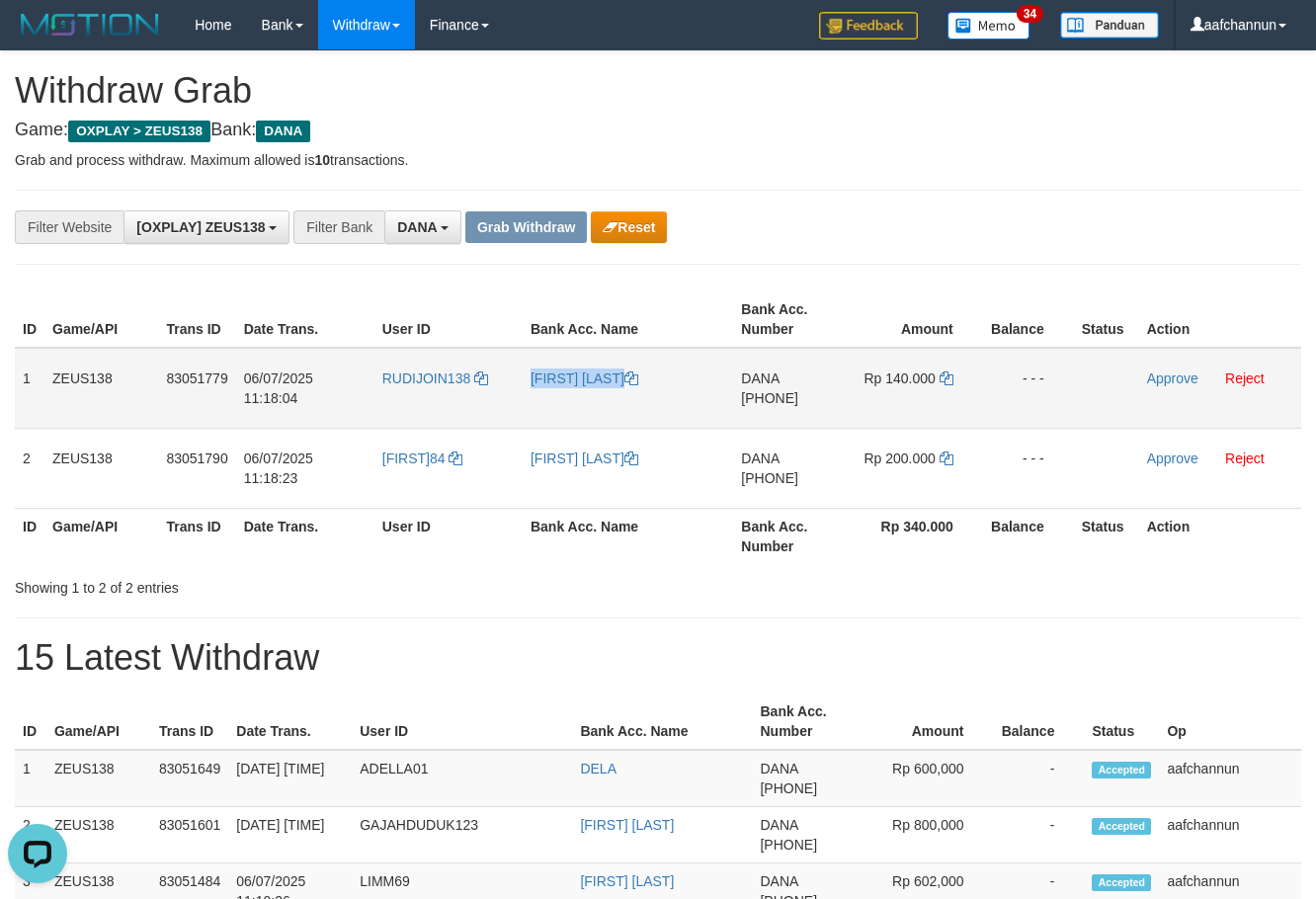 drag, startPoint x: 522, startPoint y: 391, endPoint x: 660, endPoint y: 372, distance: 139.3018 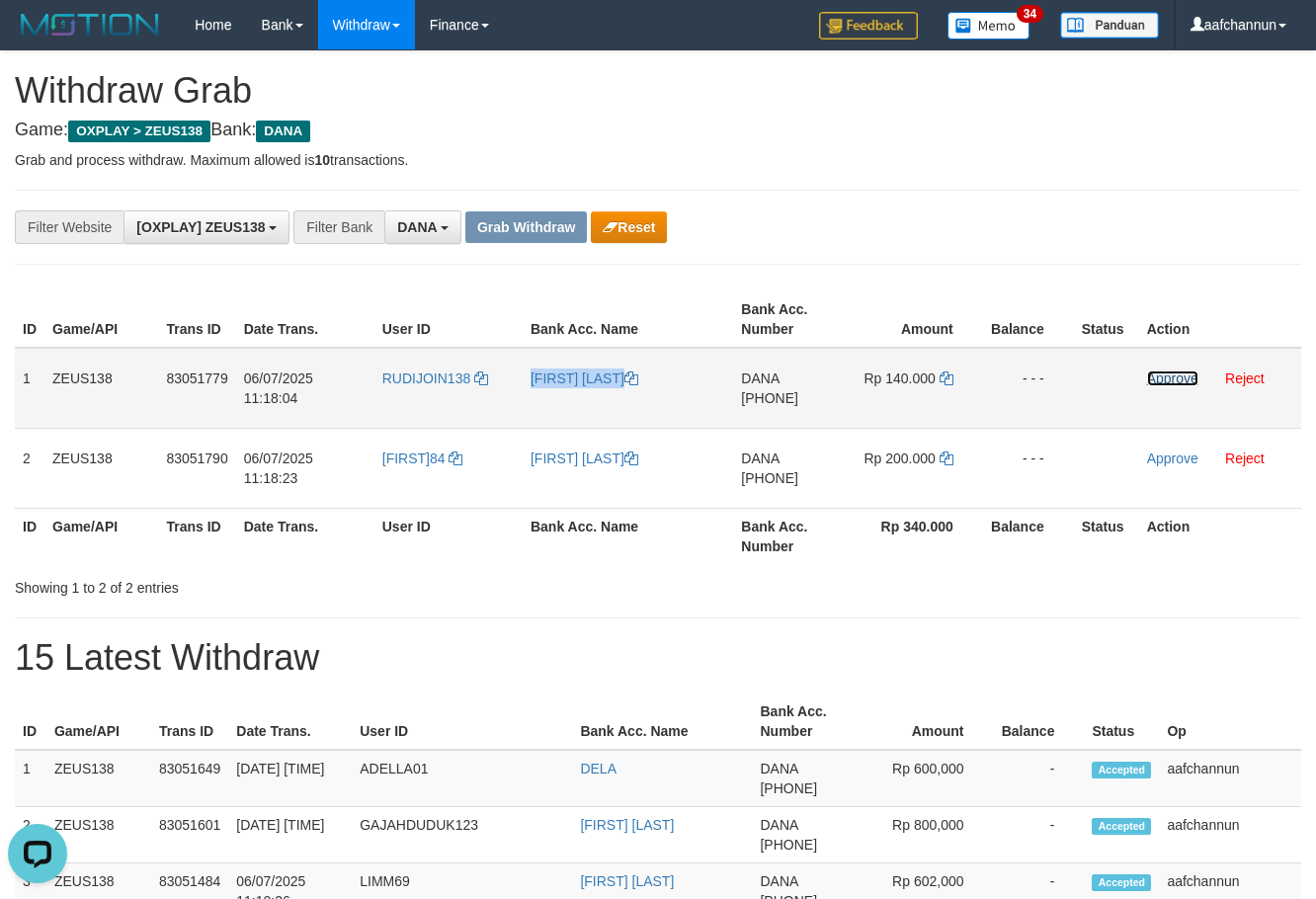 click on "Approve" at bounding box center [1173, 378] 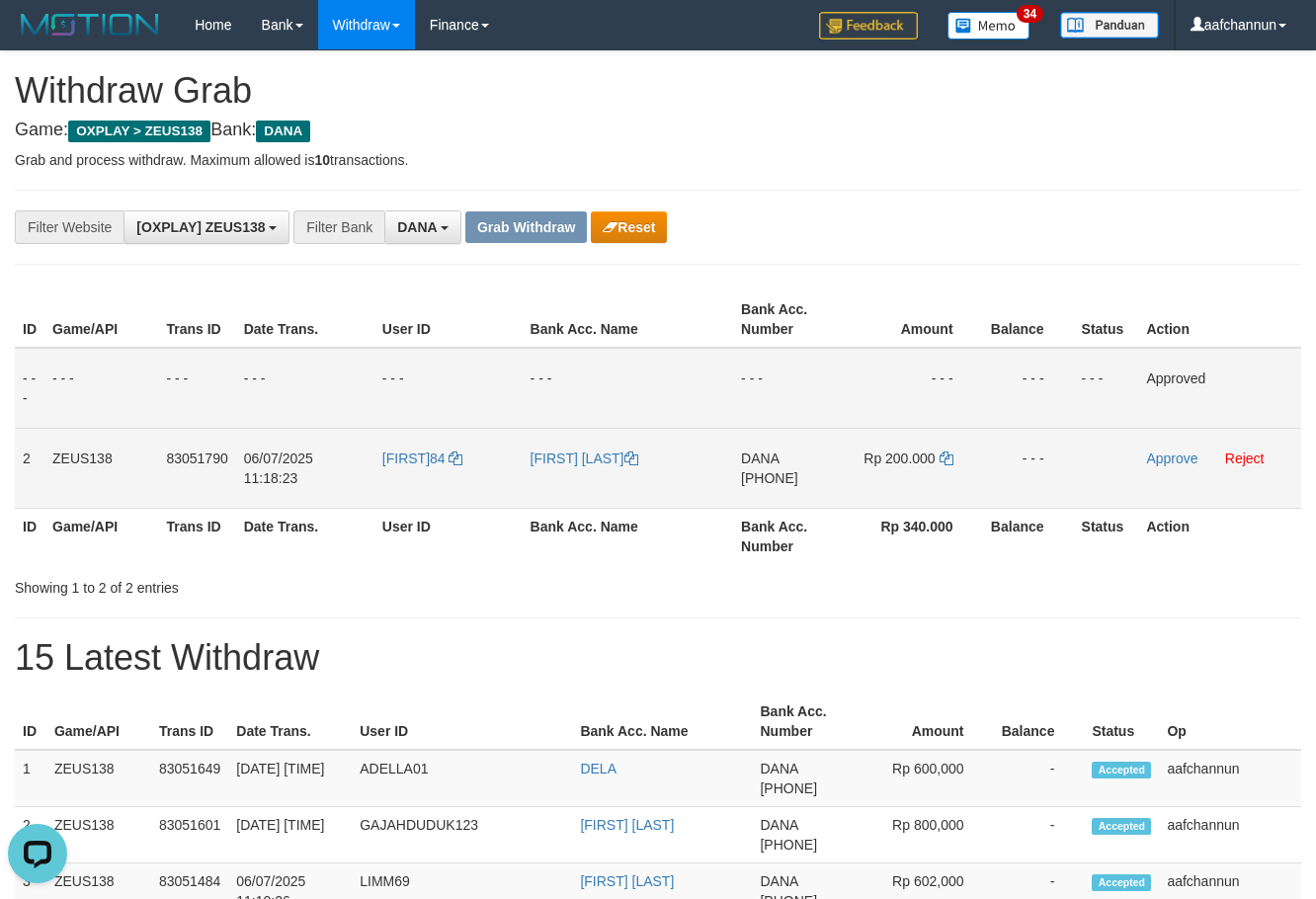 click on "[PHONE]" at bounding box center [770, 478] 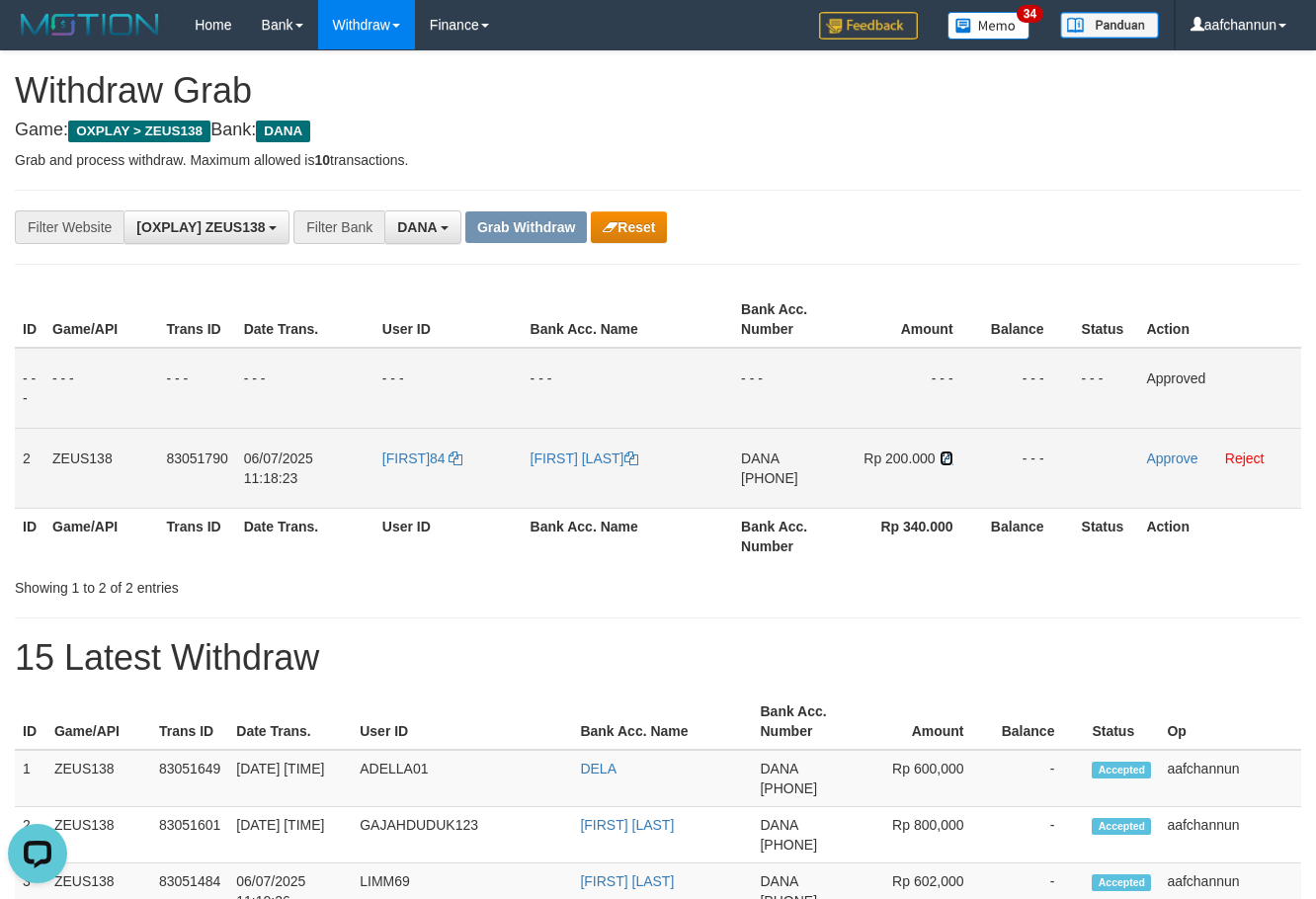click at bounding box center [631, 458] 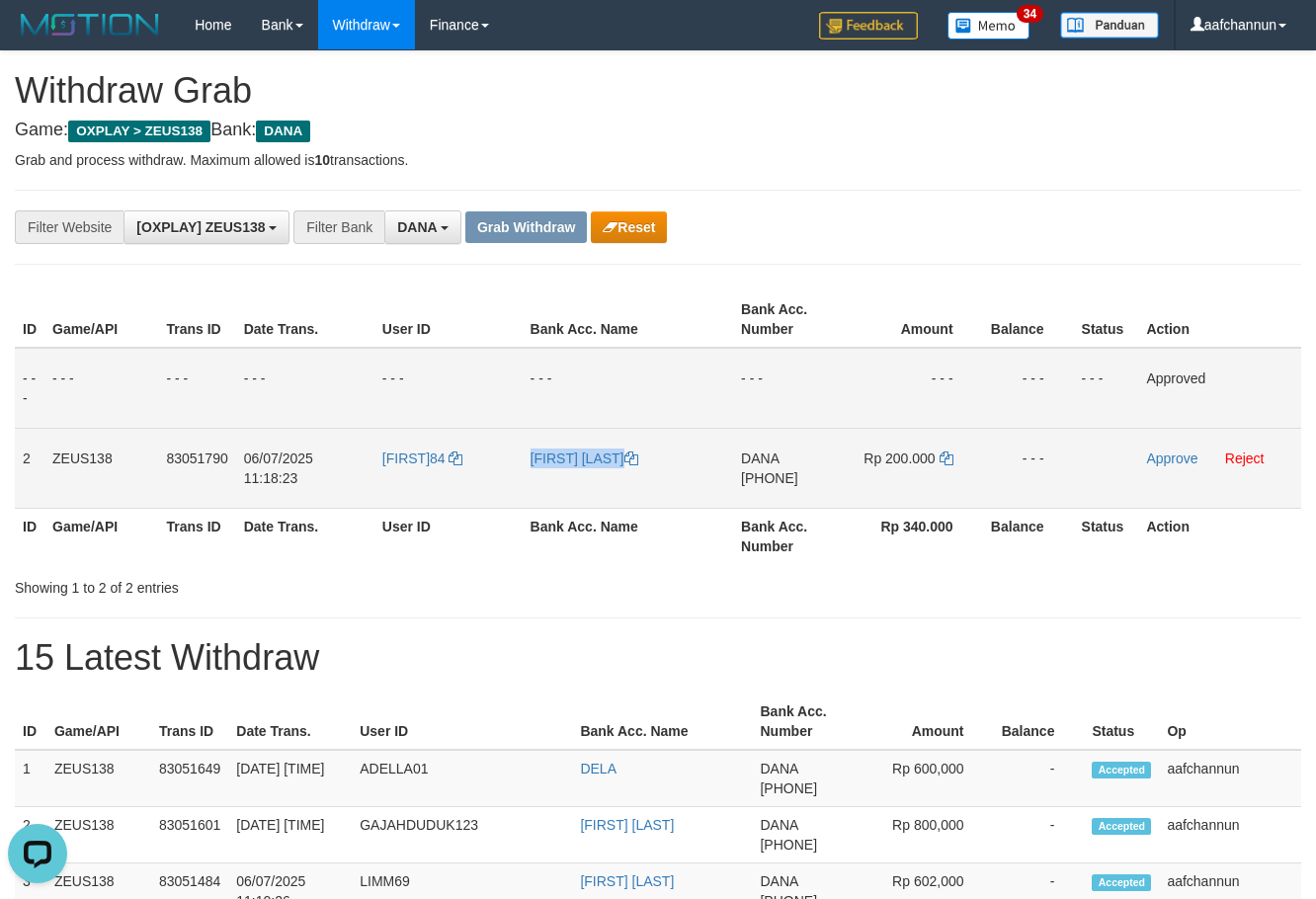 drag, startPoint x: 528, startPoint y: 468, endPoint x: 628, endPoint y: 545, distance: 126.21014 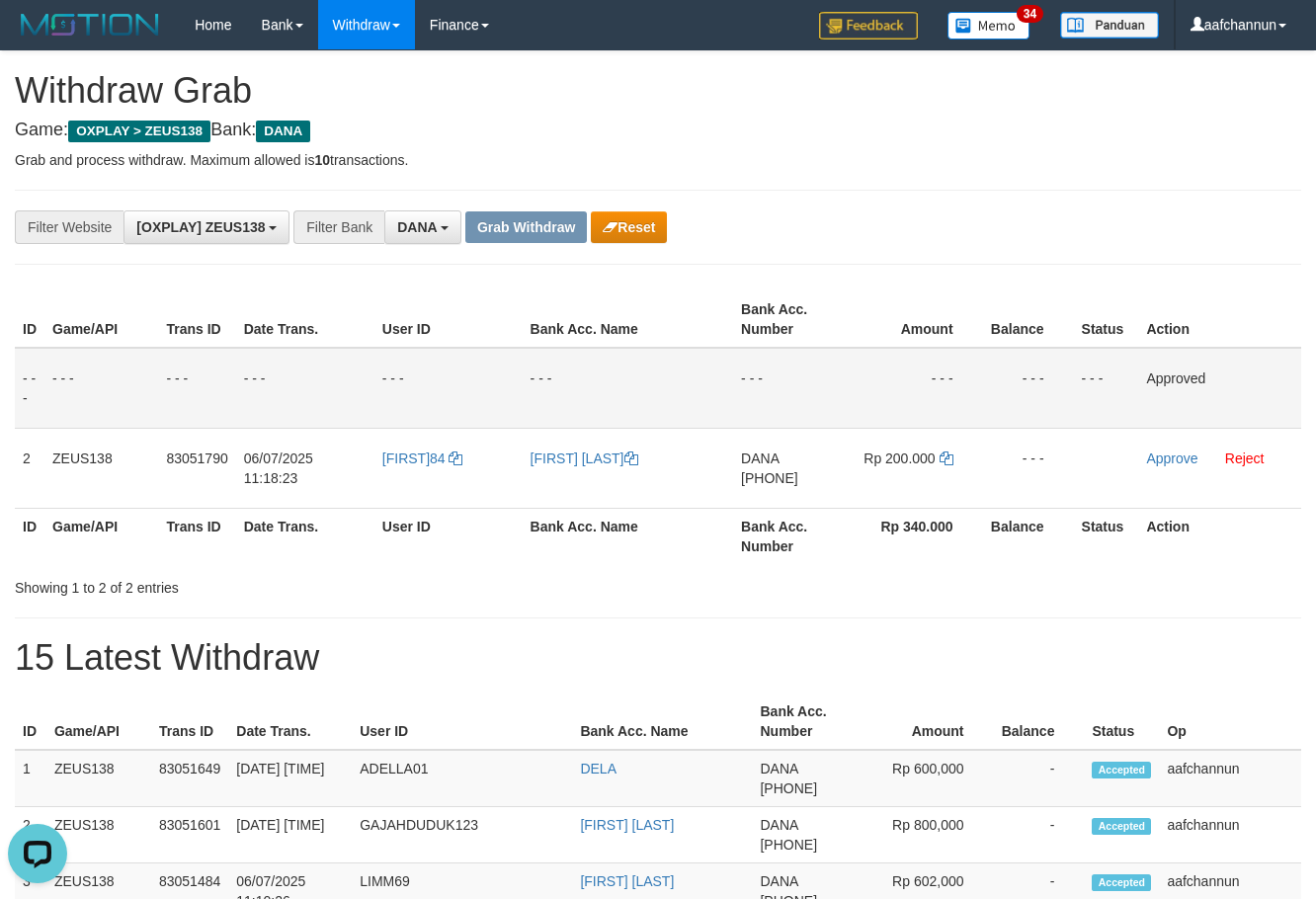 drag, startPoint x: 559, startPoint y: 590, endPoint x: 551, endPoint y: 537, distance: 53.600373 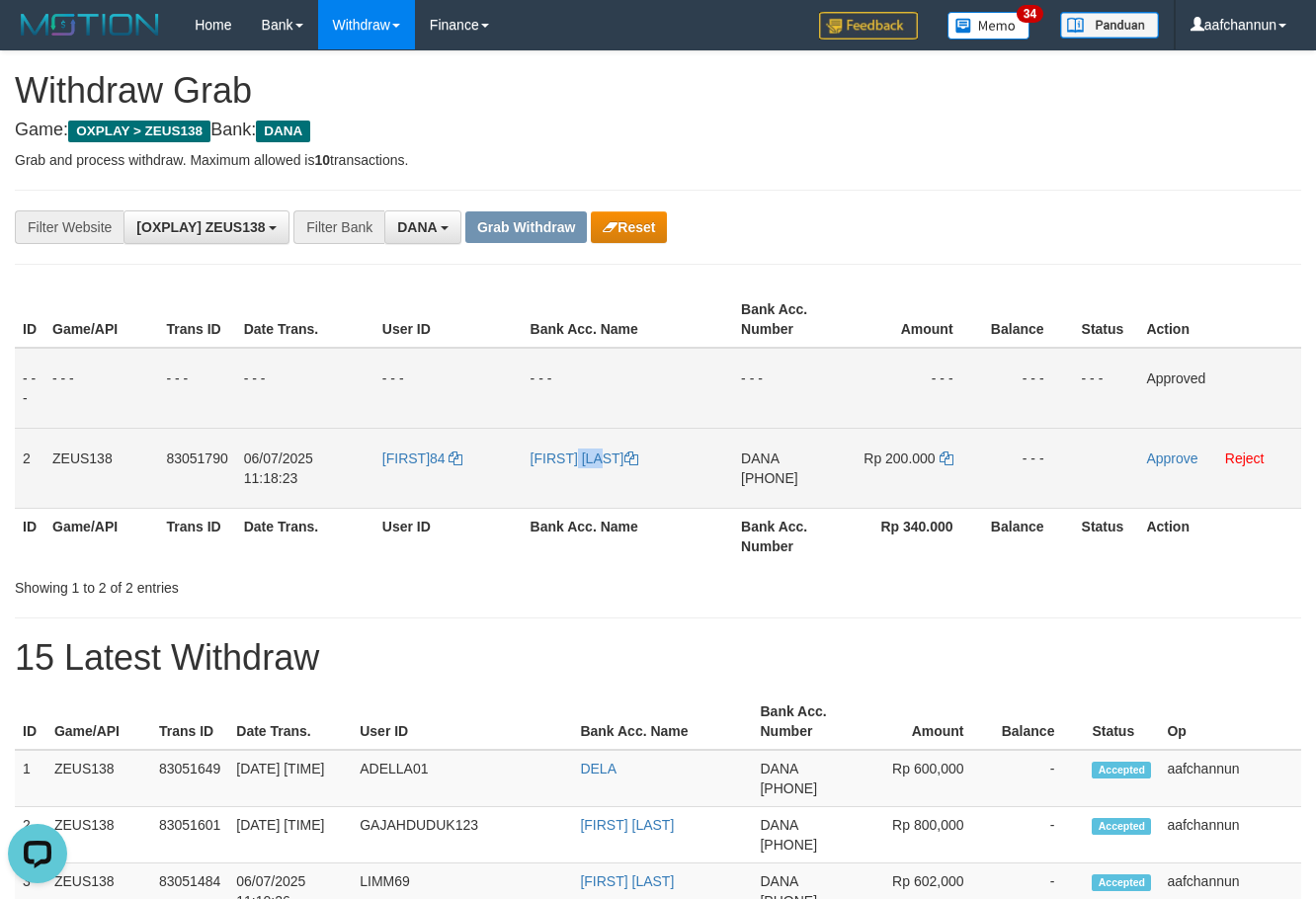 drag, startPoint x: 533, startPoint y: 467, endPoint x: 567, endPoint y: 476, distance: 35.171011 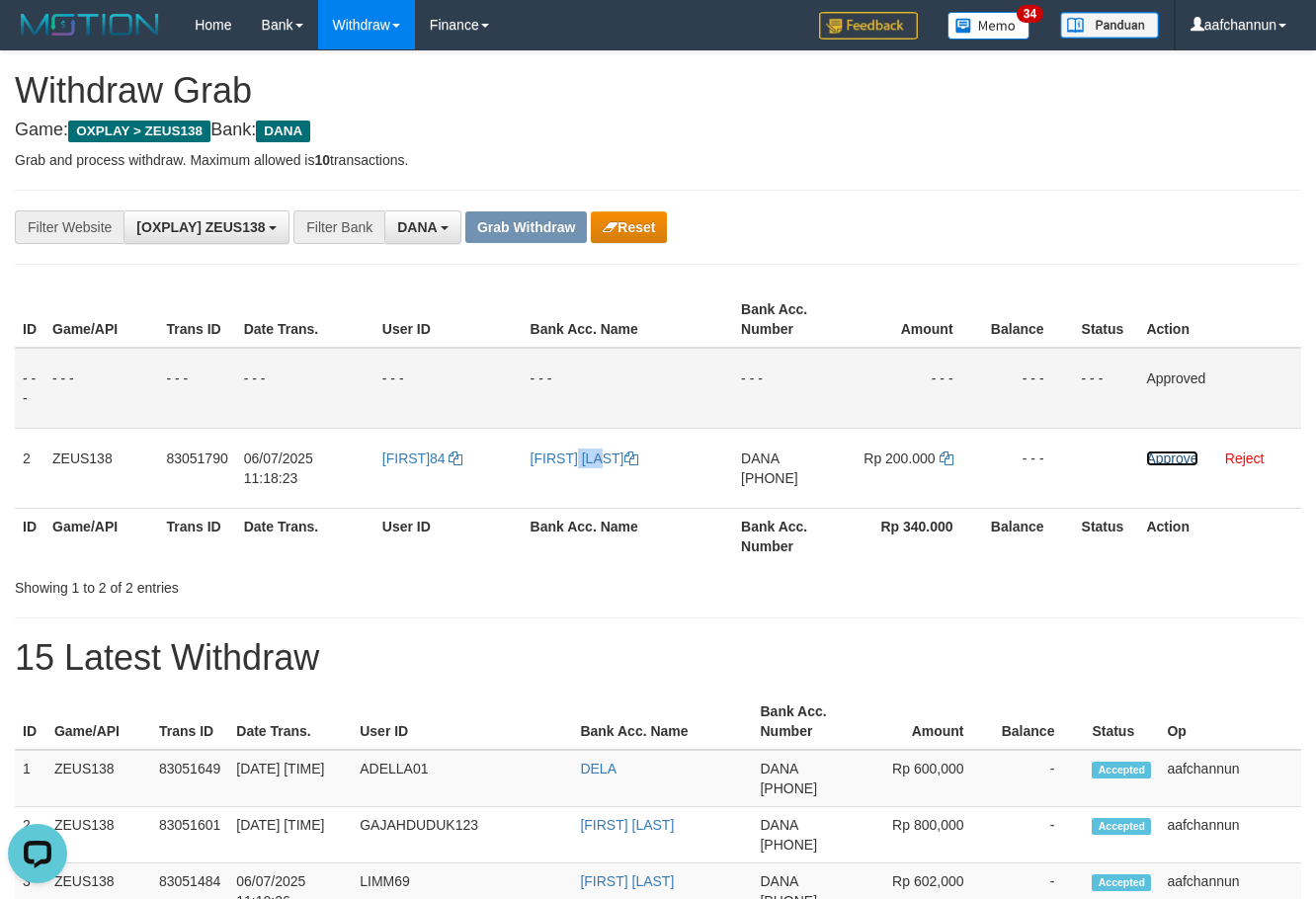 drag, startPoint x: 1159, startPoint y: 456, endPoint x: 741, endPoint y: 202, distance: 489.1217 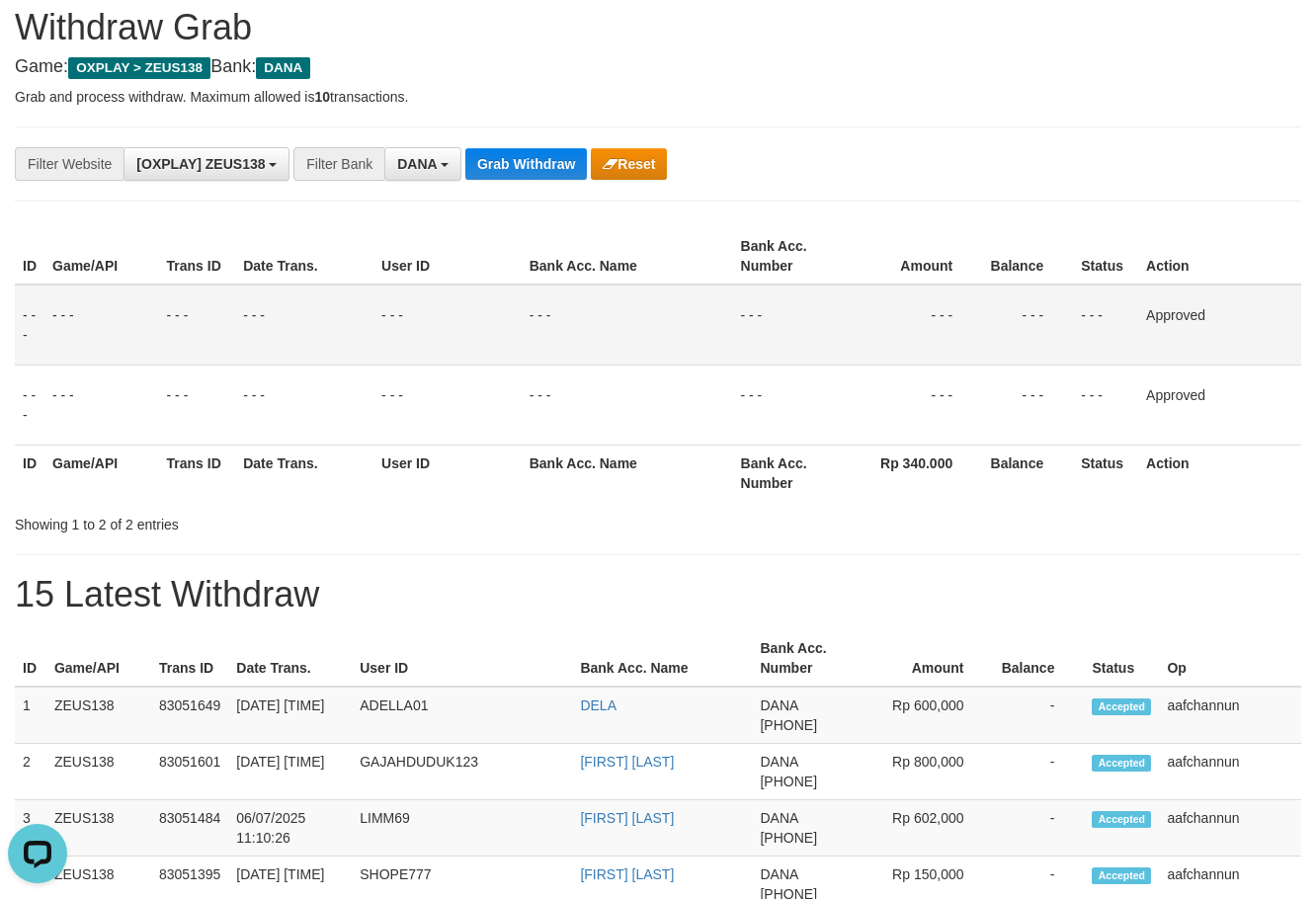 scroll, scrollTop: 0, scrollLeft: 0, axis: both 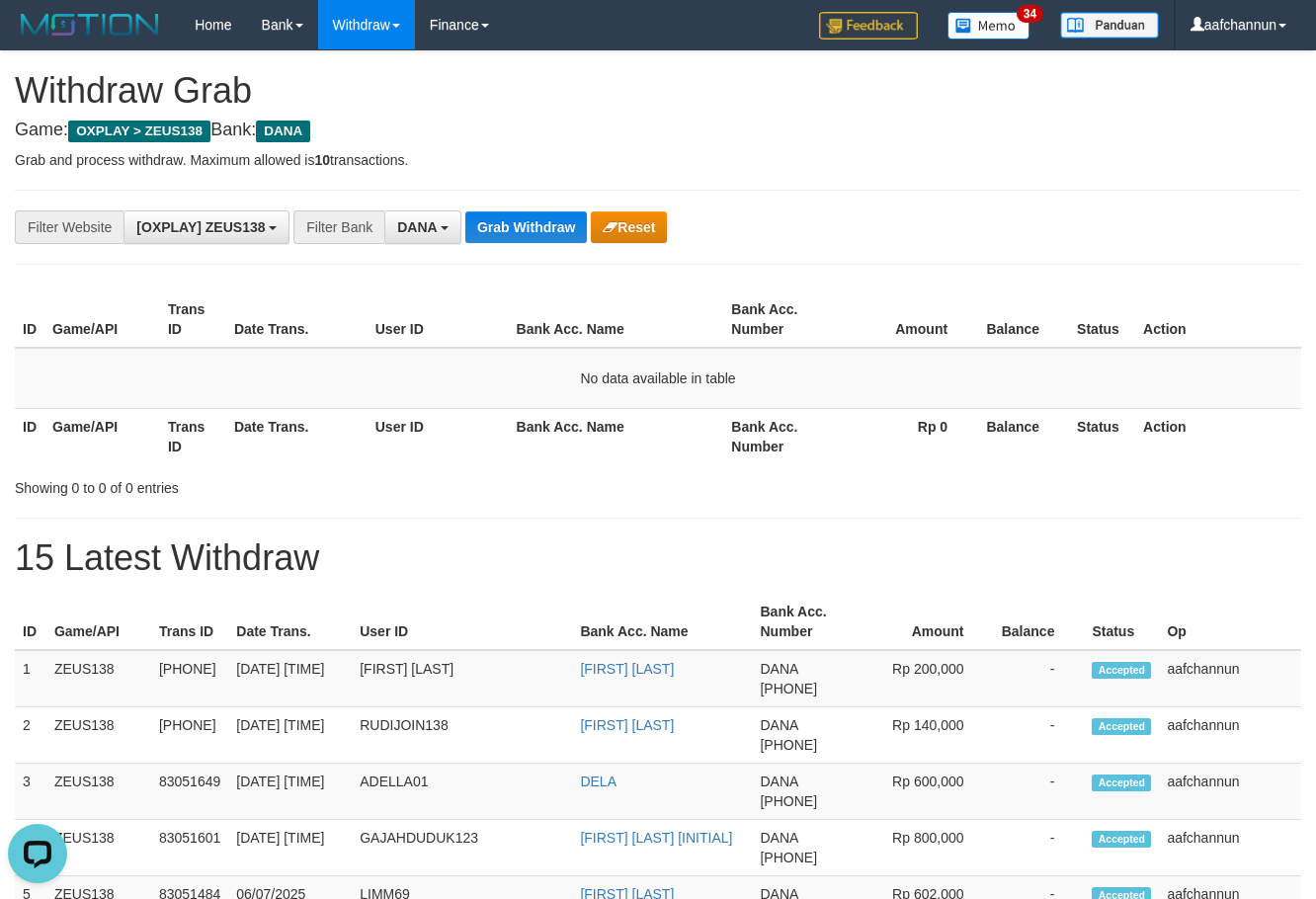 click on "Game/API" at bounding box center [102, 436] 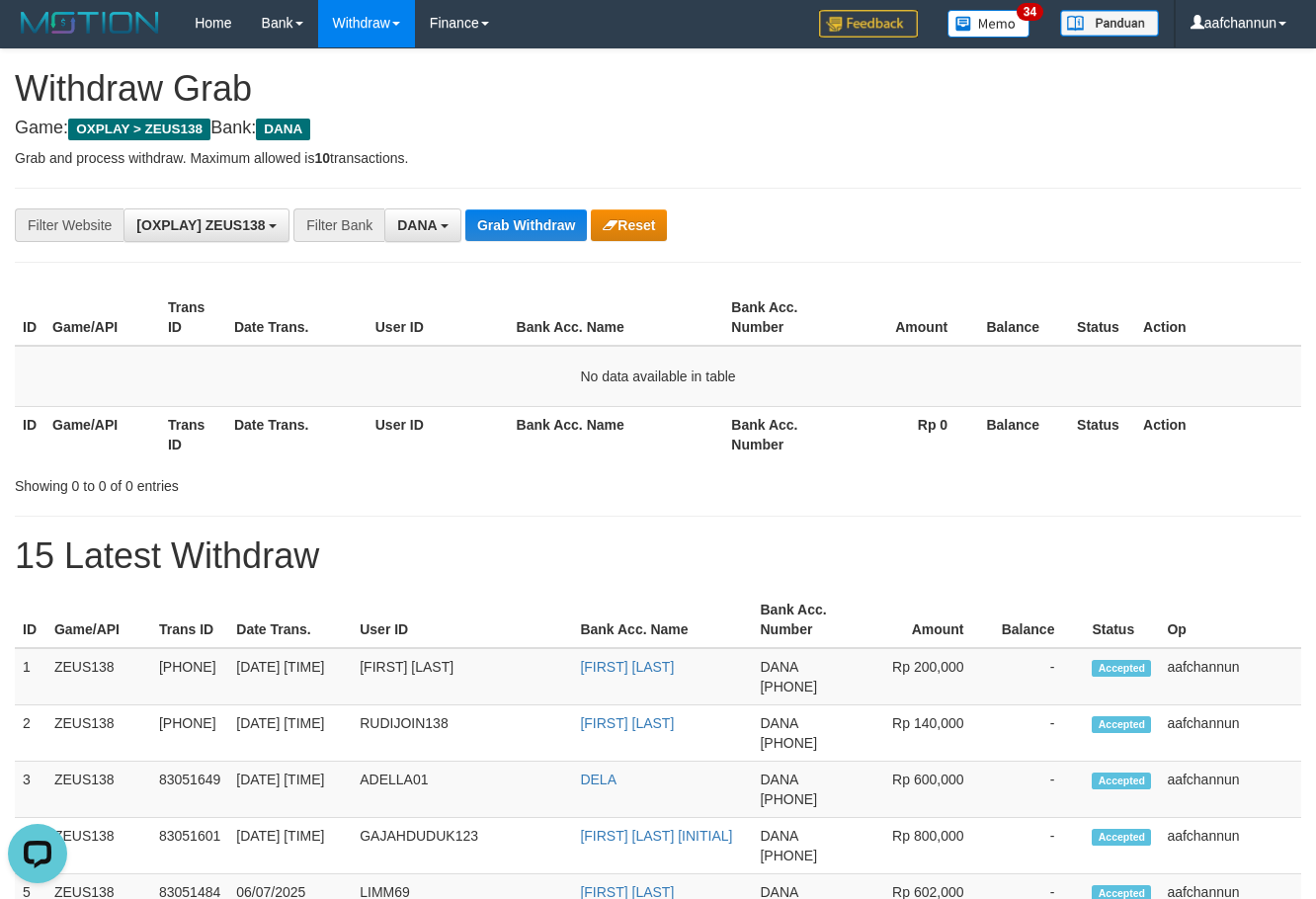 scroll, scrollTop: 0, scrollLeft: 0, axis: both 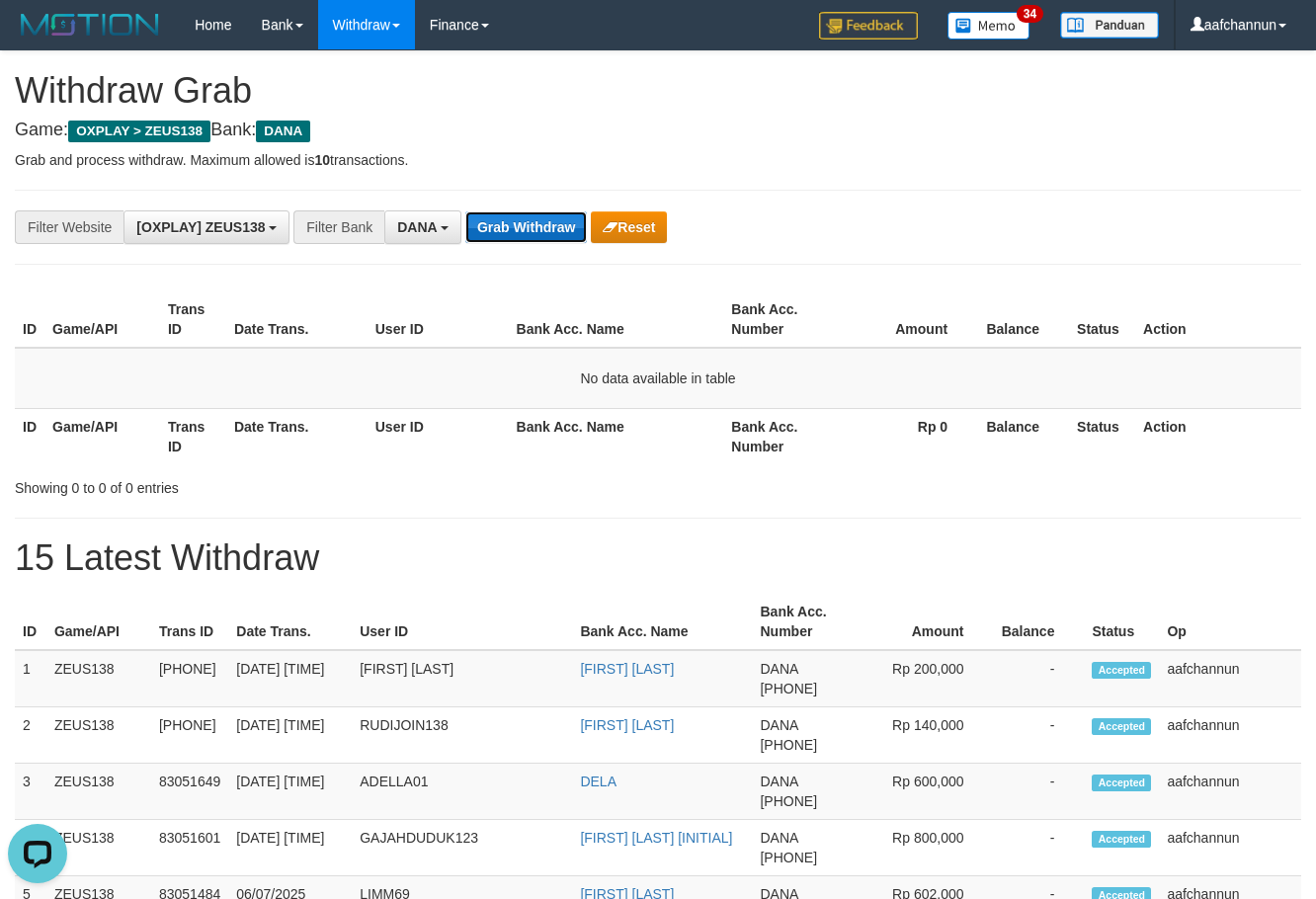 click on "Grab Withdraw" at bounding box center [526, 227] 